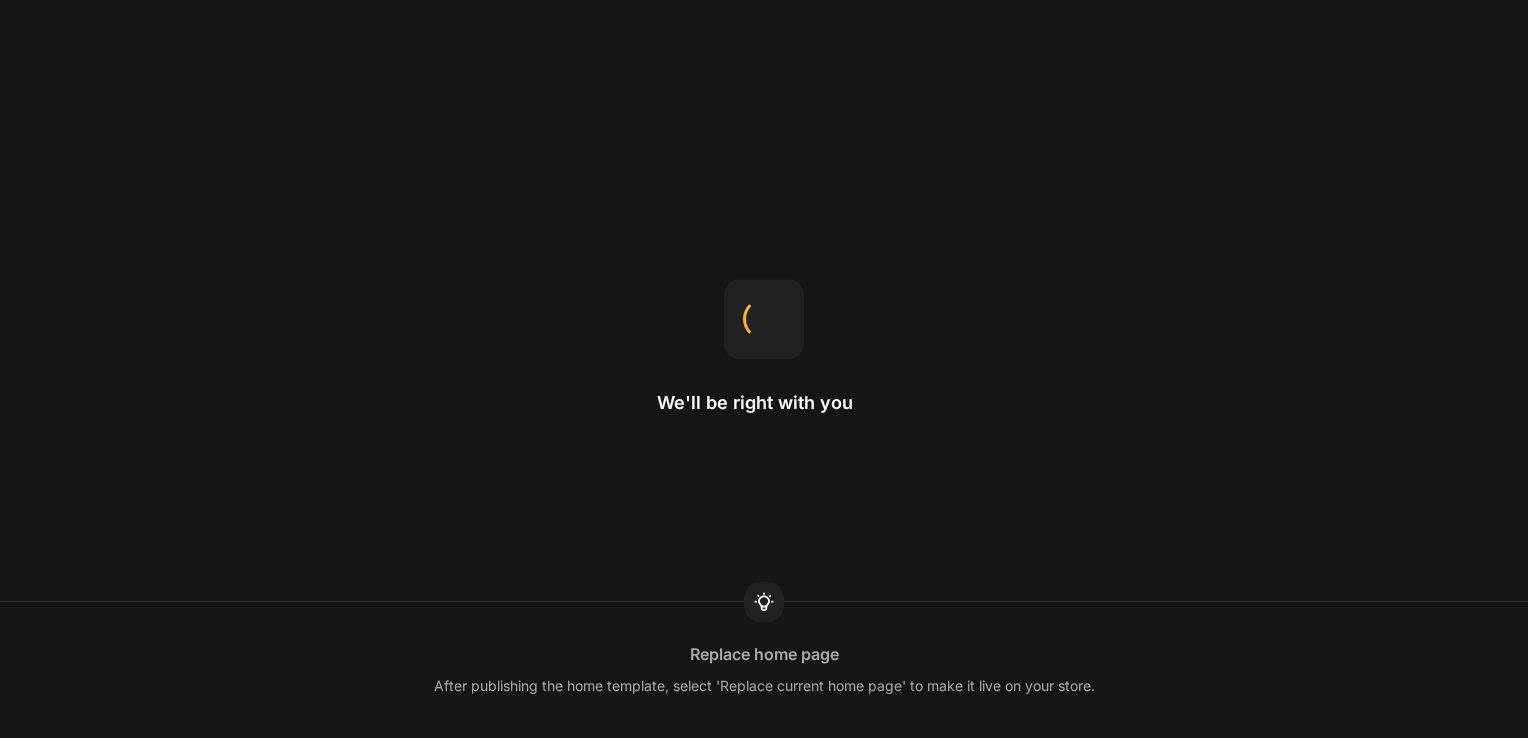 scroll, scrollTop: 0, scrollLeft: 0, axis: both 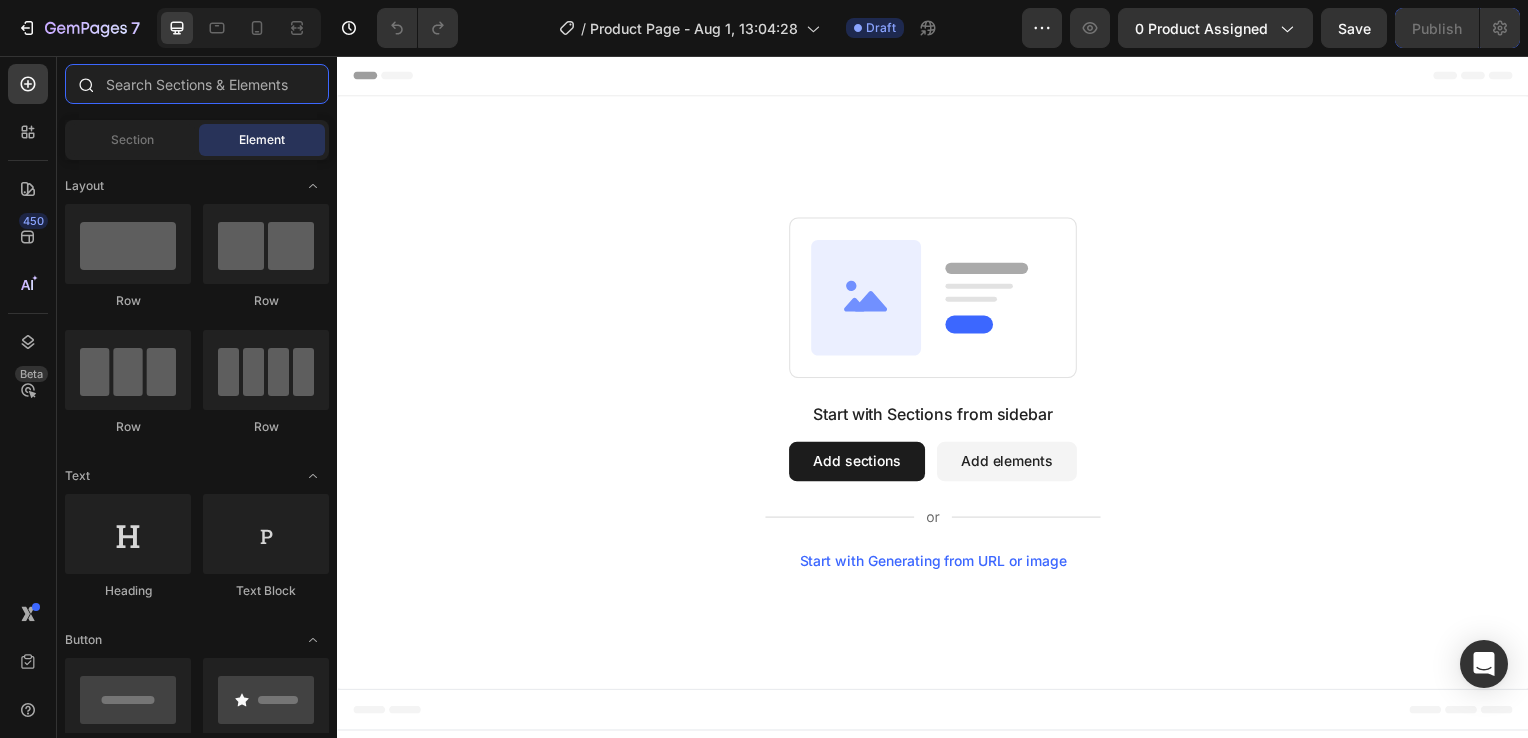 click at bounding box center [197, 84] 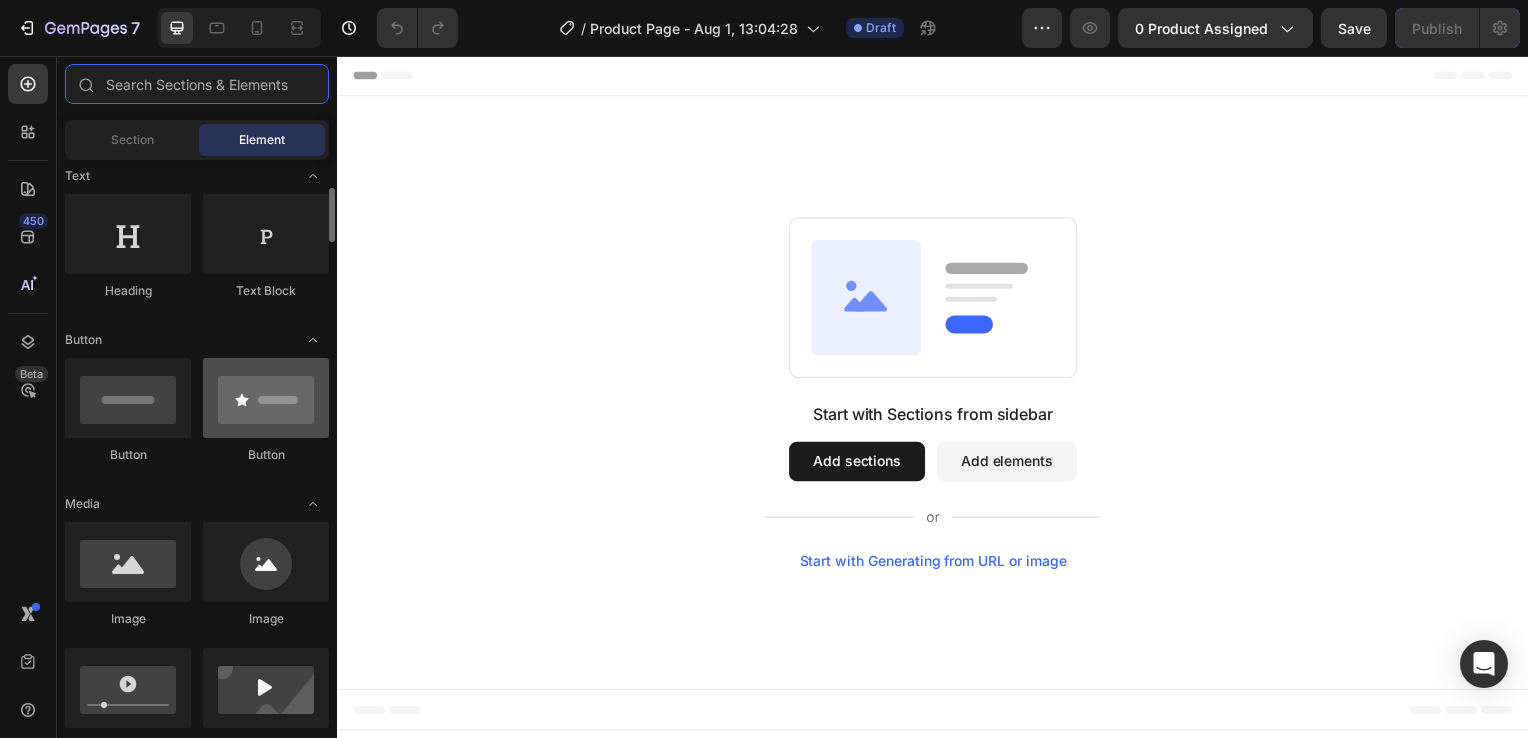 scroll, scrollTop: 400, scrollLeft: 0, axis: vertical 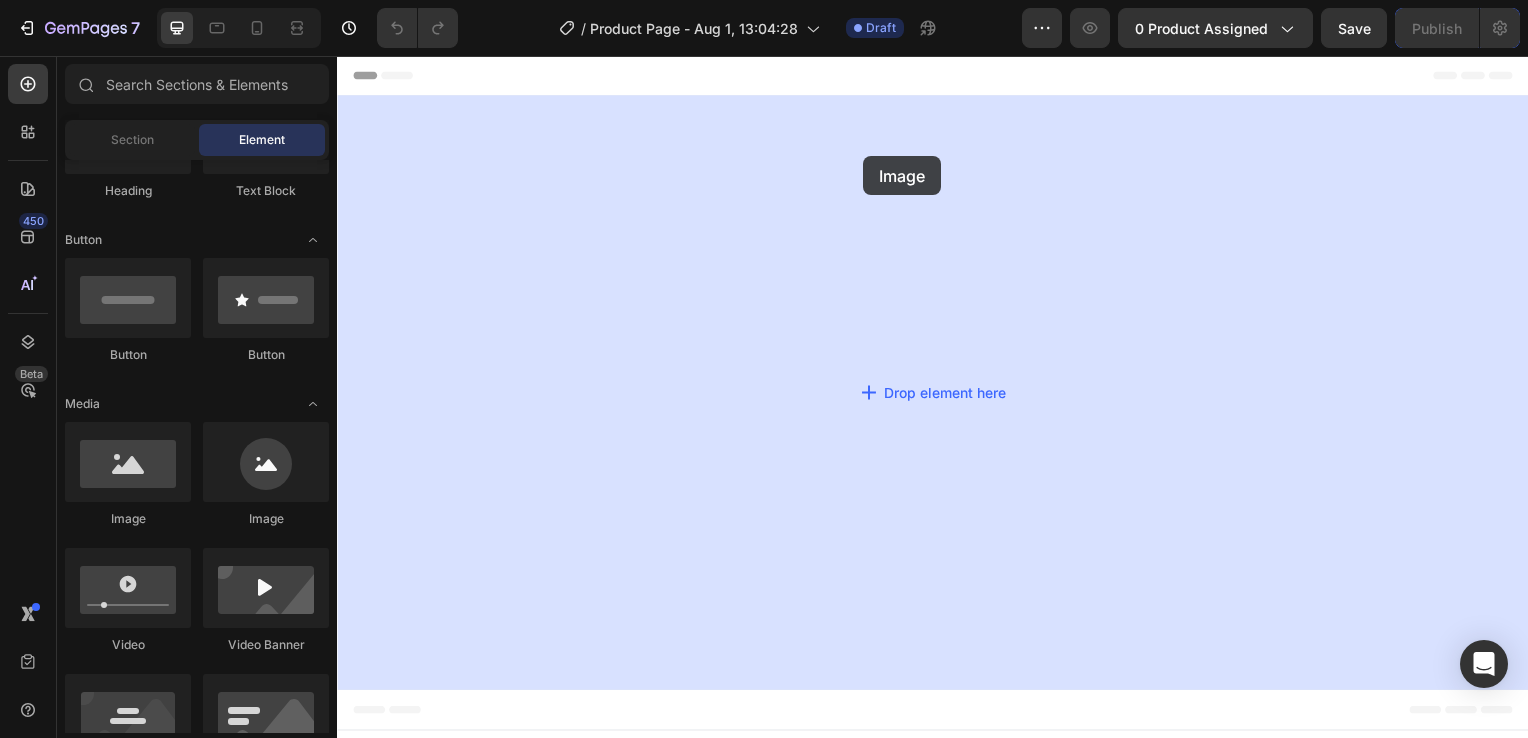 drag, startPoint x: 391, startPoint y: 437, endPoint x: 867, endPoint y: 157, distance: 552.24634 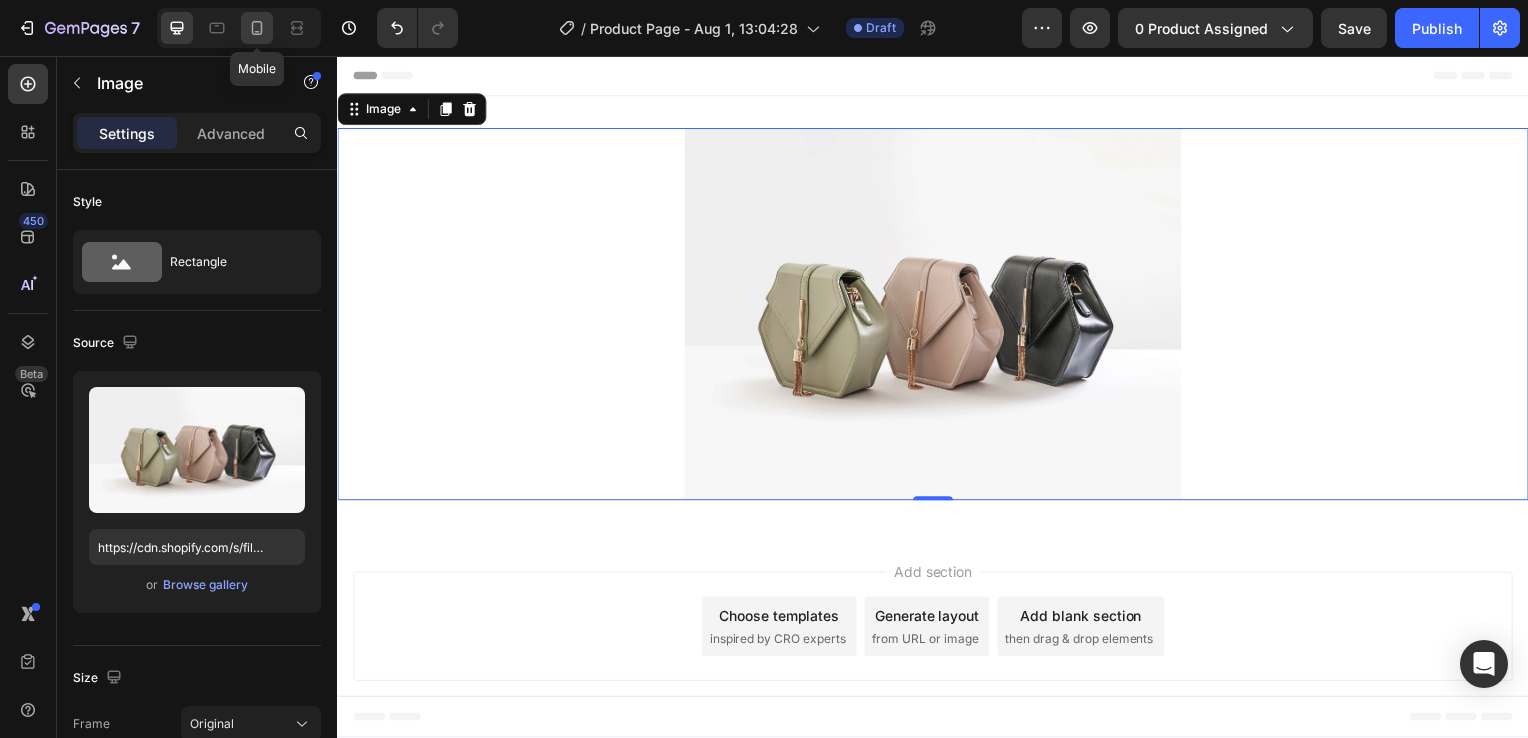 click 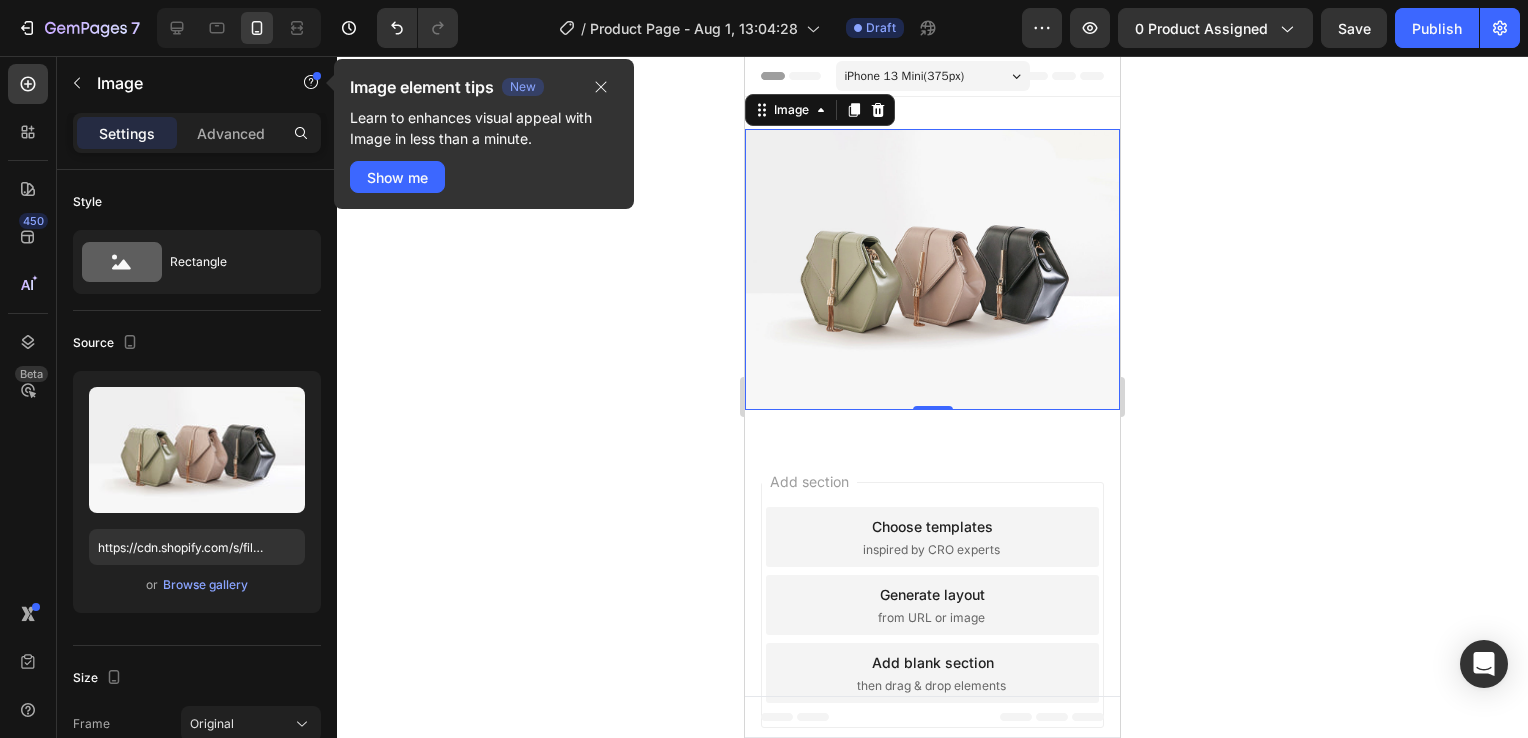 click 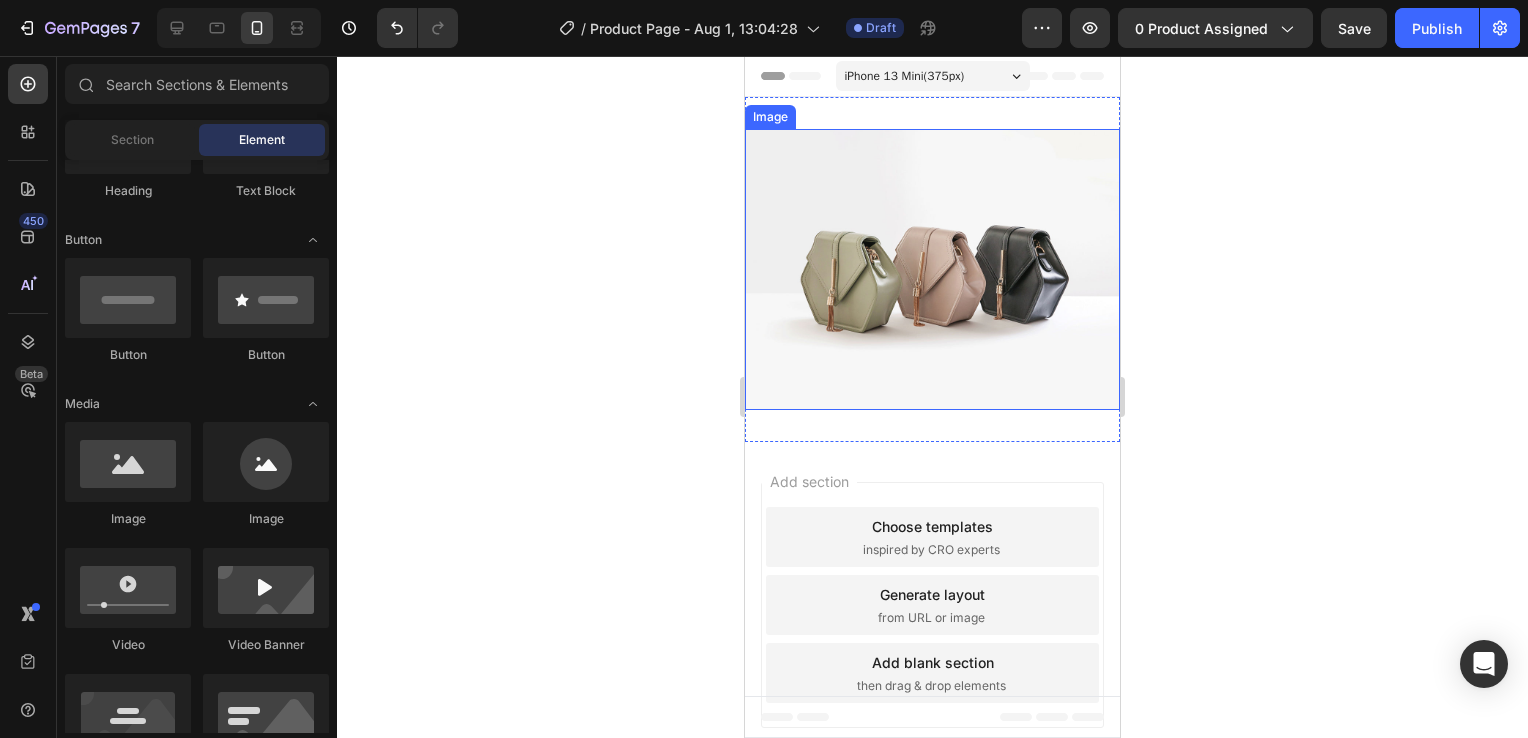 click on "Image" at bounding box center (770, 117) 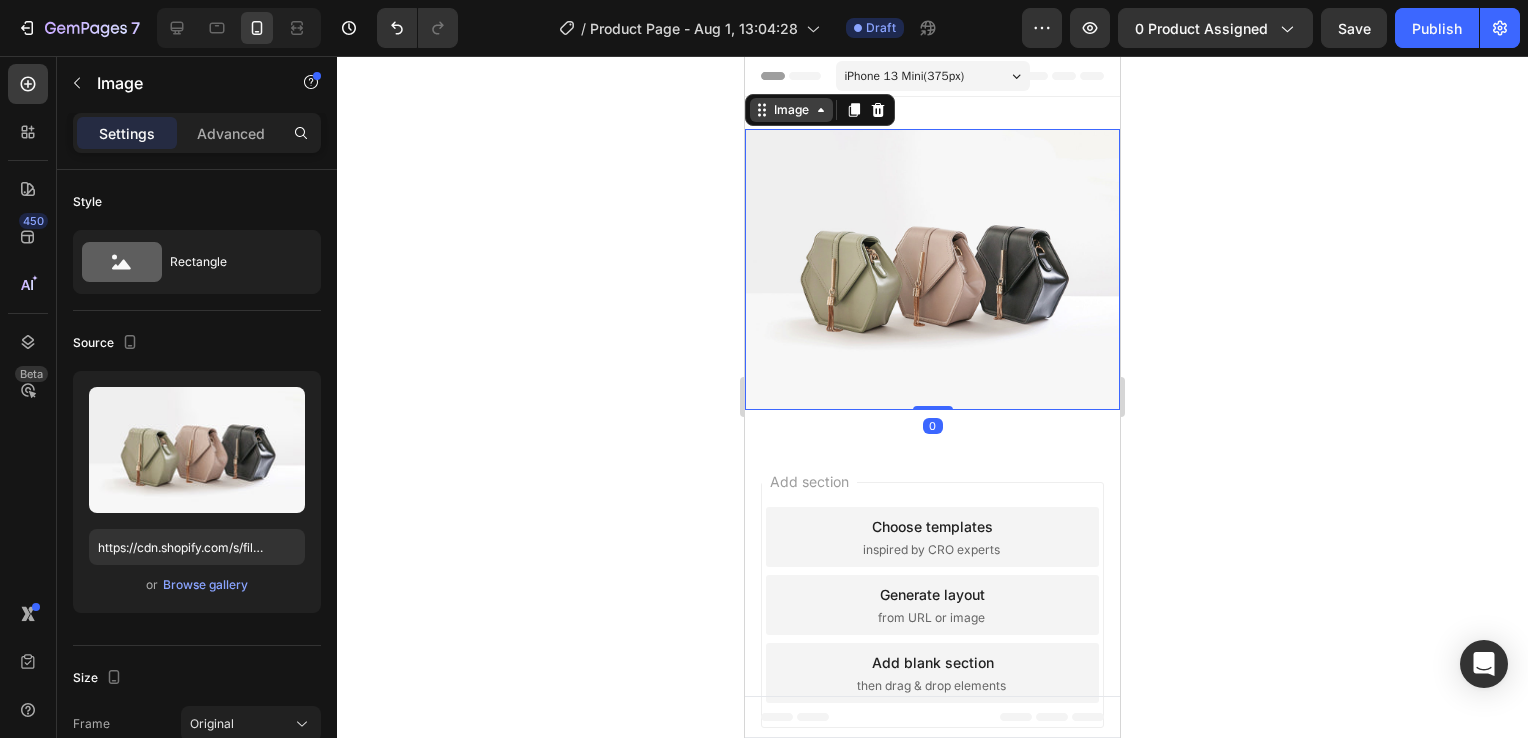 click on "Image" at bounding box center [791, 110] 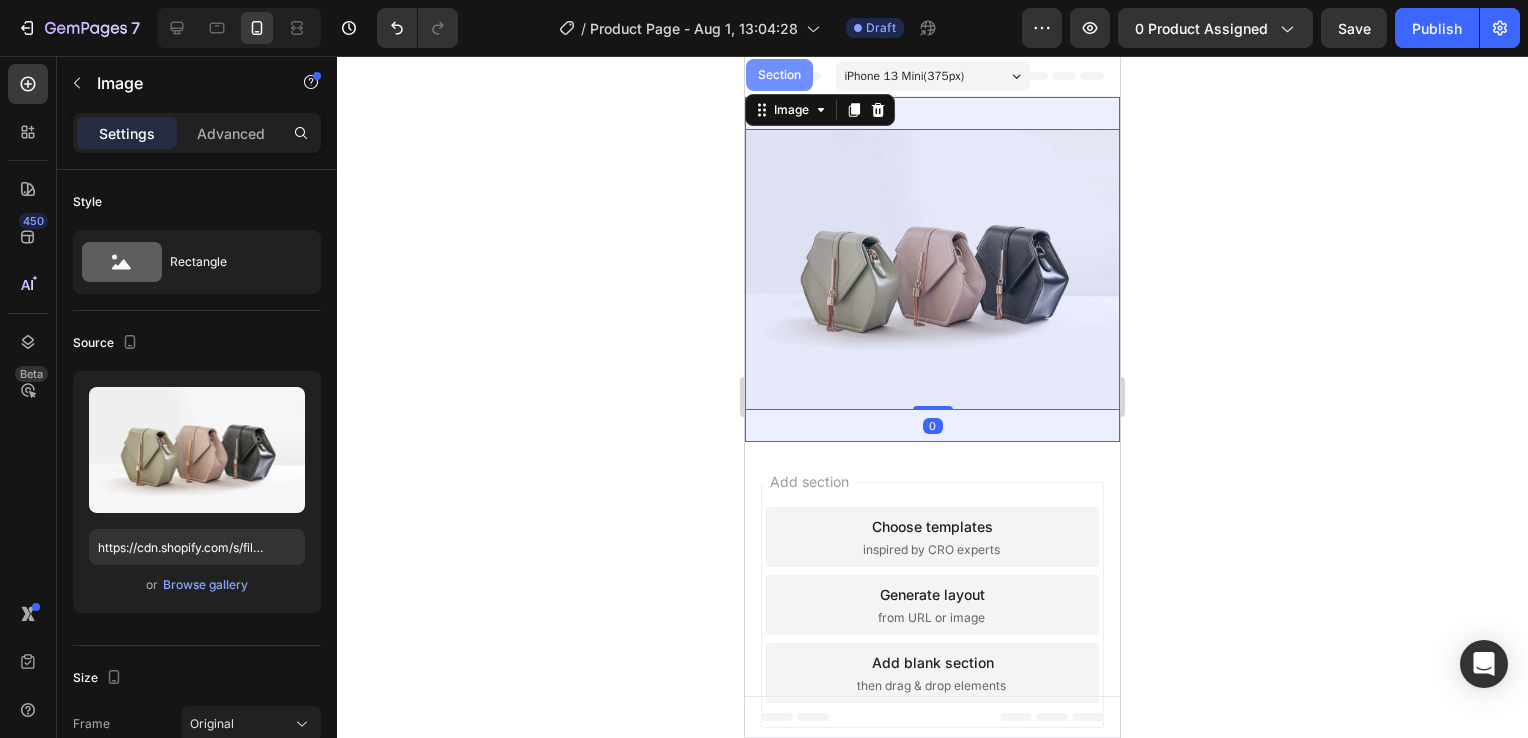 click on "Section" at bounding box center [779, 75] 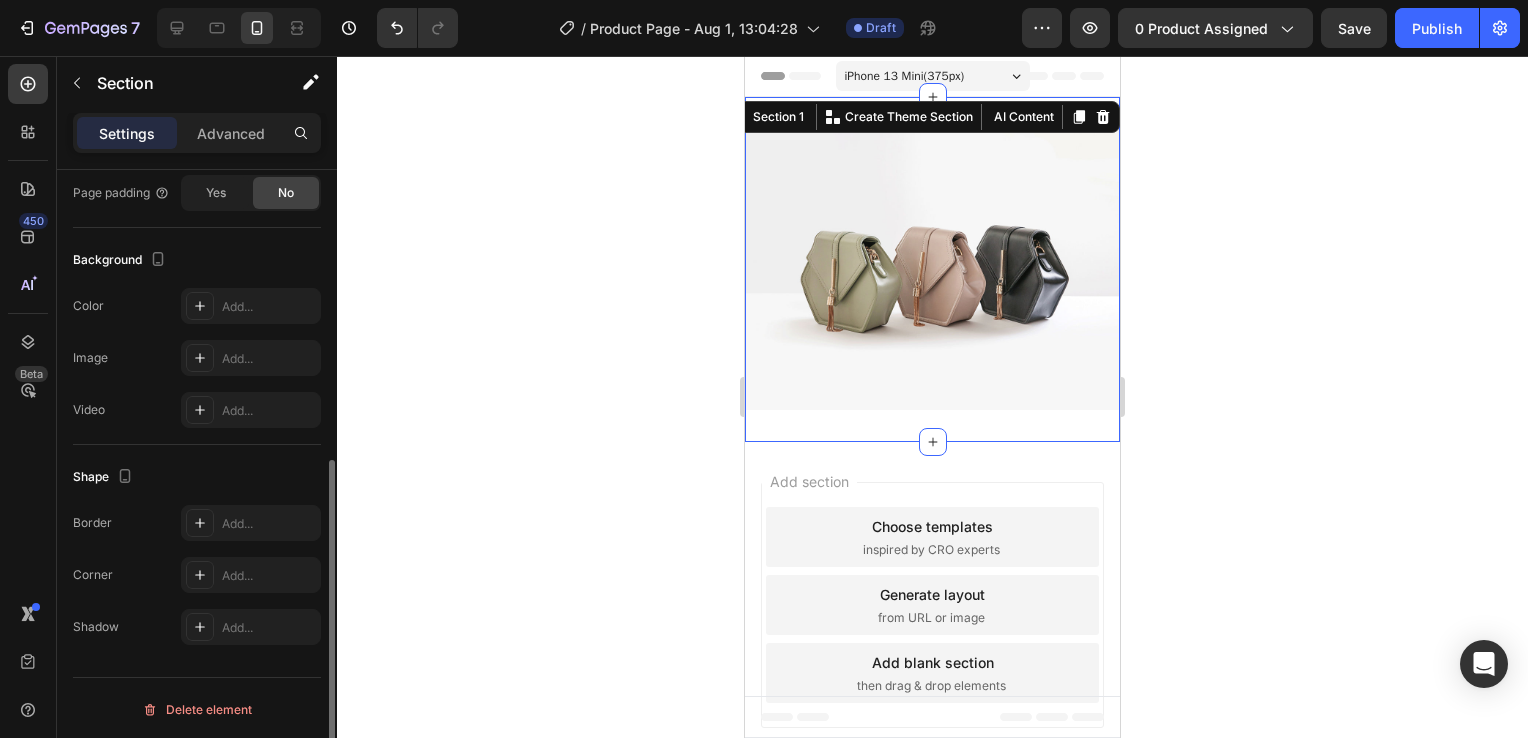 scroll, scrollTop: 0, scrollLeft: 0, axis: both 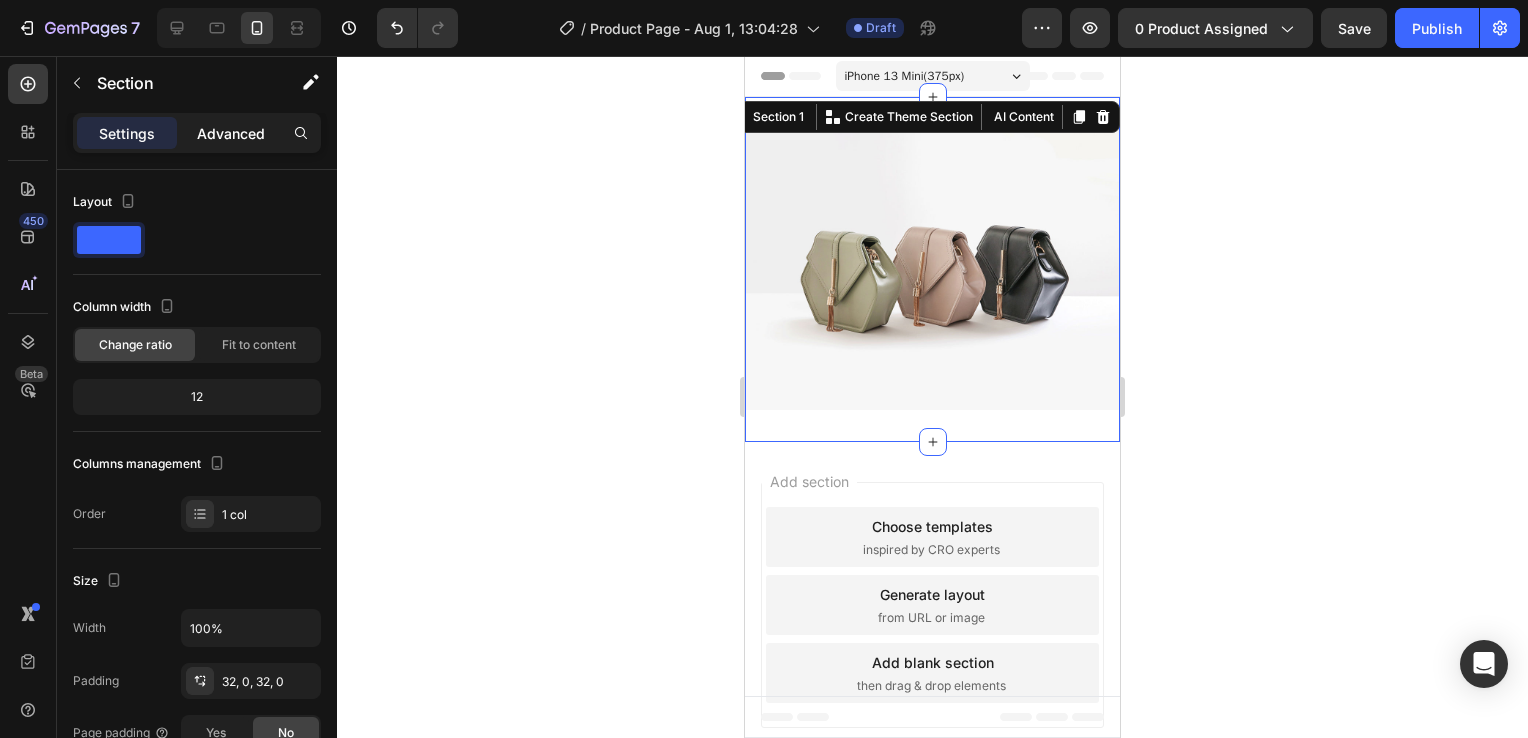 click on "Advanced" 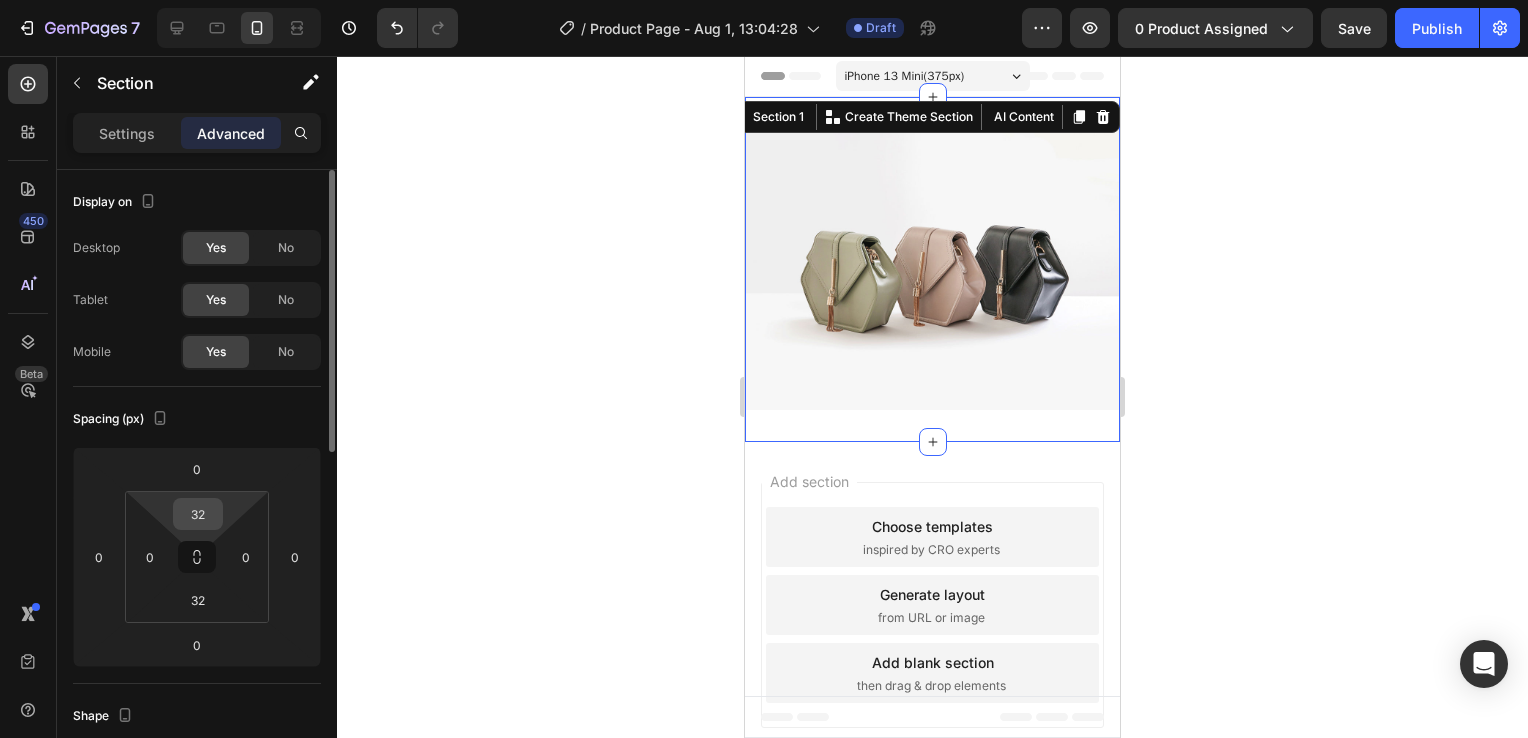 click on "32" at bounding box center (198, 514) 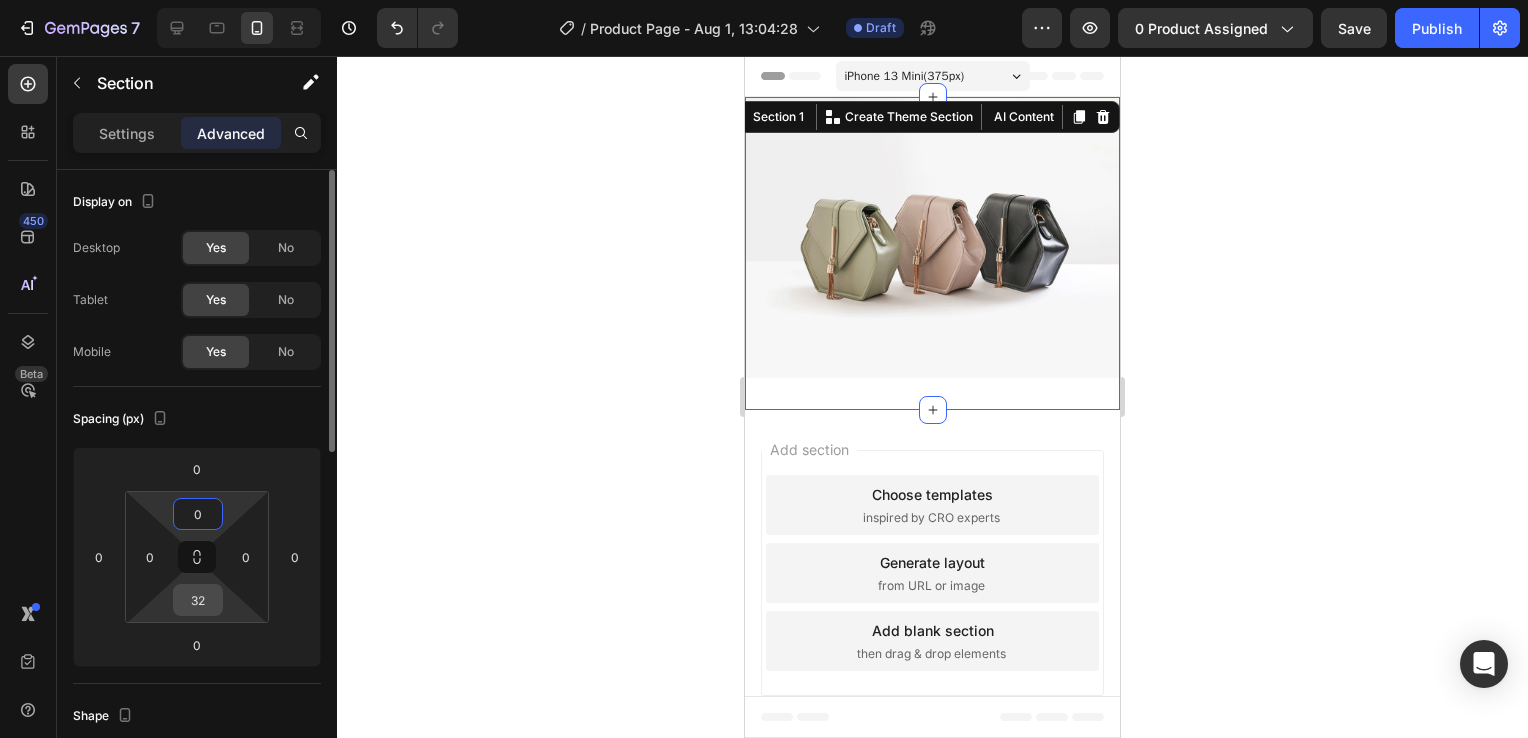 type on "0" 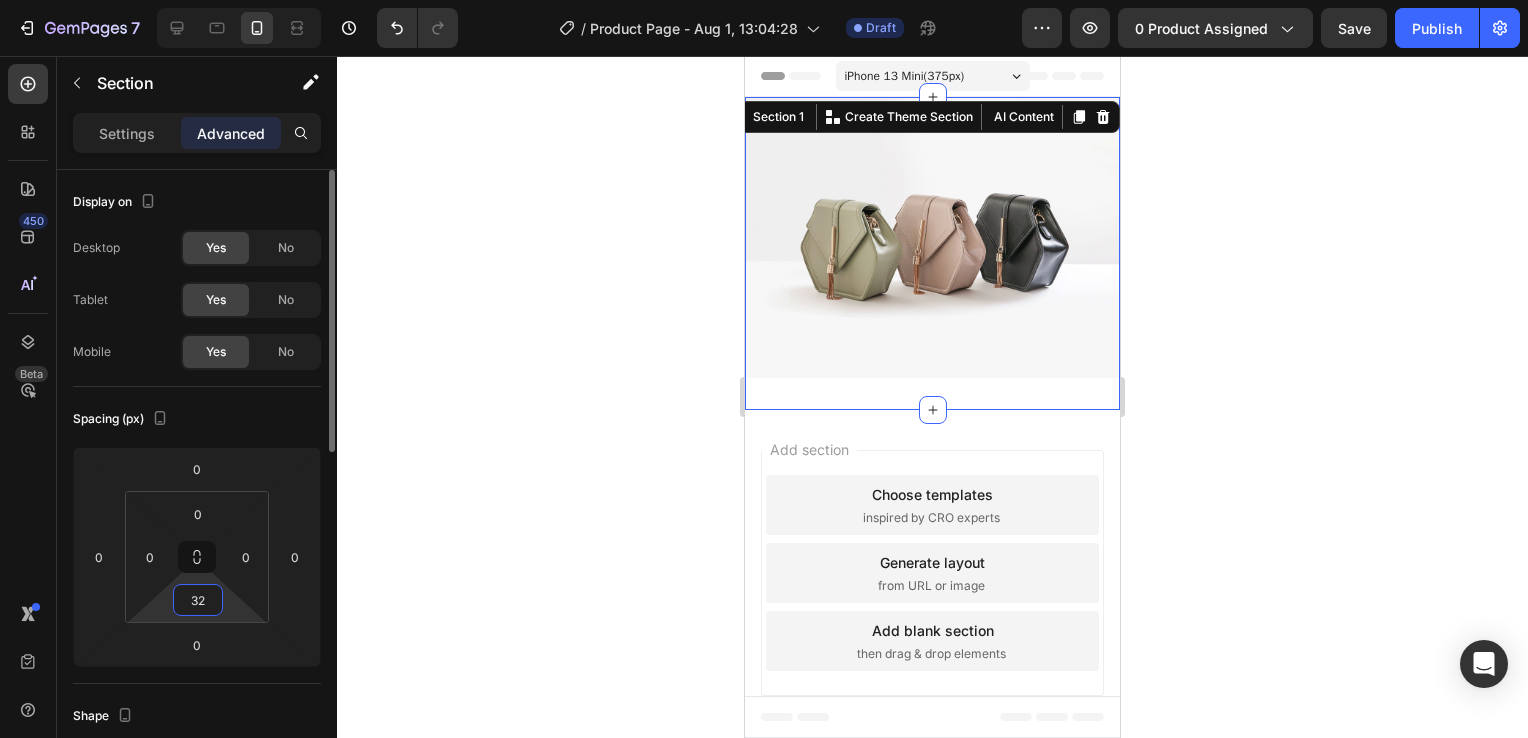 click on "32" at bounding box center [198, 600] 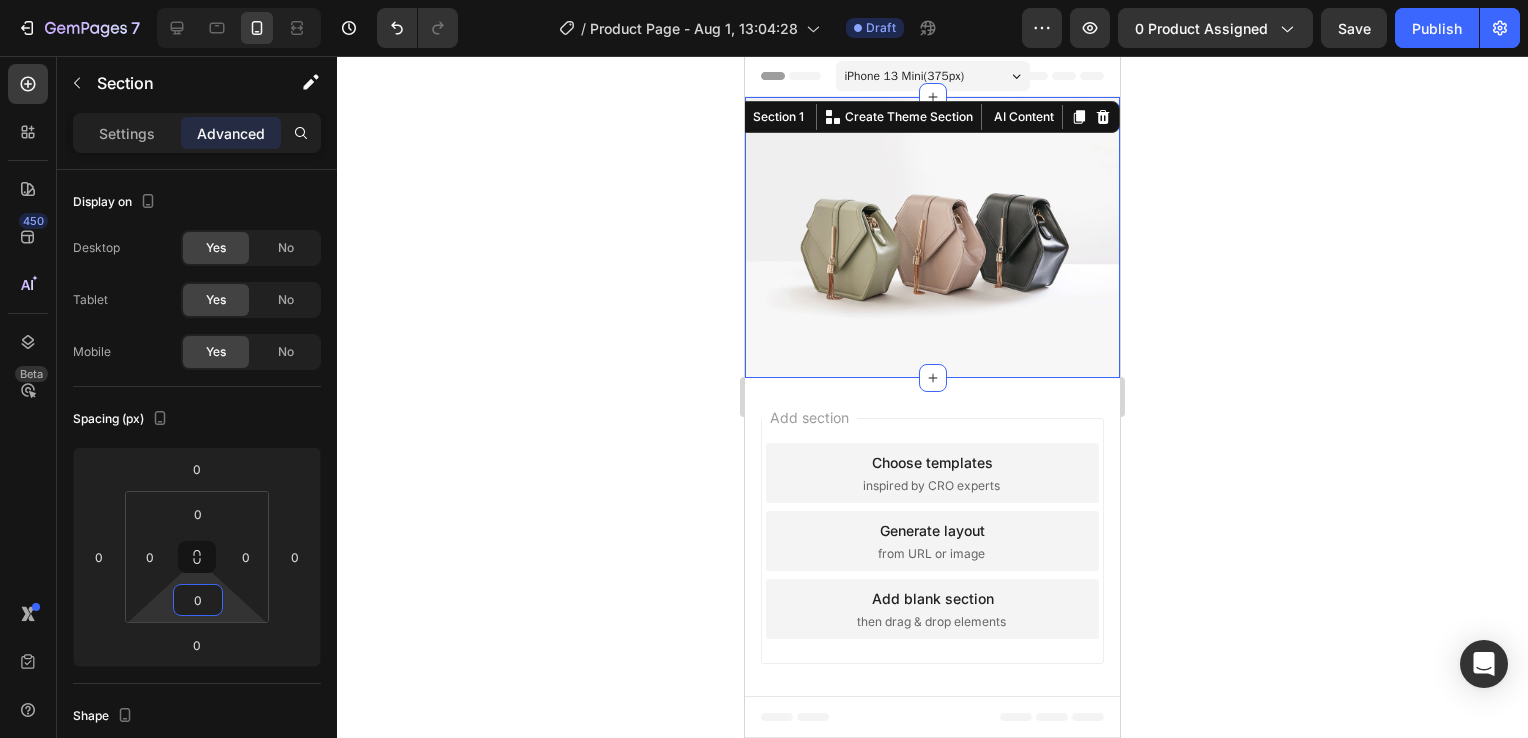 type on "0" 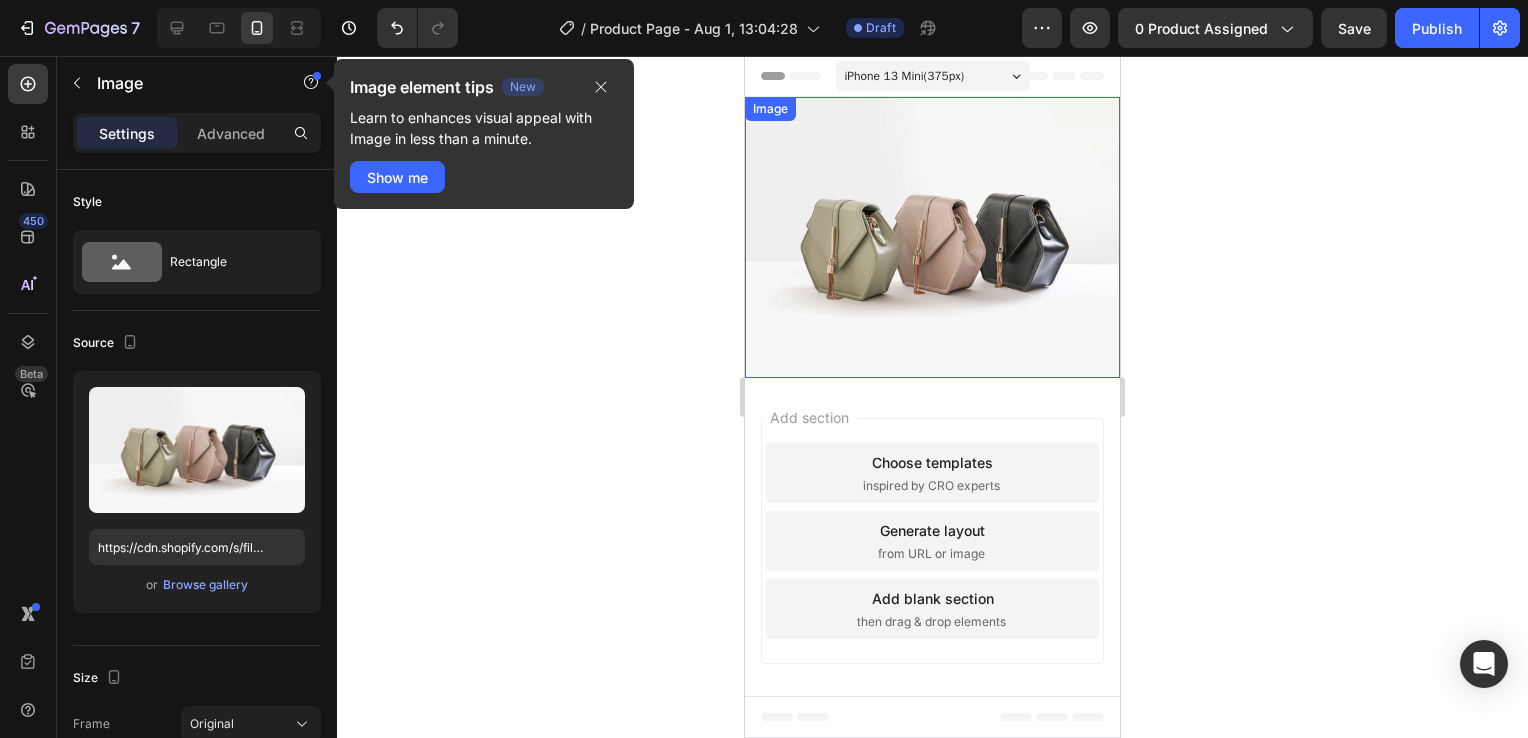 click at bounding box center [932, 237] 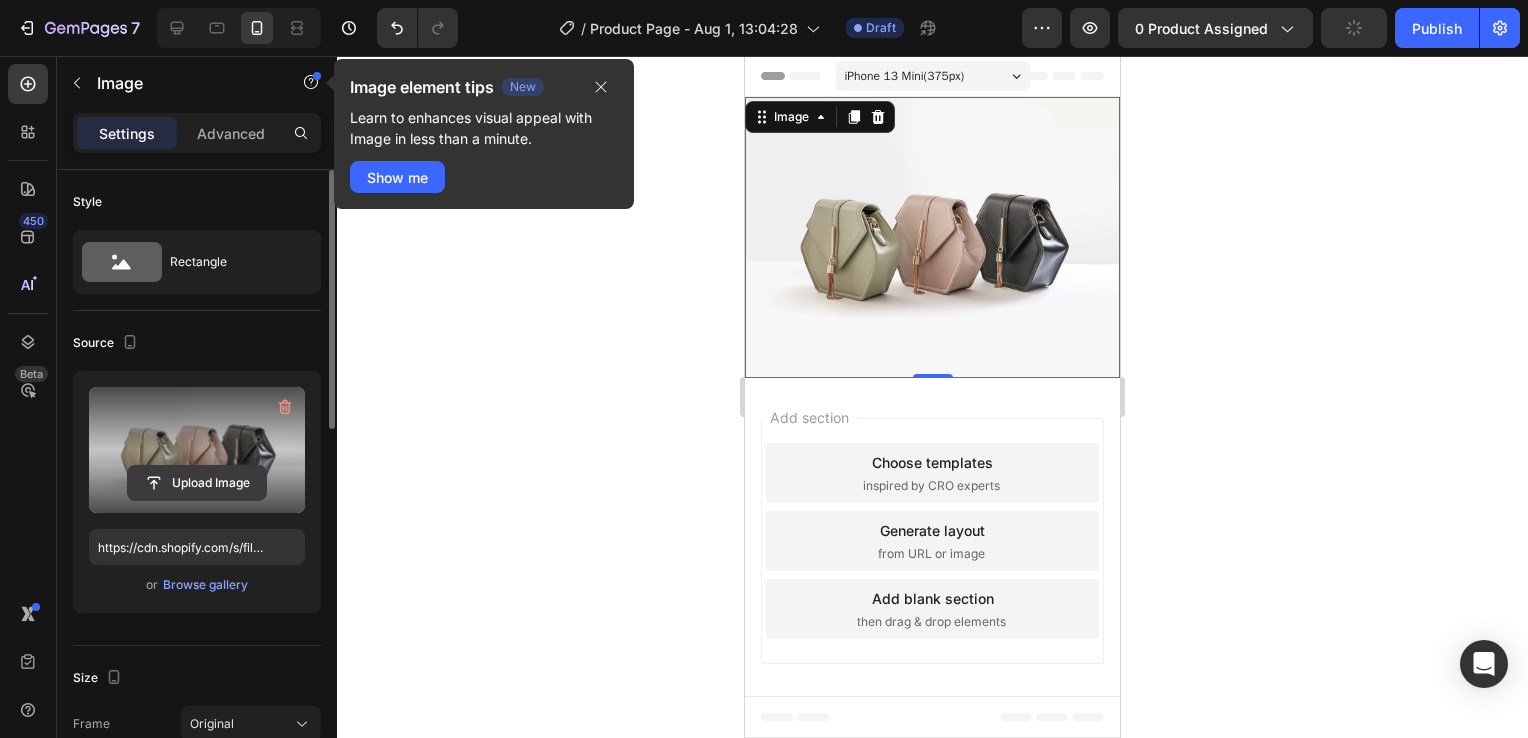 click 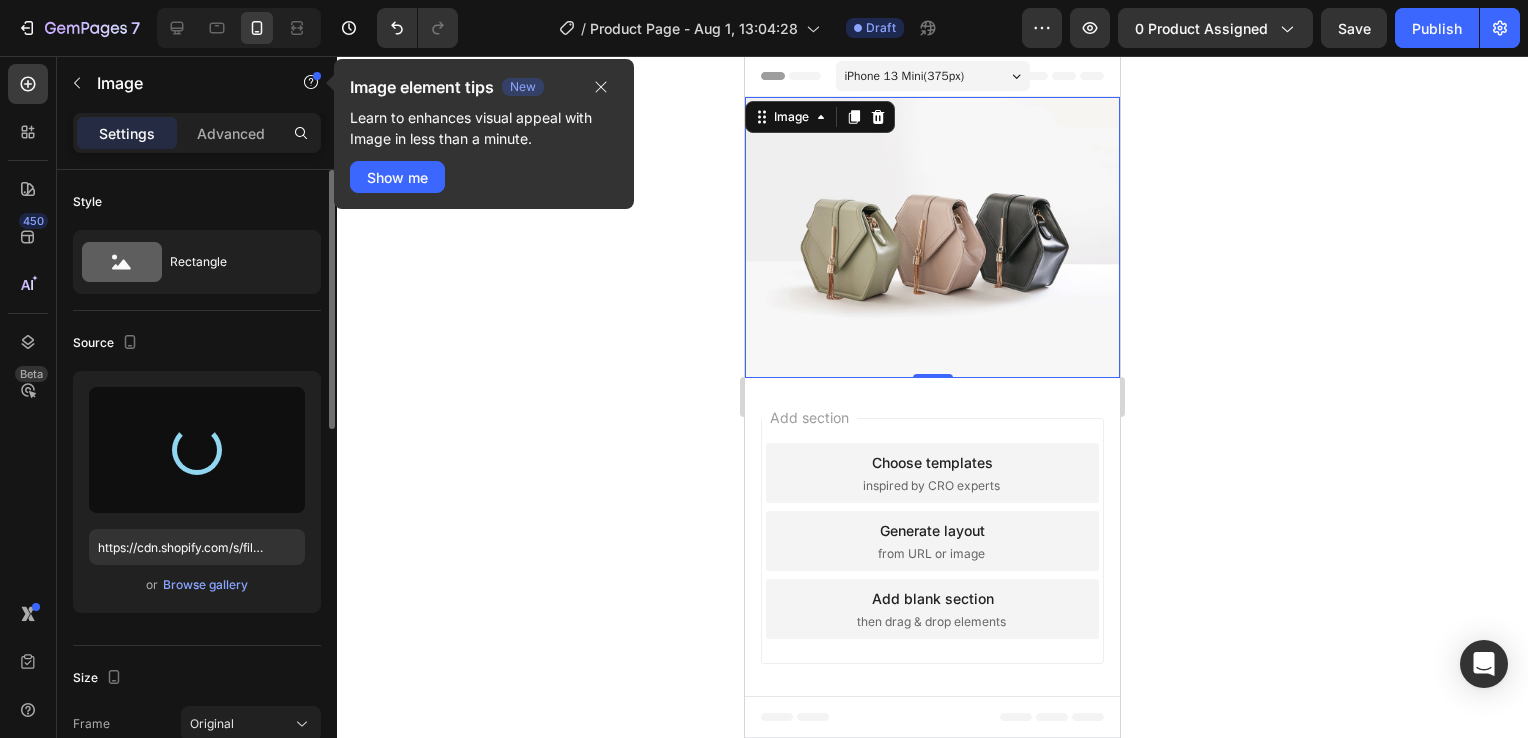 type on "[URL]" 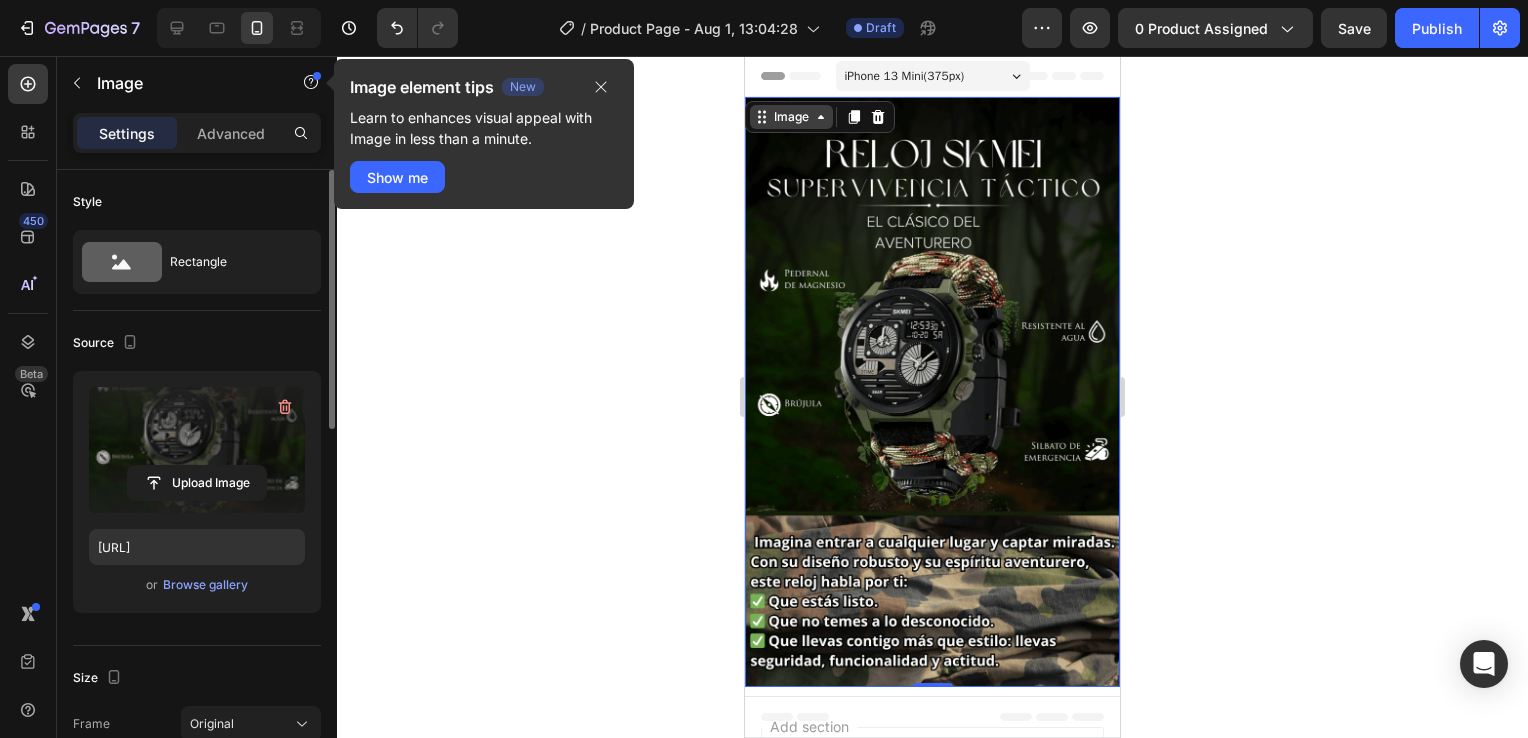 click on "Image" at bounding box center [791, 117] 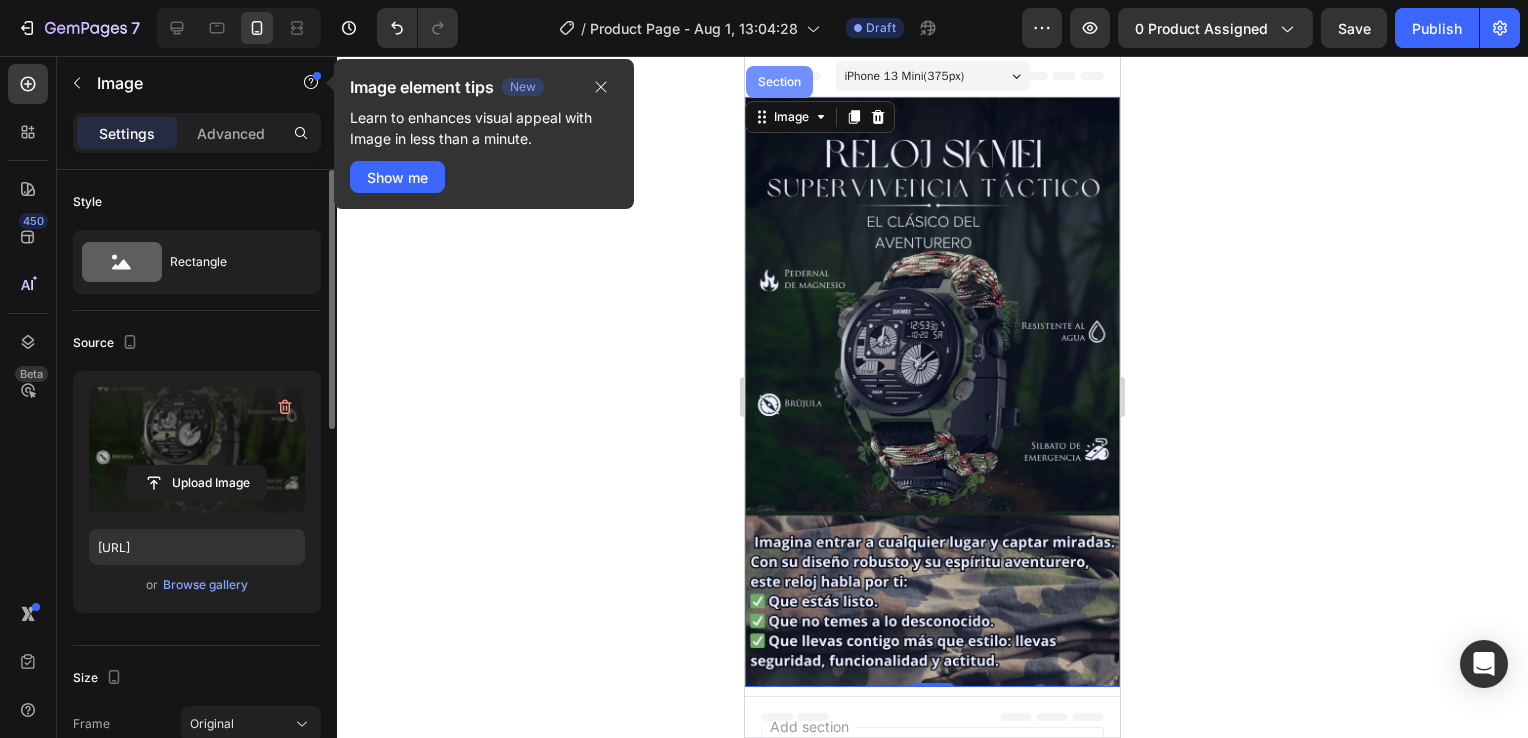 click on "Section" at bounding box center (779, 82) 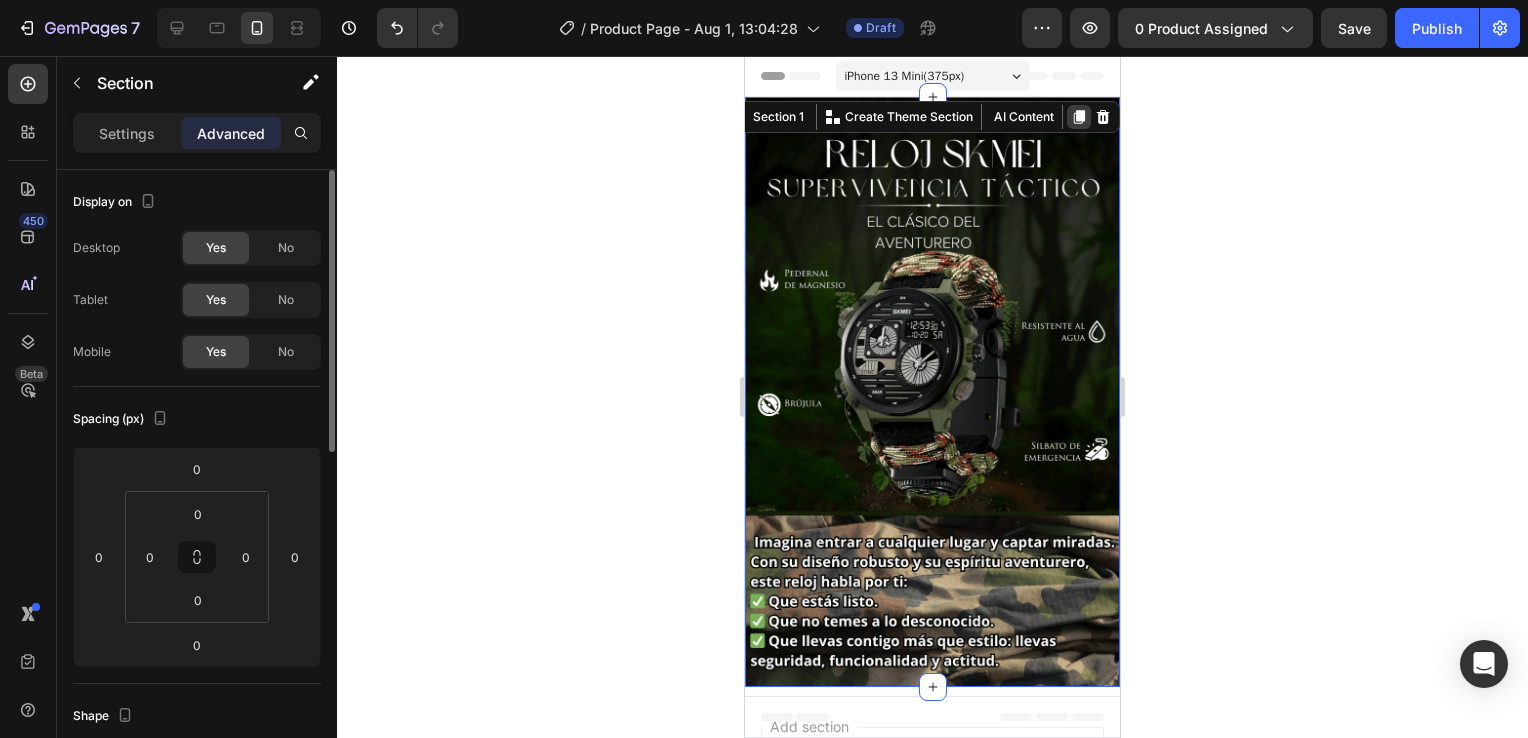 click 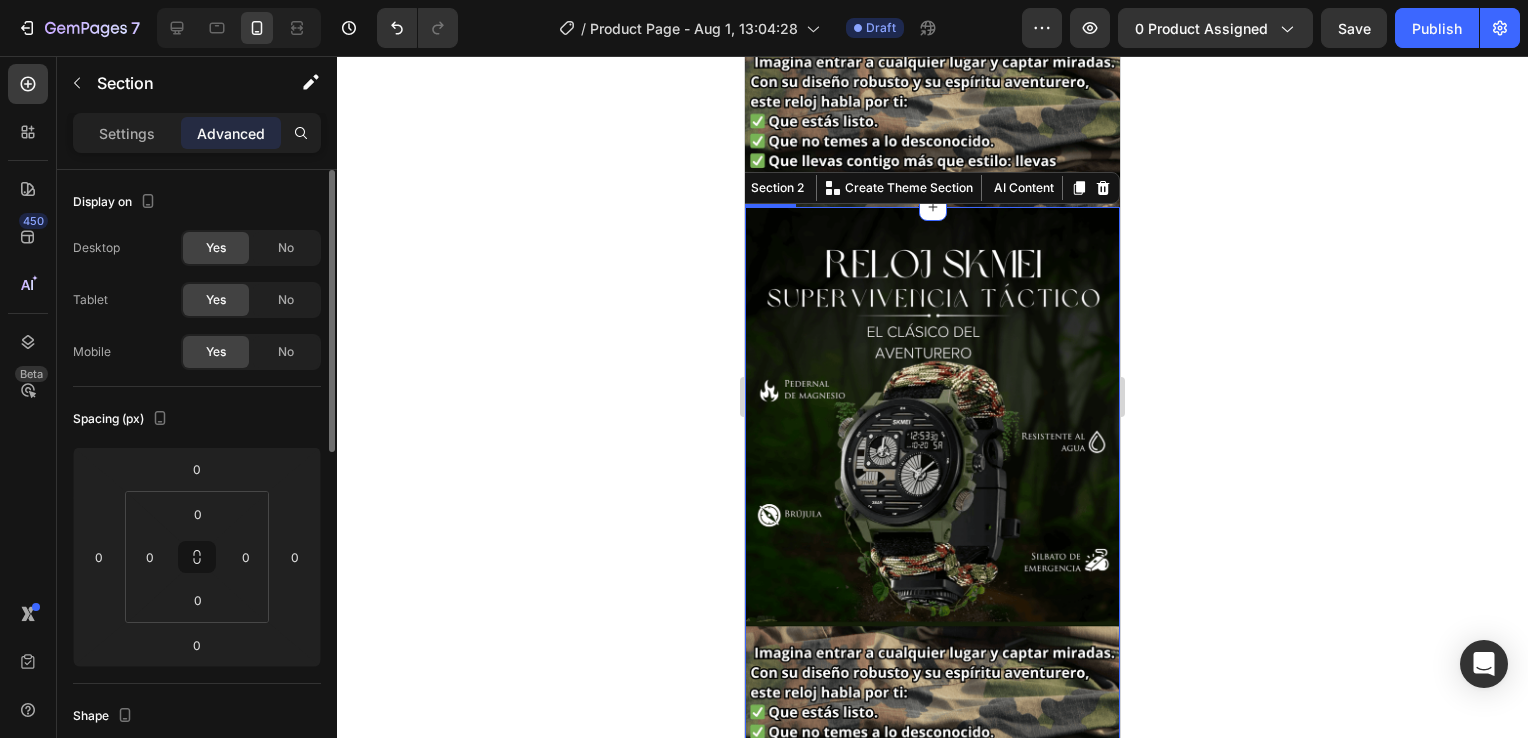 scroll, scrollTop: 537, scrollLeft: 0, axis: vertical 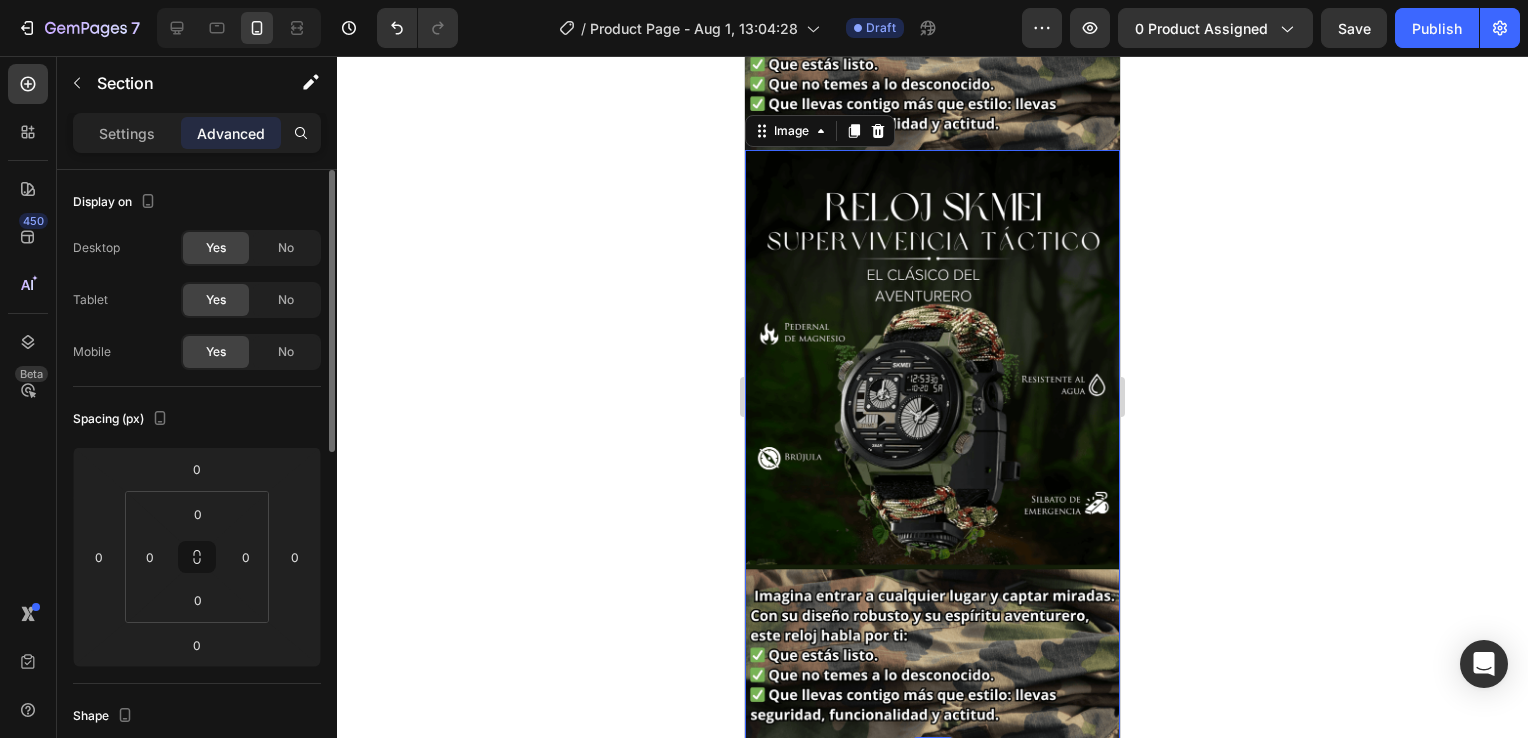 click at bounding box center (932, 445) 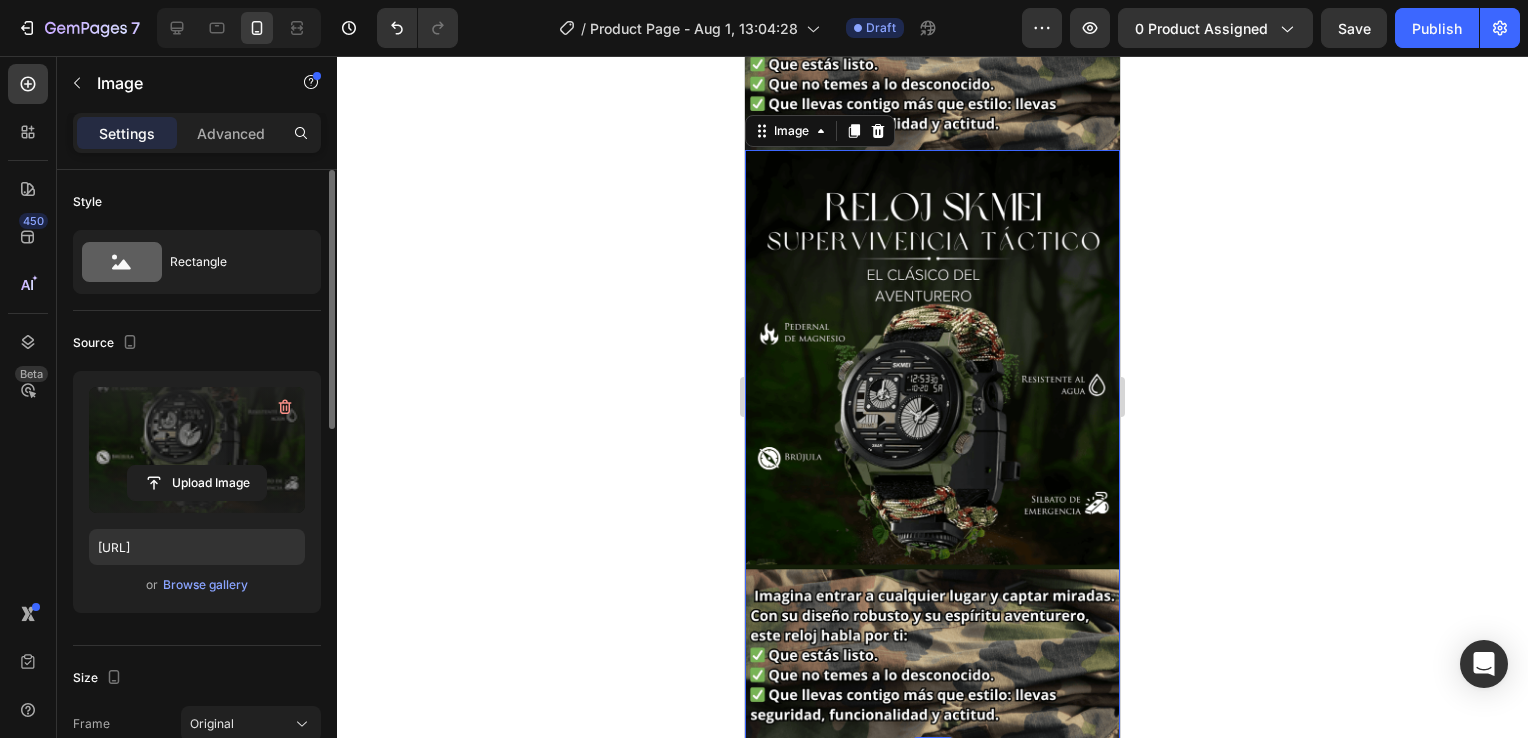 click at bounding box center [197, 450] 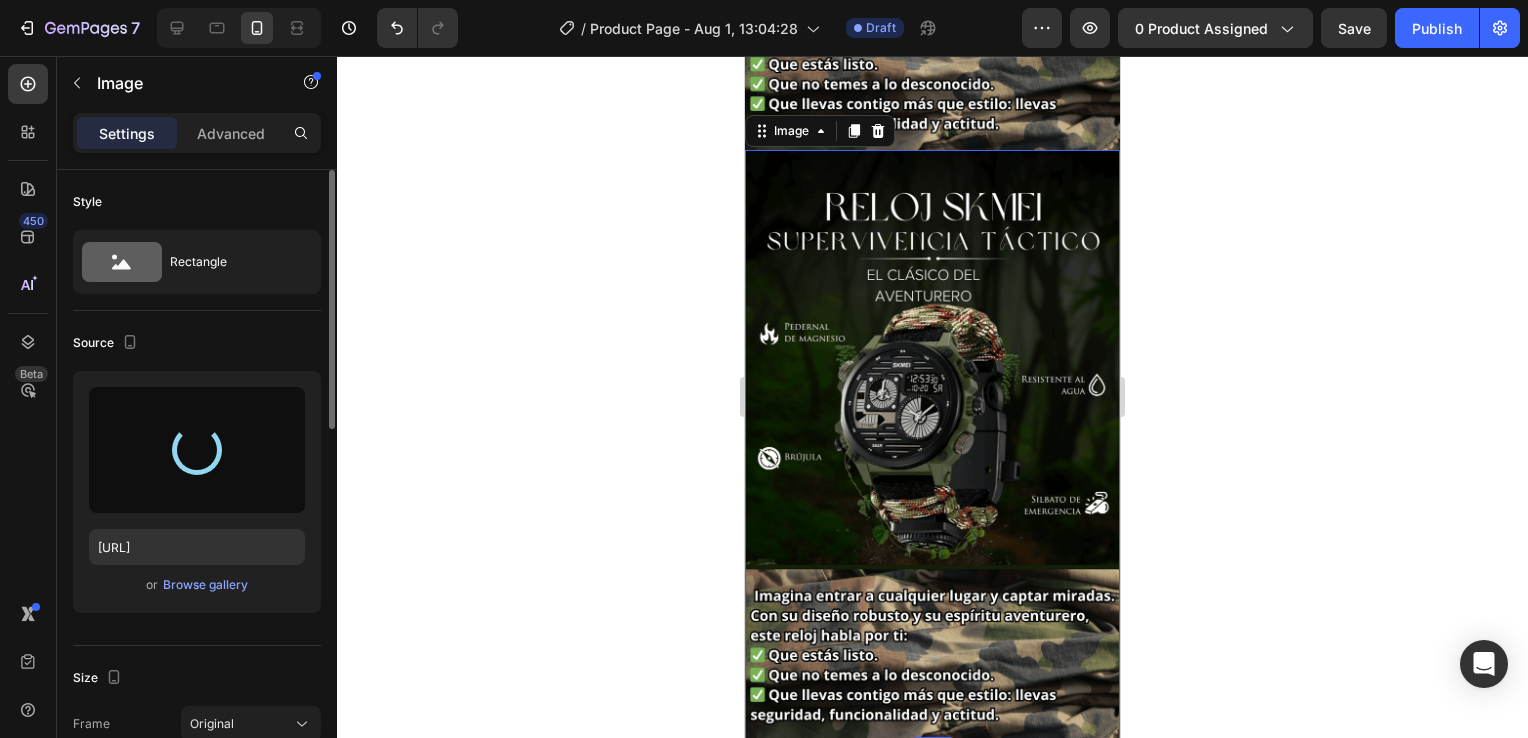type on "[URL]" 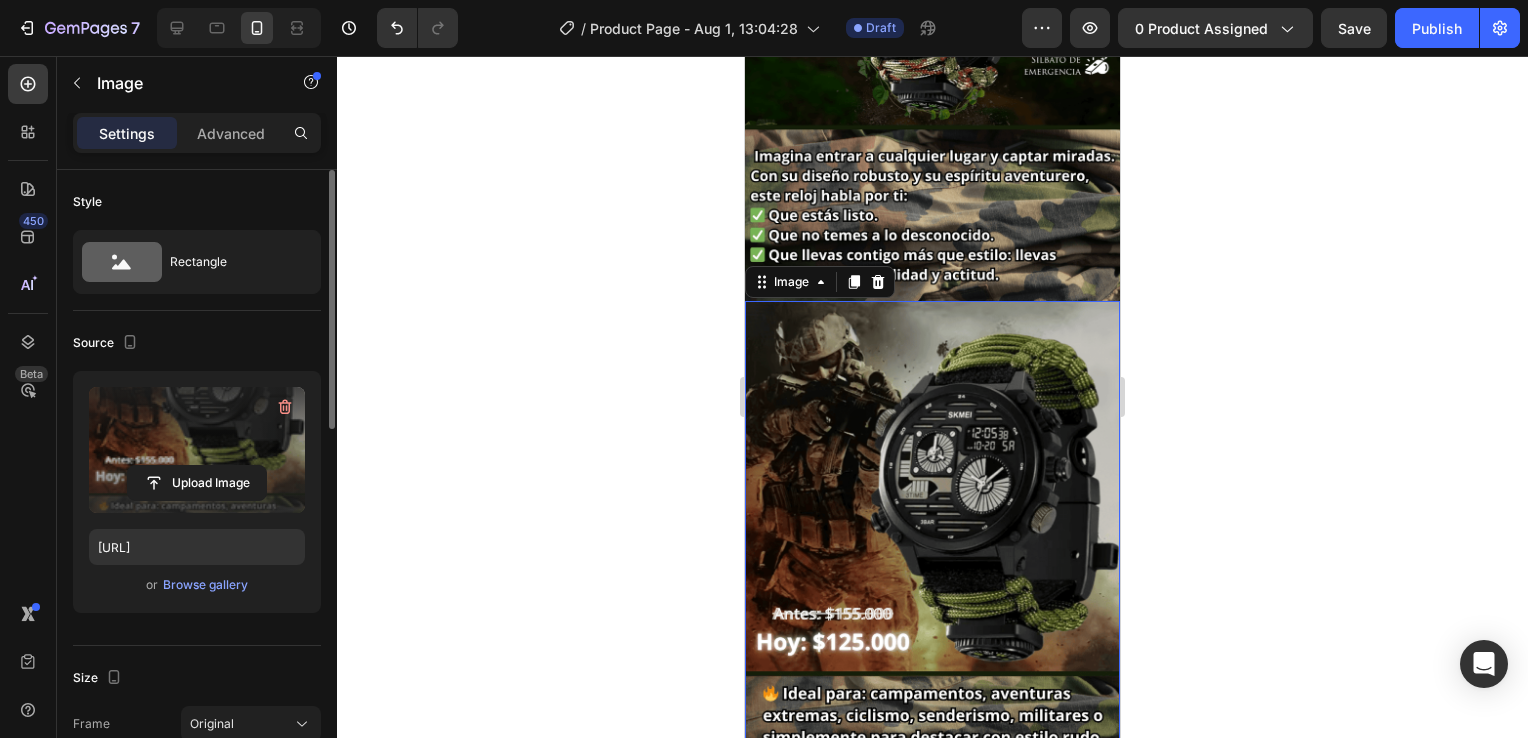 scroll, scrollTop: 368, scrollLeft: 0, axis: vertical 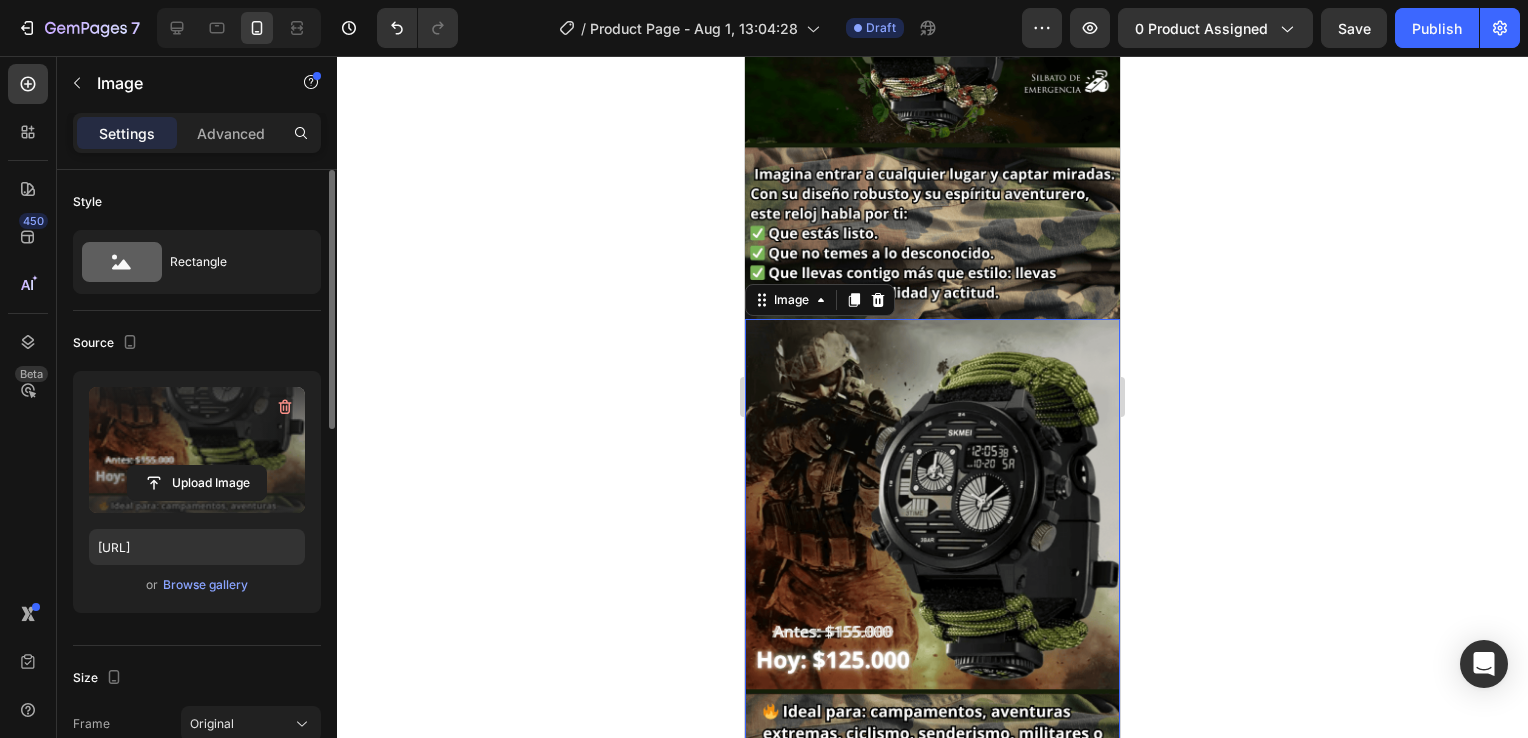 click at bounding box center (932, 614) 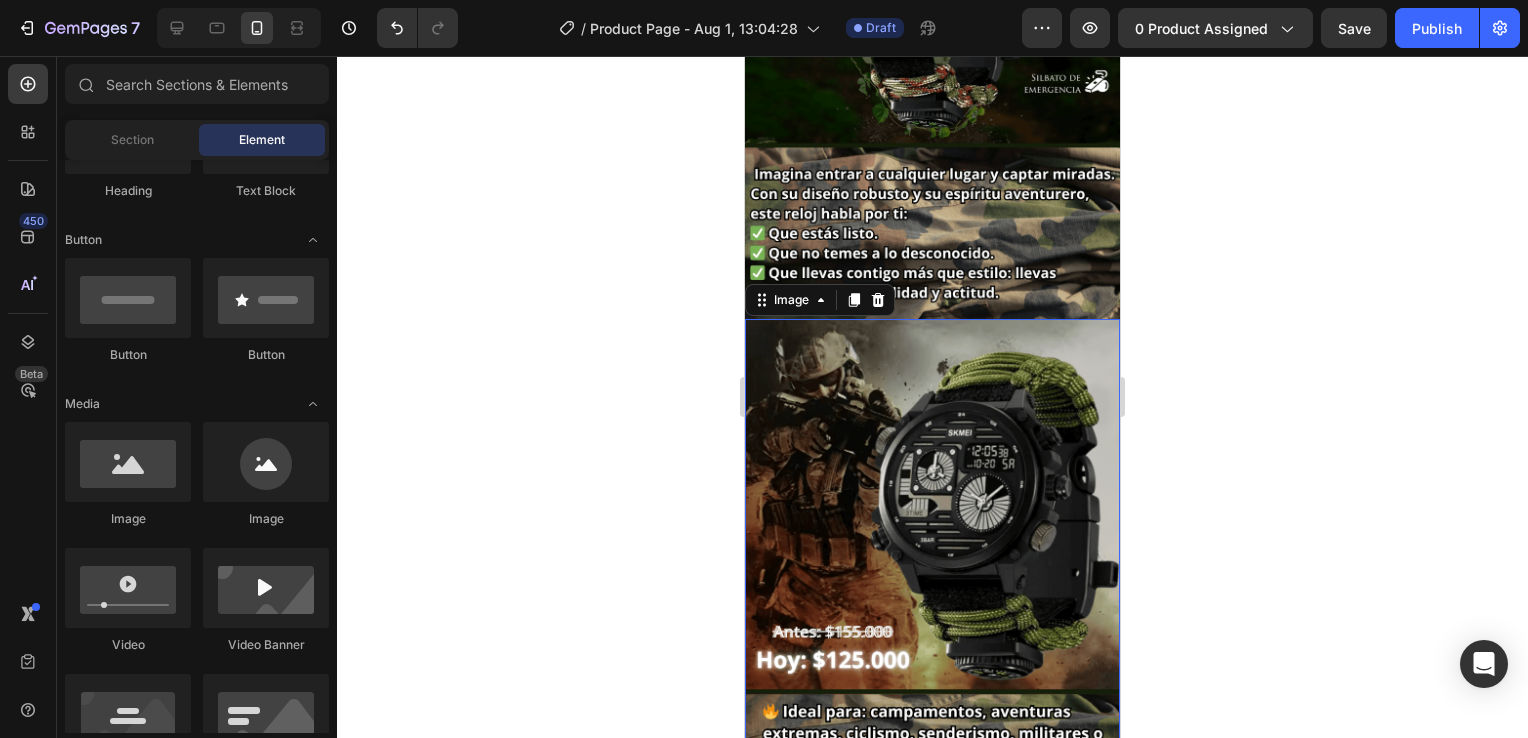 click at bounding box center (932, 614) 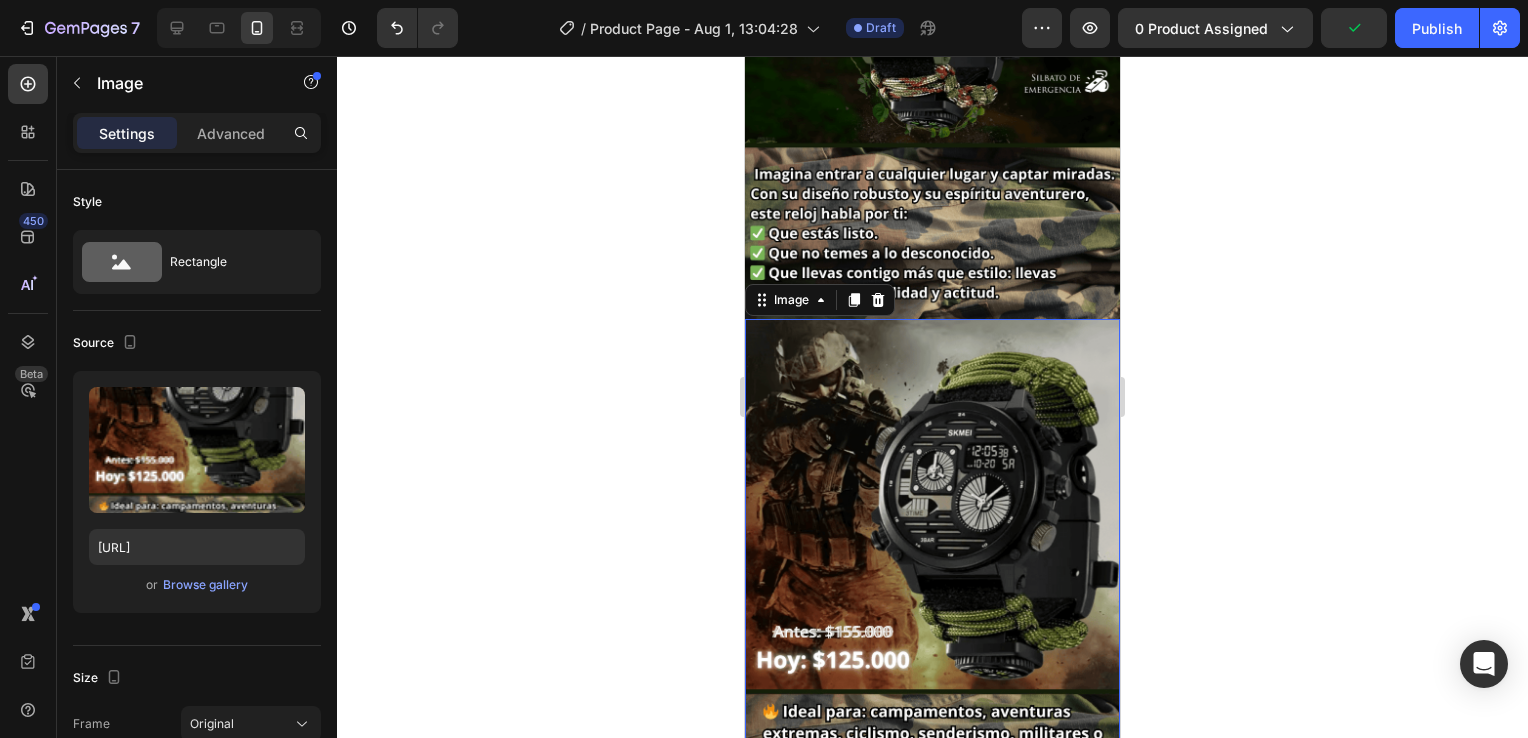 click at bounding box center (932, 614) 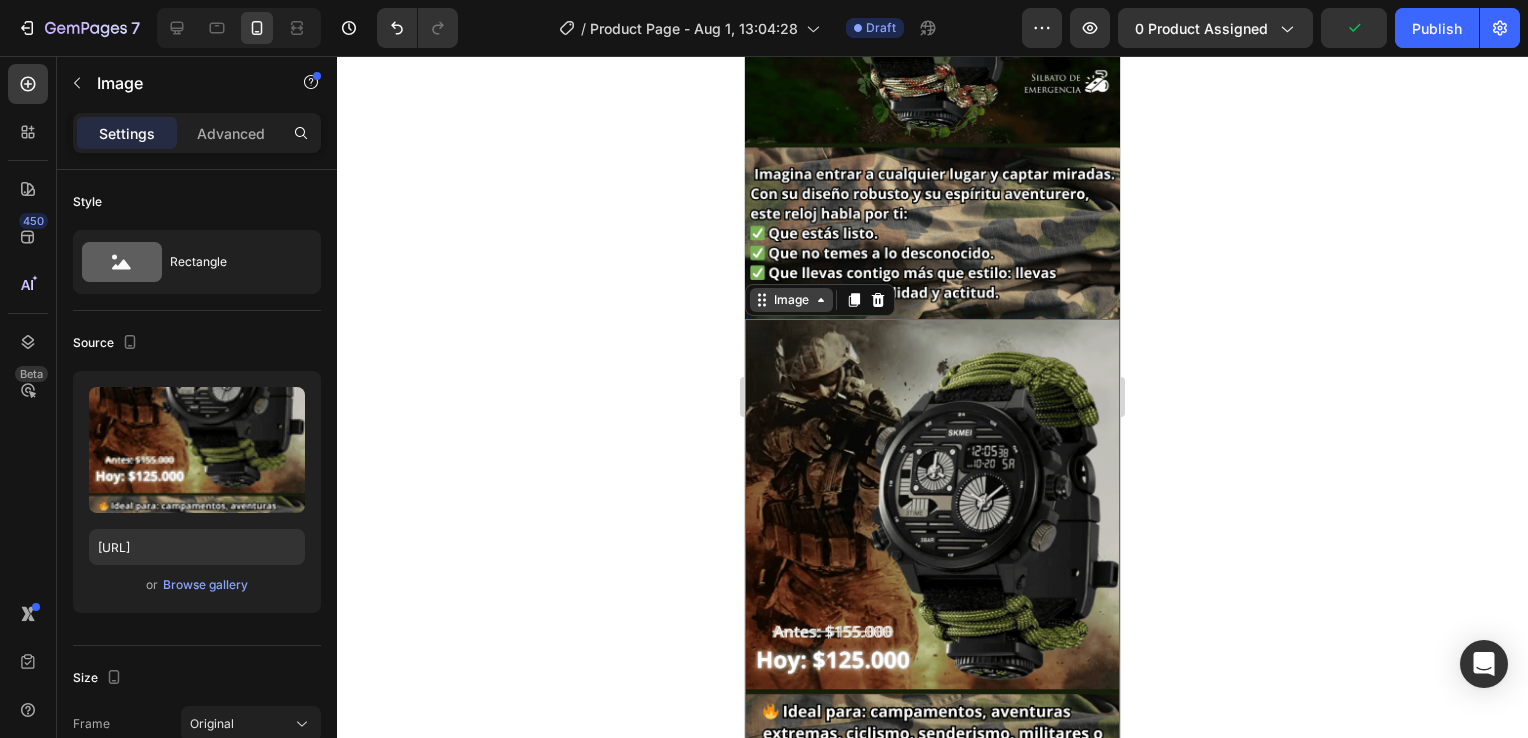click on "Image" at bounding box center (791, 300) 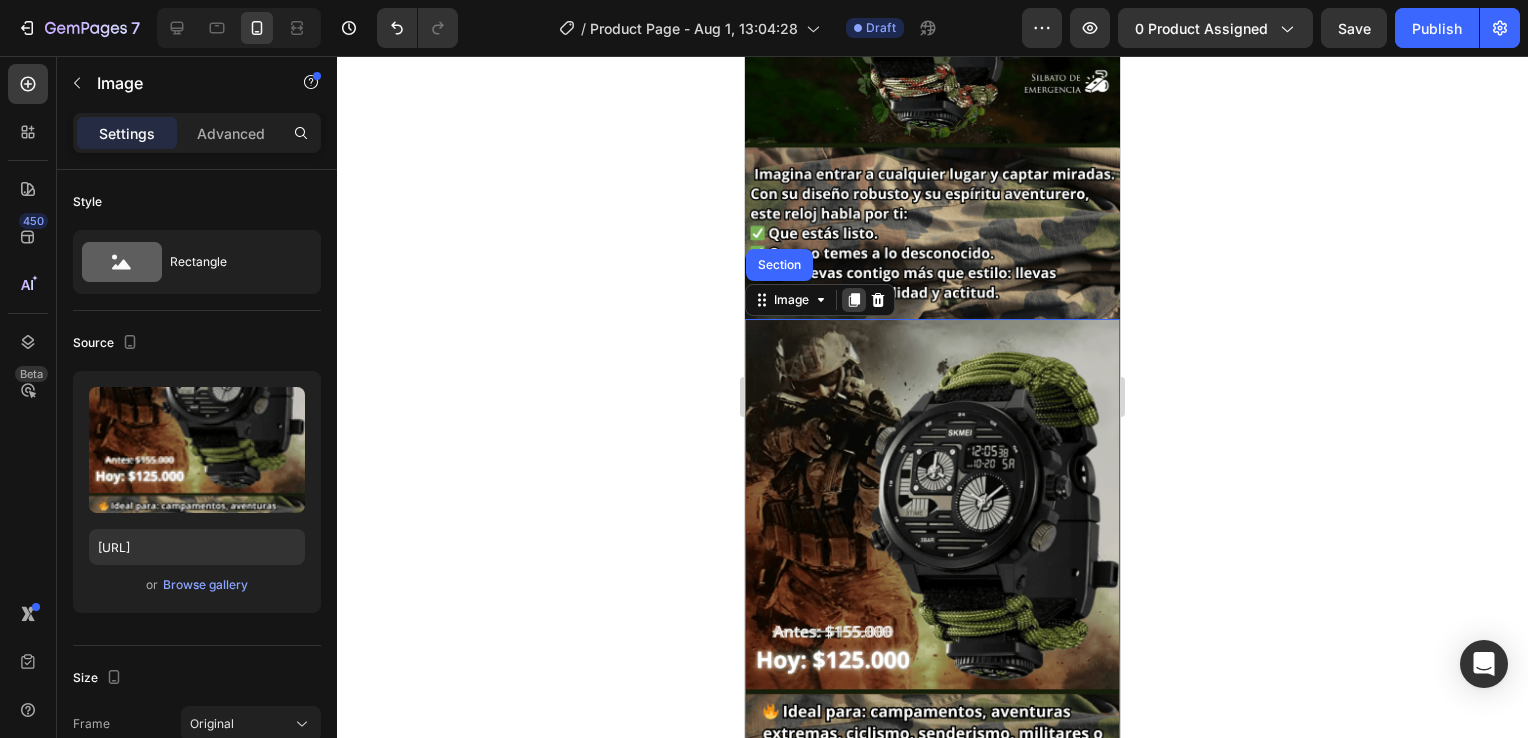 click at bounding box center (854, 300) 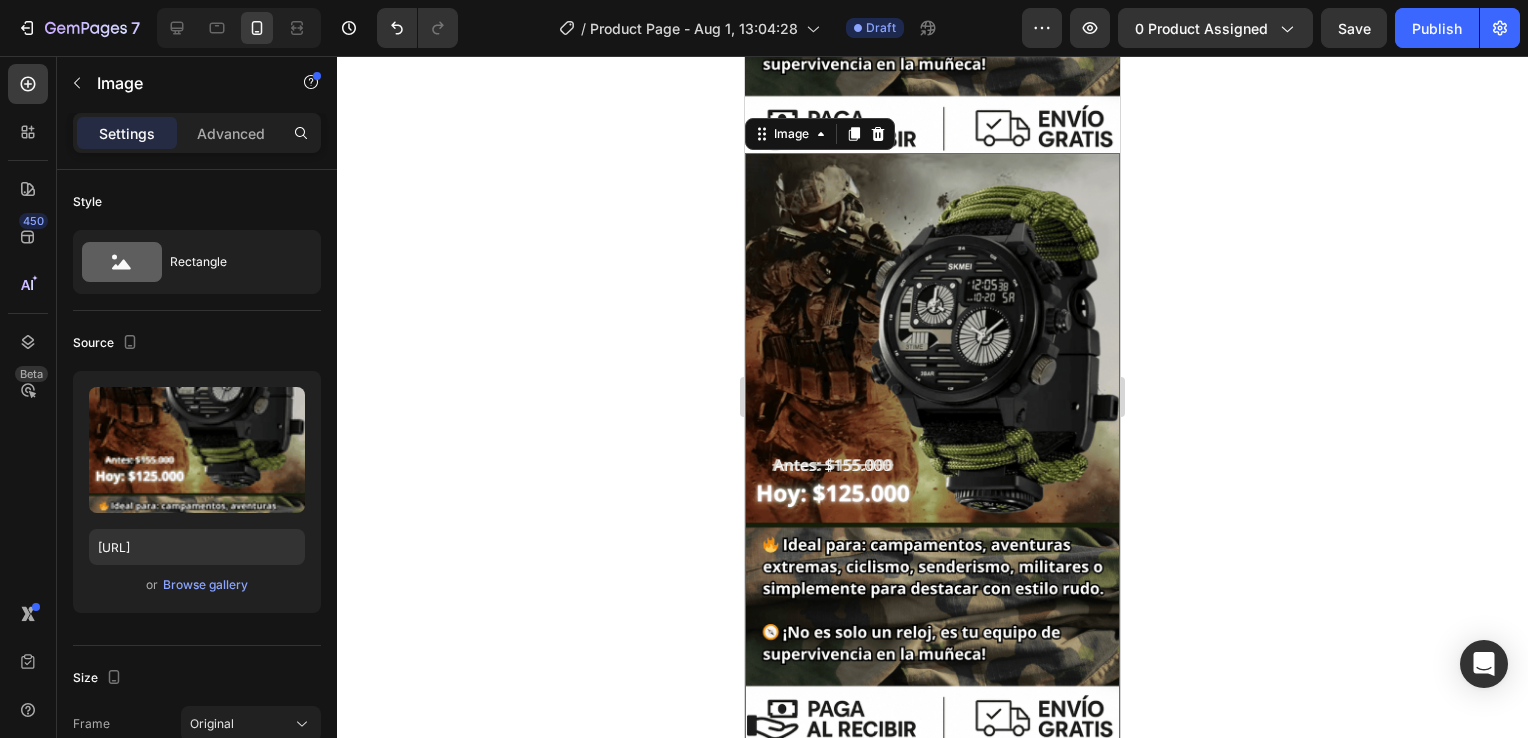 scroll, scrollTop: 1104, scrollLeft: 0, axis: vertical 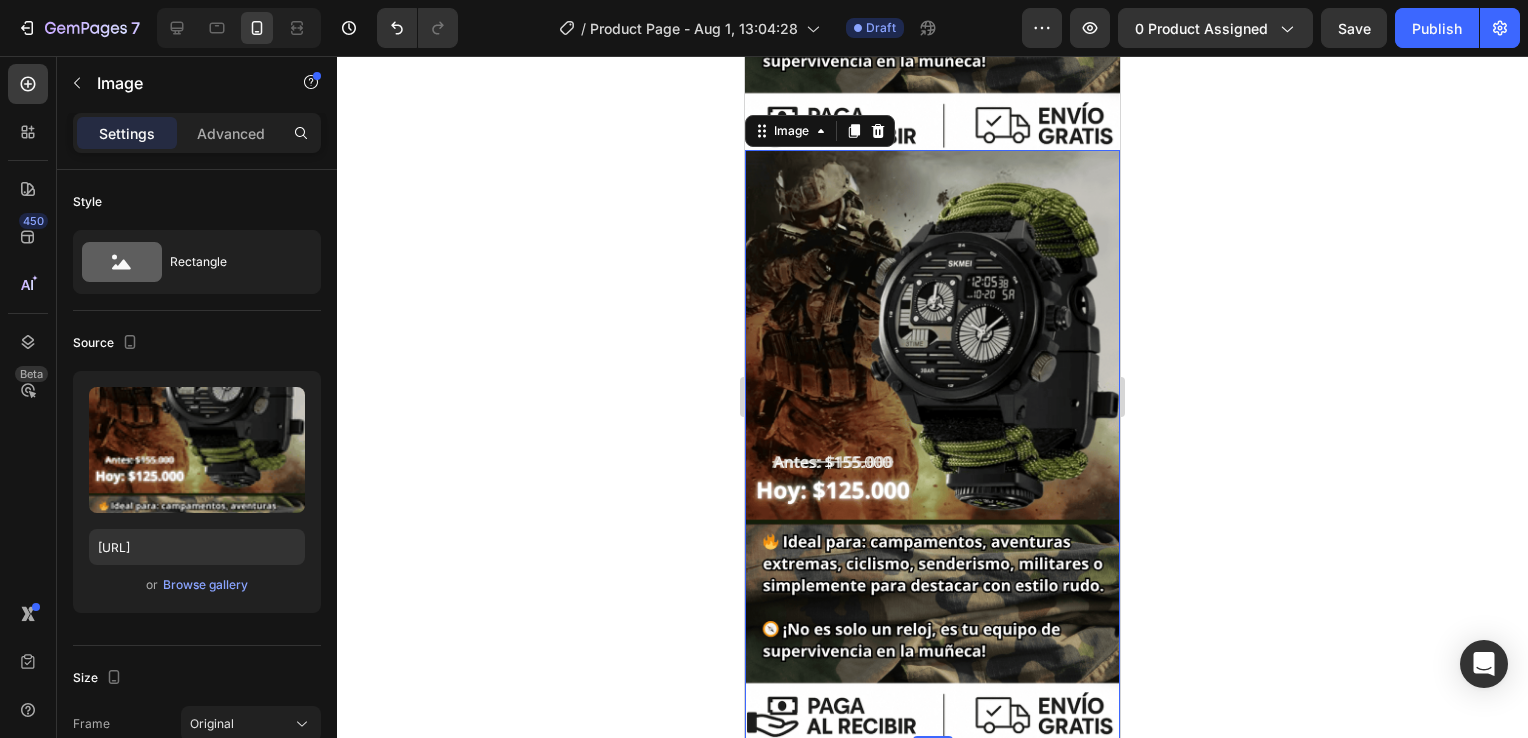 click at bounding box center [932, 445] 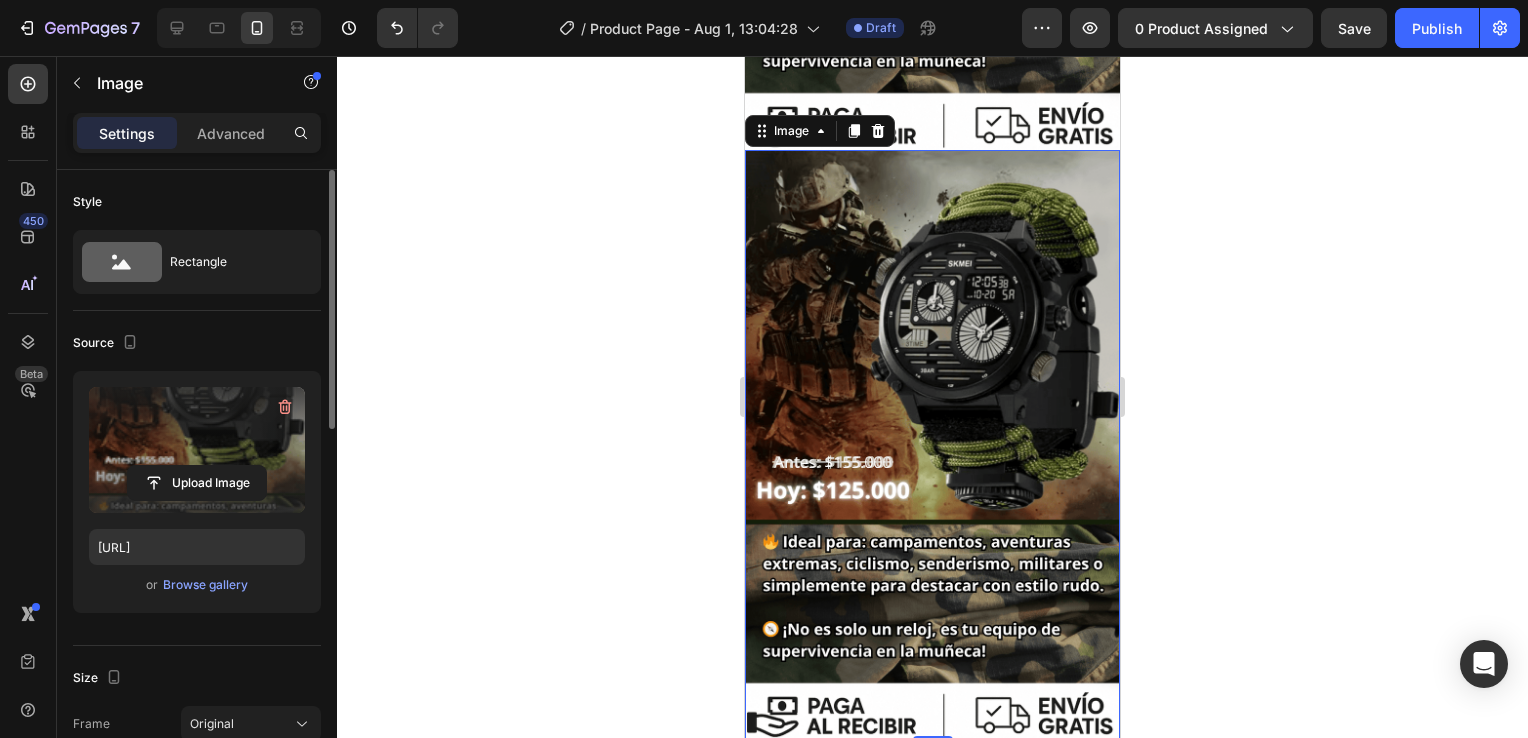 click at bounding box center (197, 450) 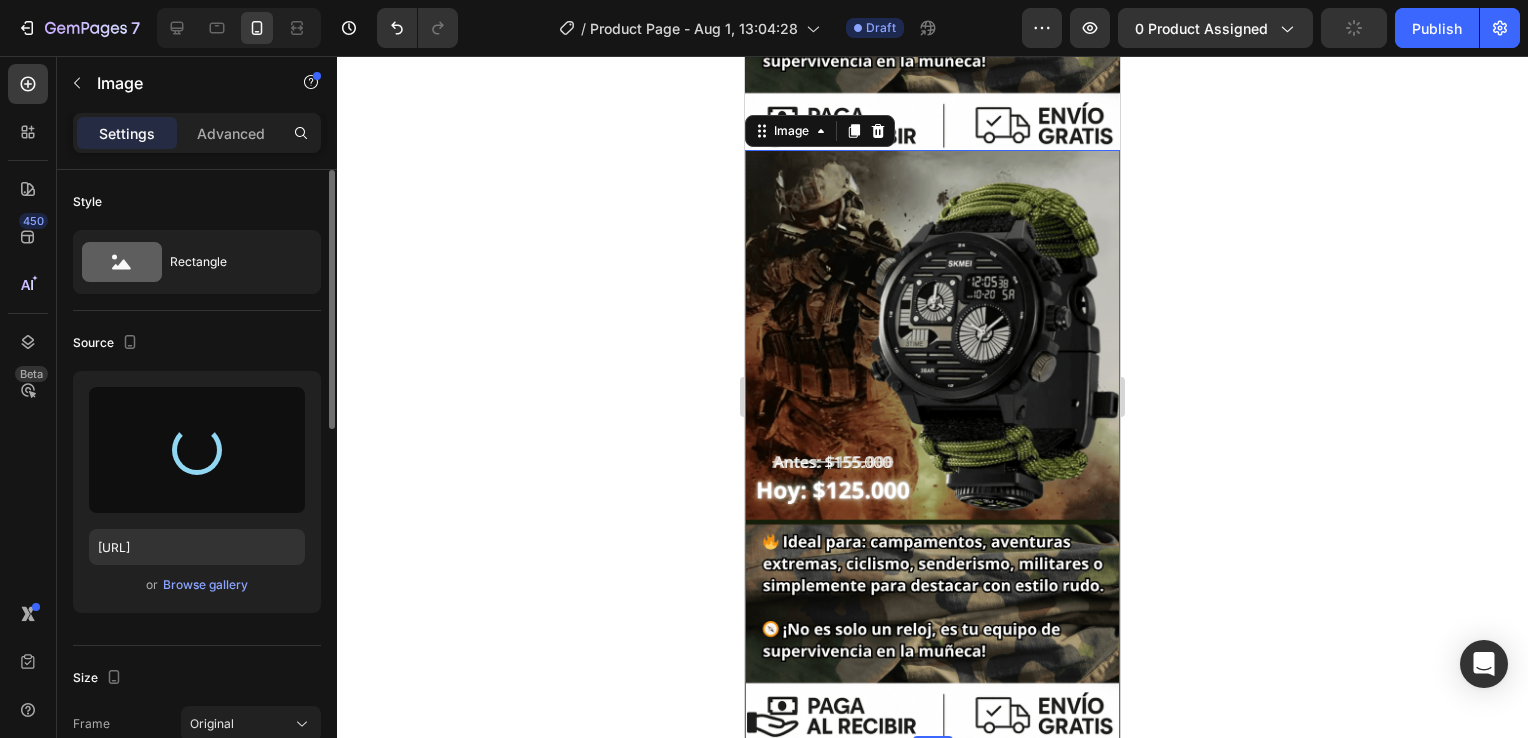 type on "[URL]" 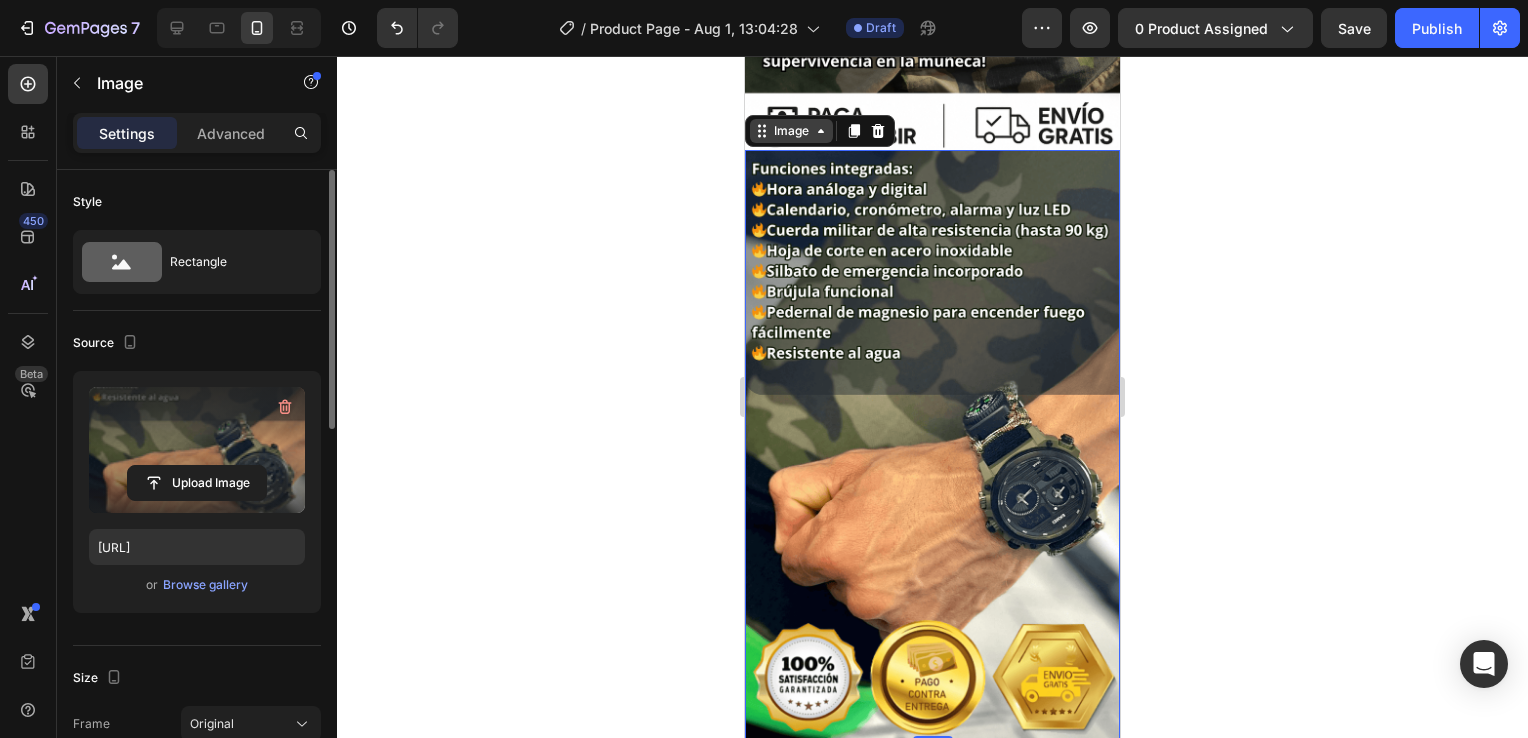 click on "Image" at bounding box center [791, 131] 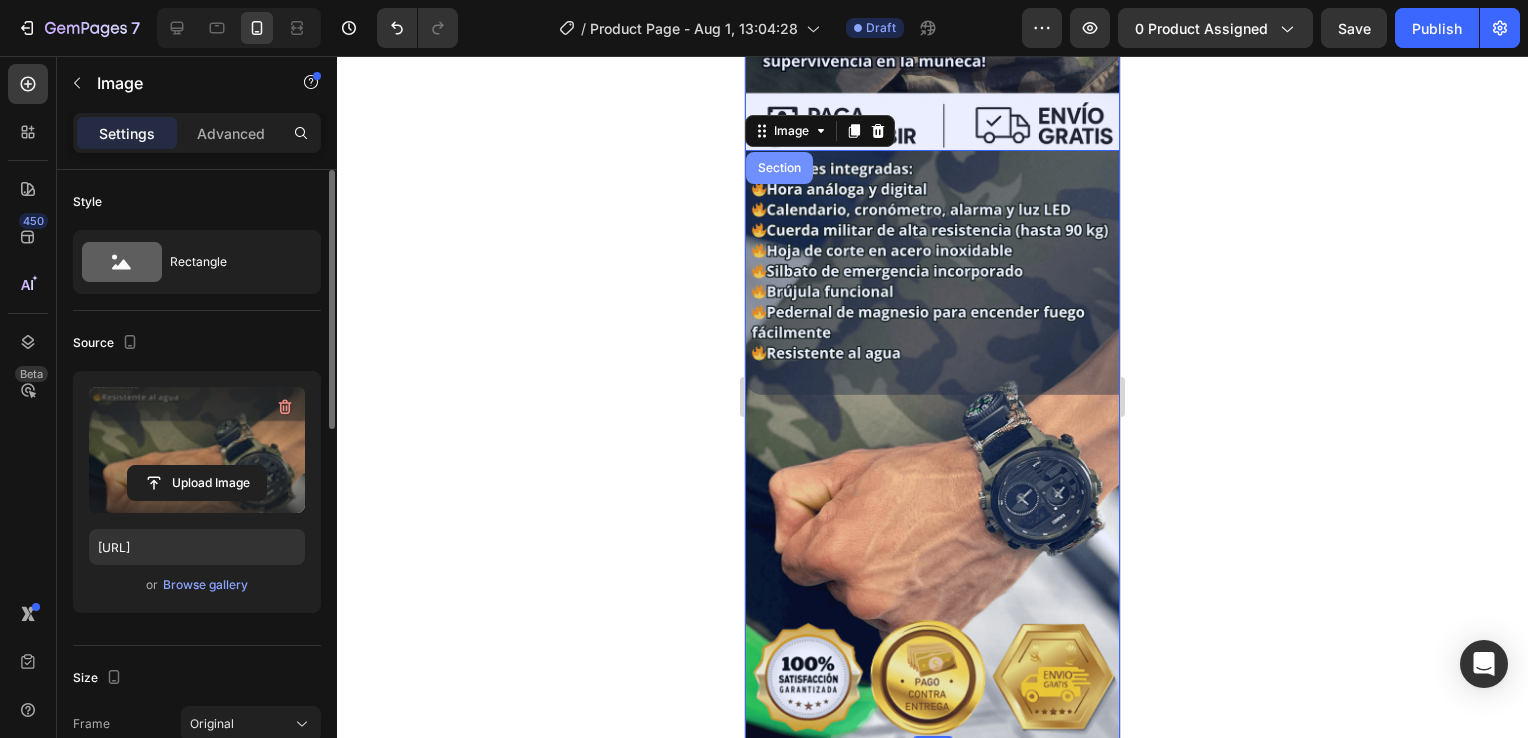click on "Section" at bounding box center [779, 168] 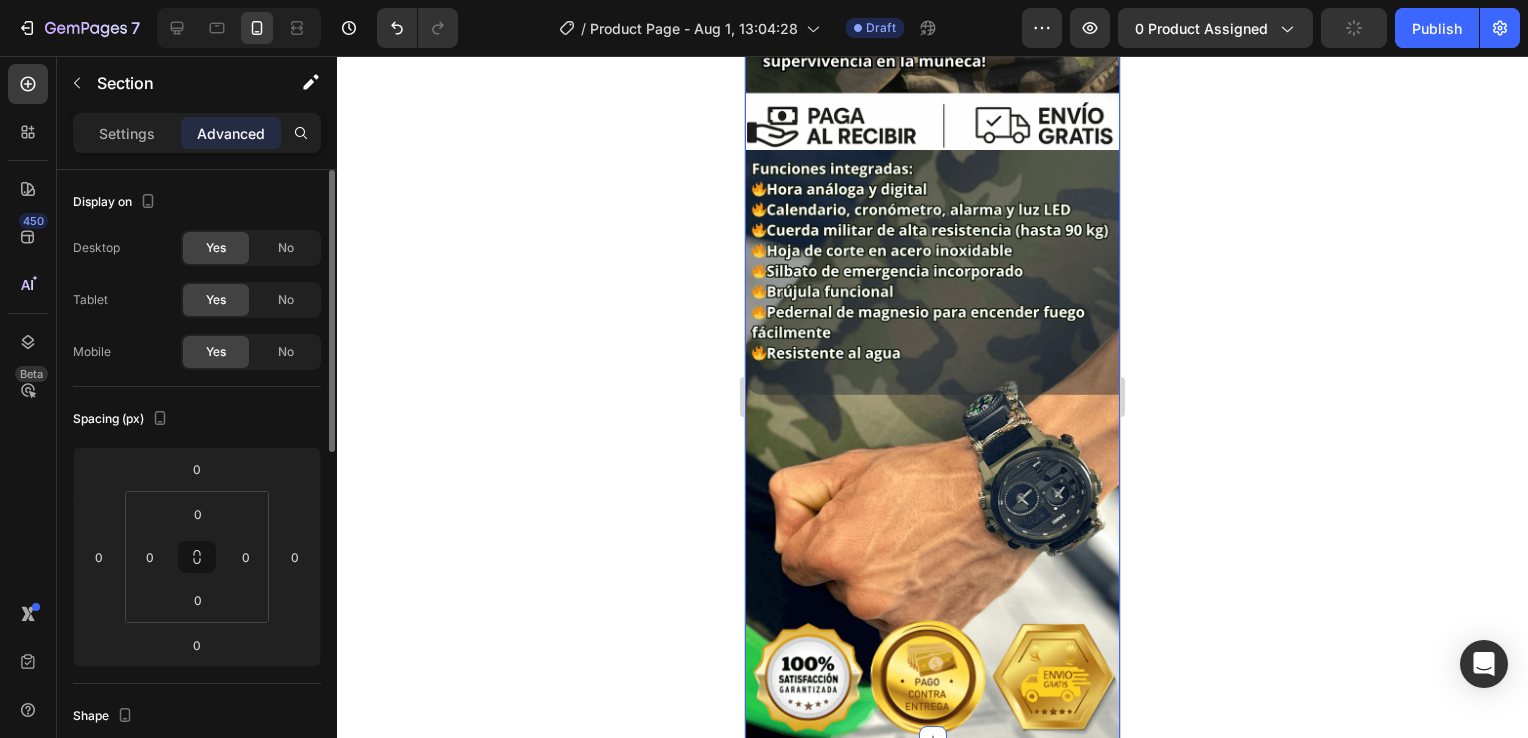 click 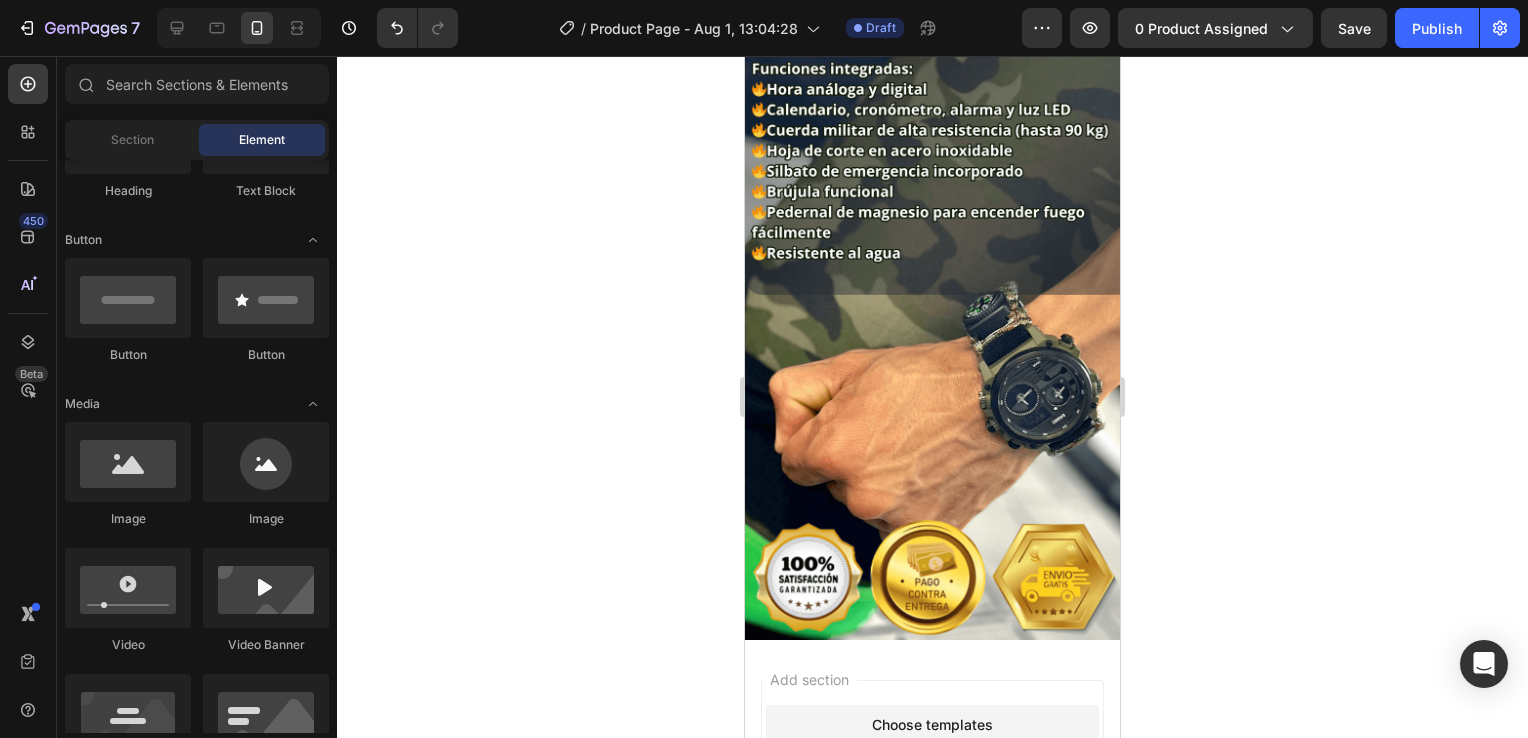 scroll, scrollTop: 1036, scrollLeft: 0, axis: vertical 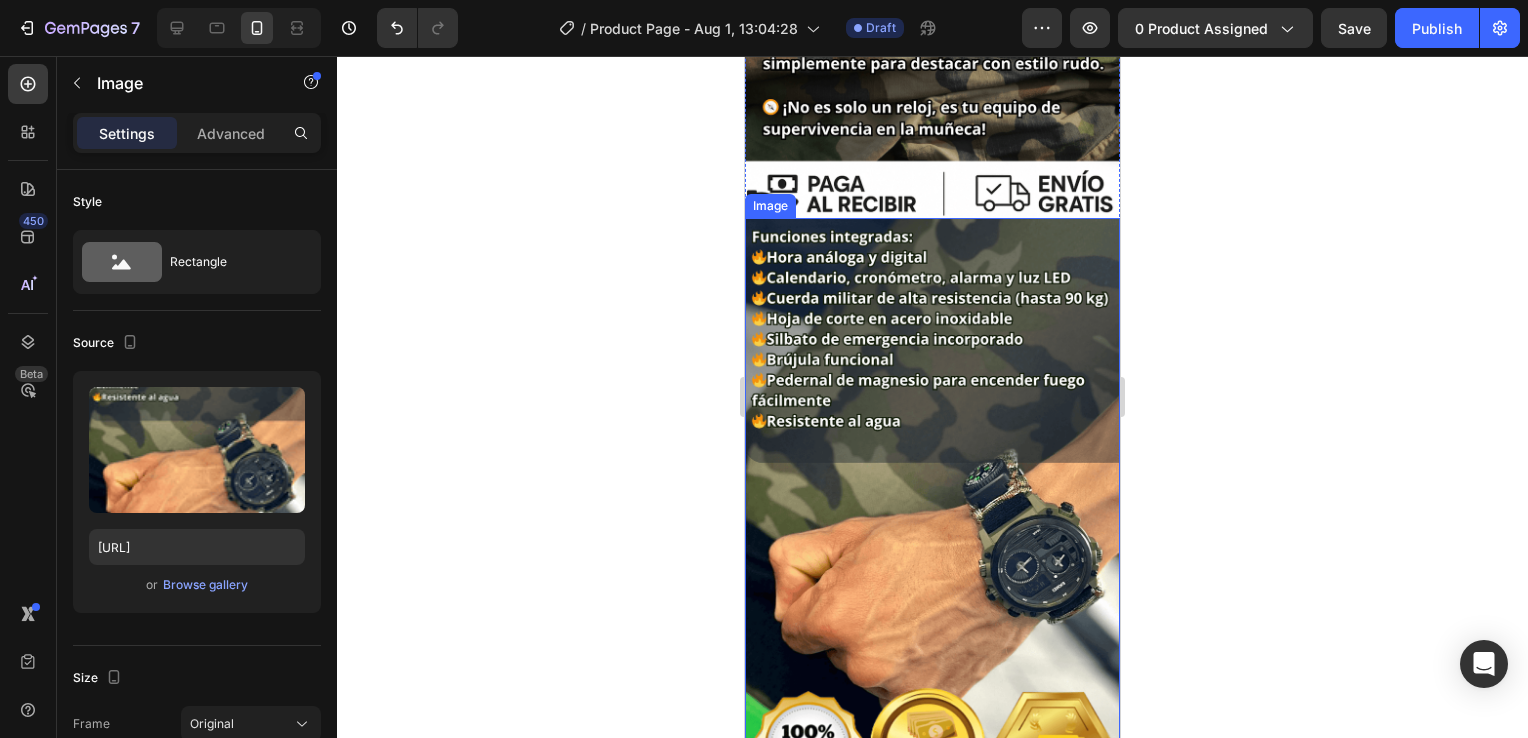 click at bounding box center (932, 513) 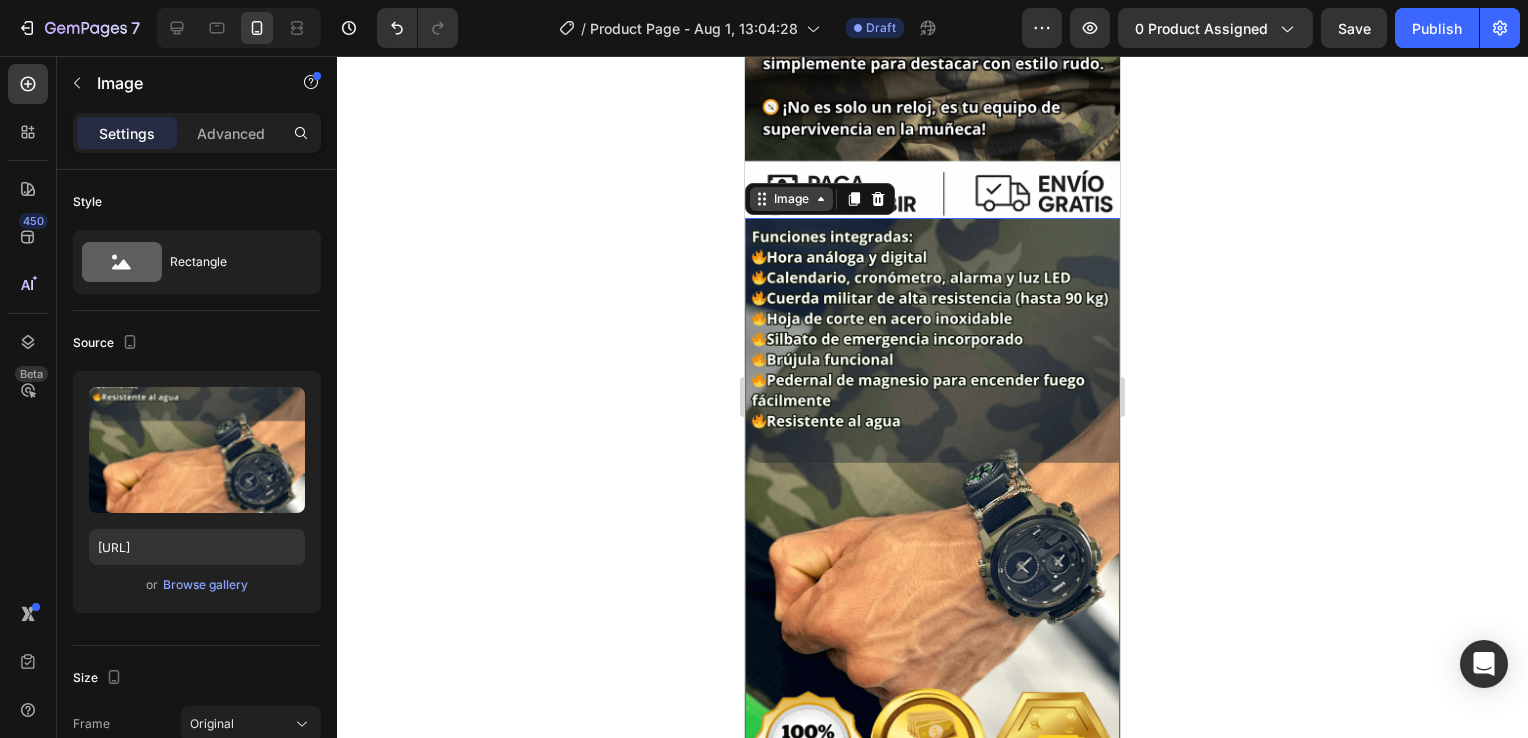 click on "Image" at bounding box center [791, 199] 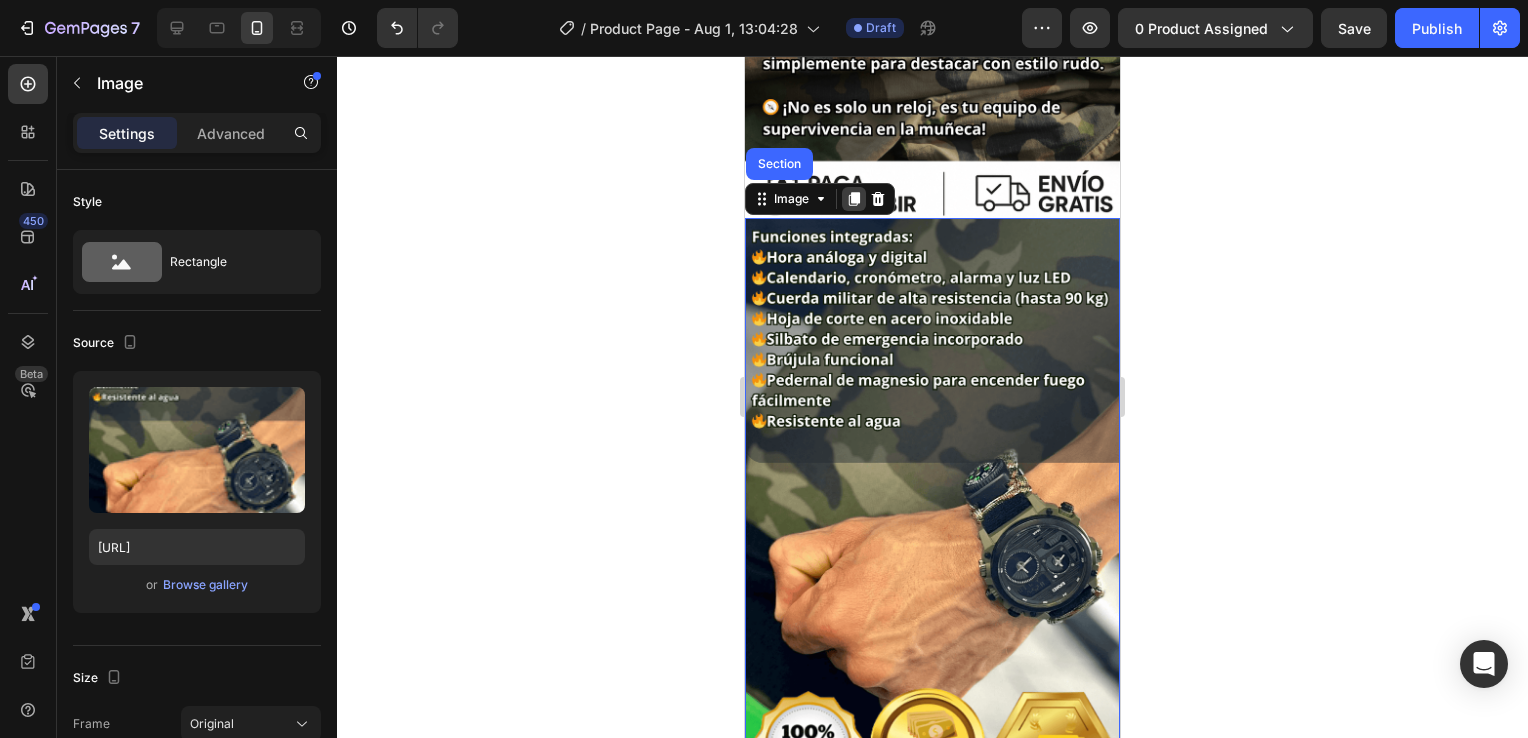 click 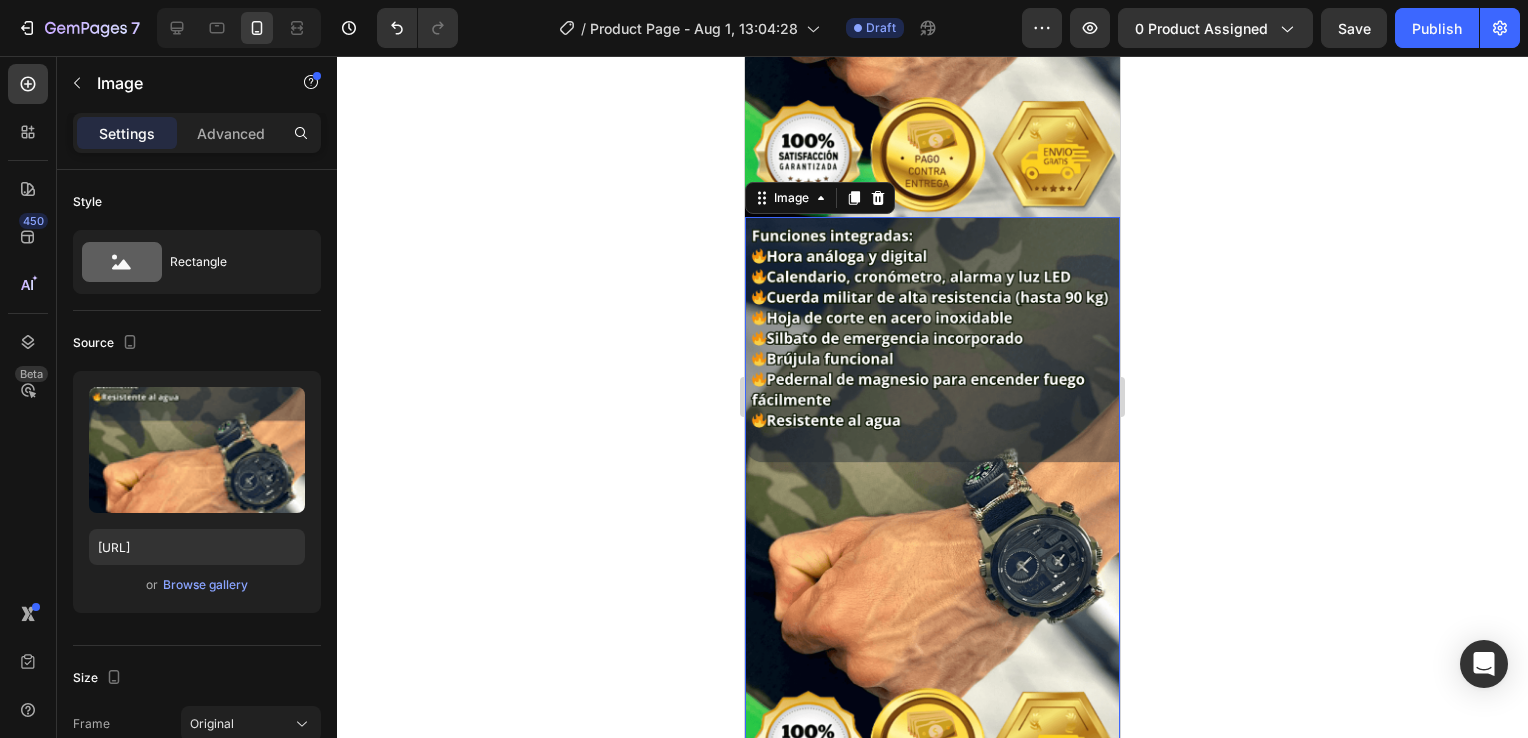 scroll, scrollTop: 1671, scrollLeft: 0, axis: vertical 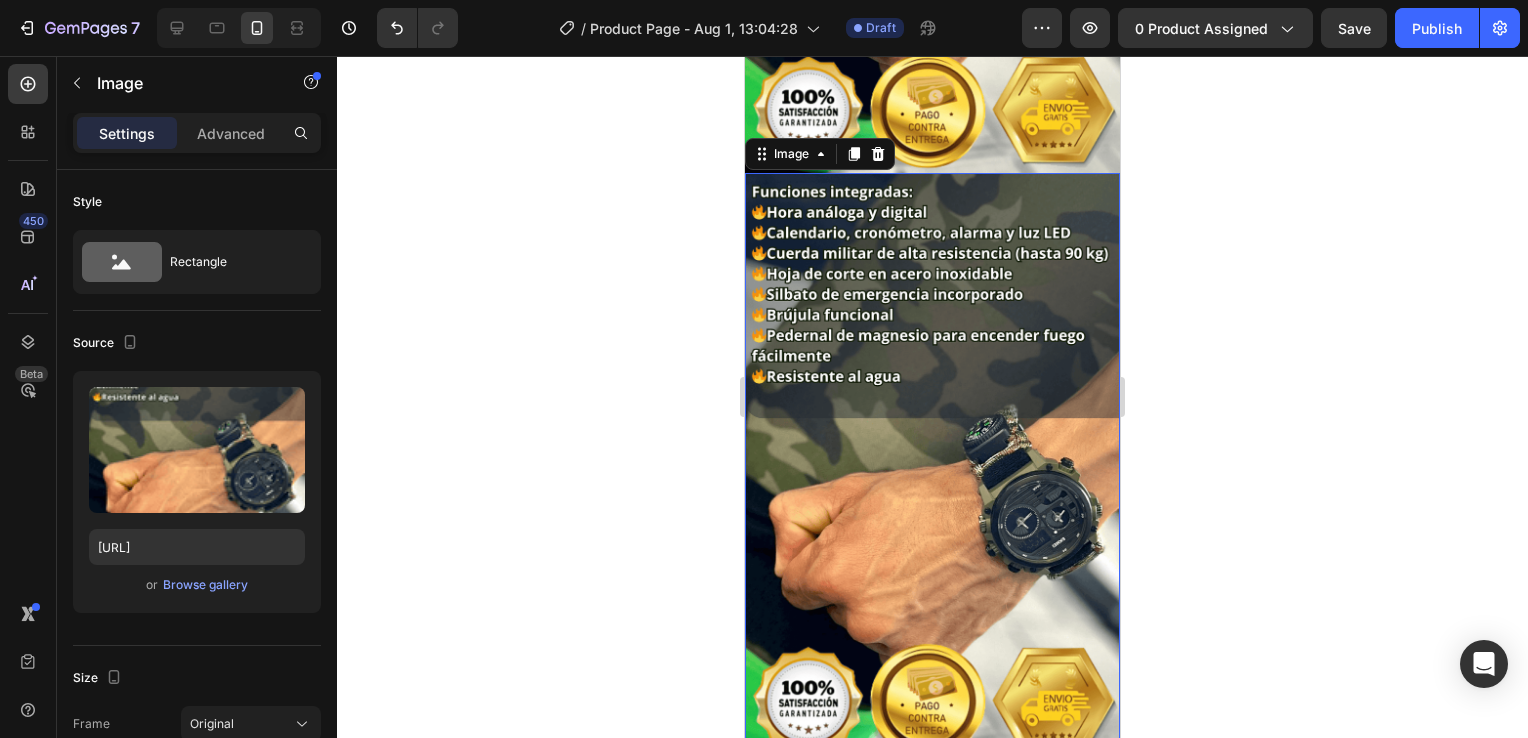 click at bounding box center [932, 468] 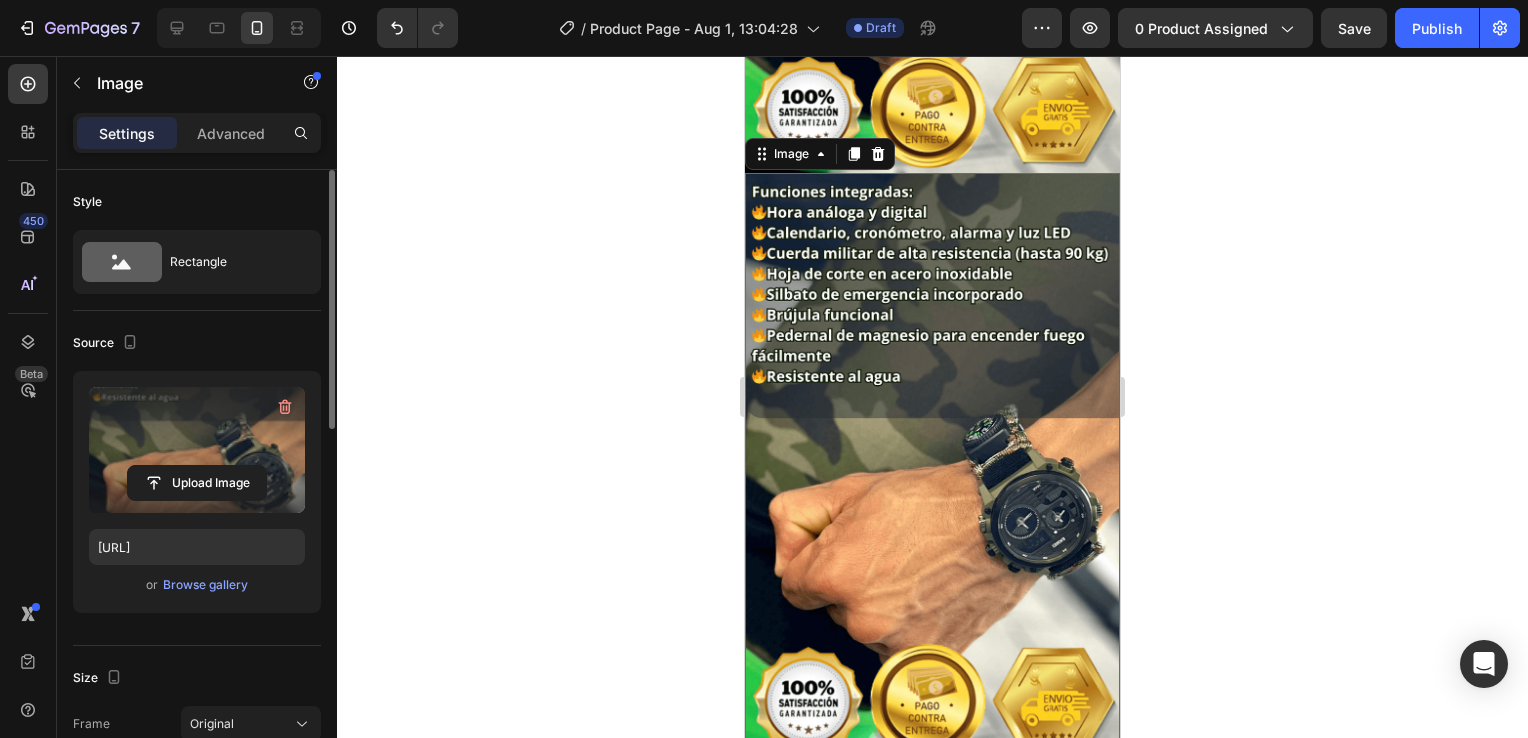 click at bounding box center (197, 450) 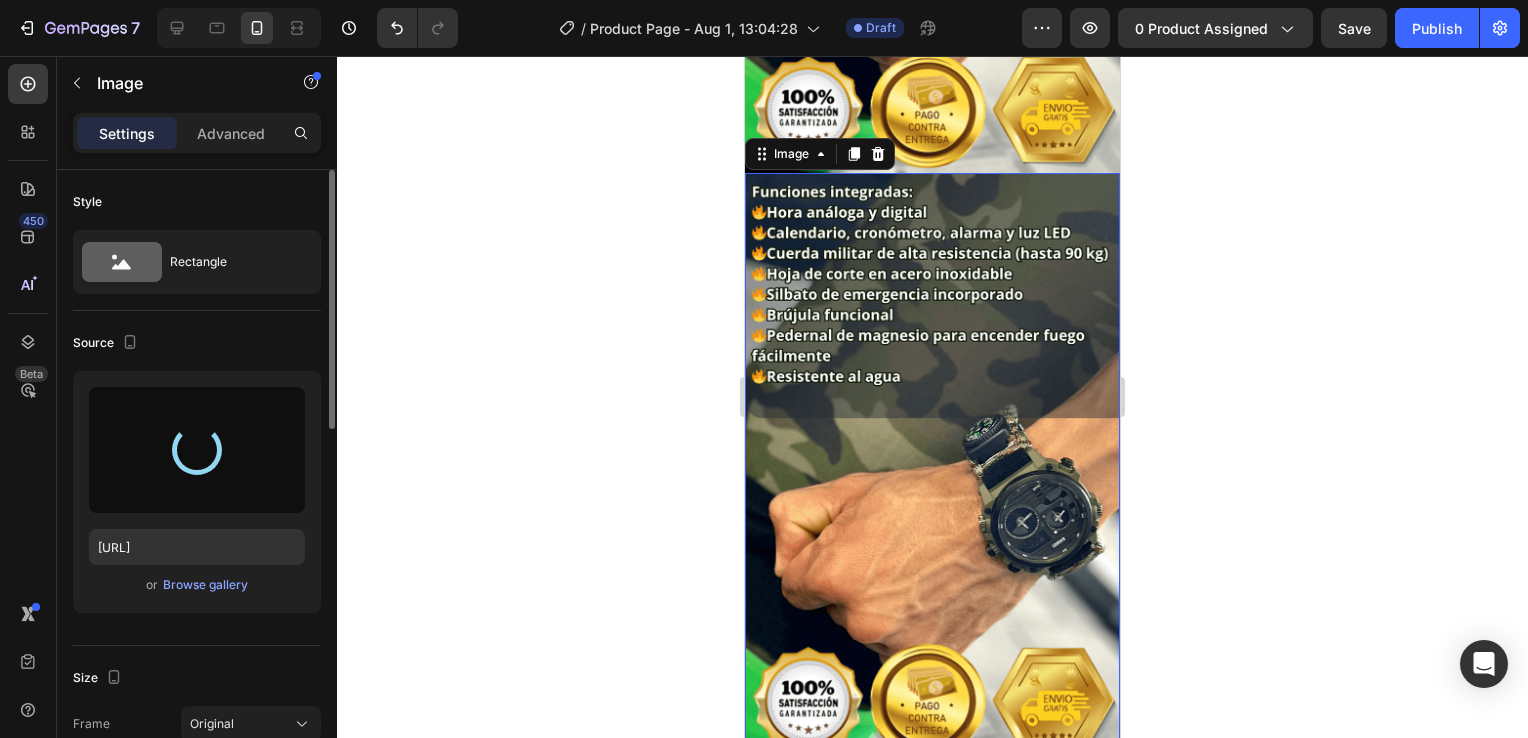 type on "[URL]" 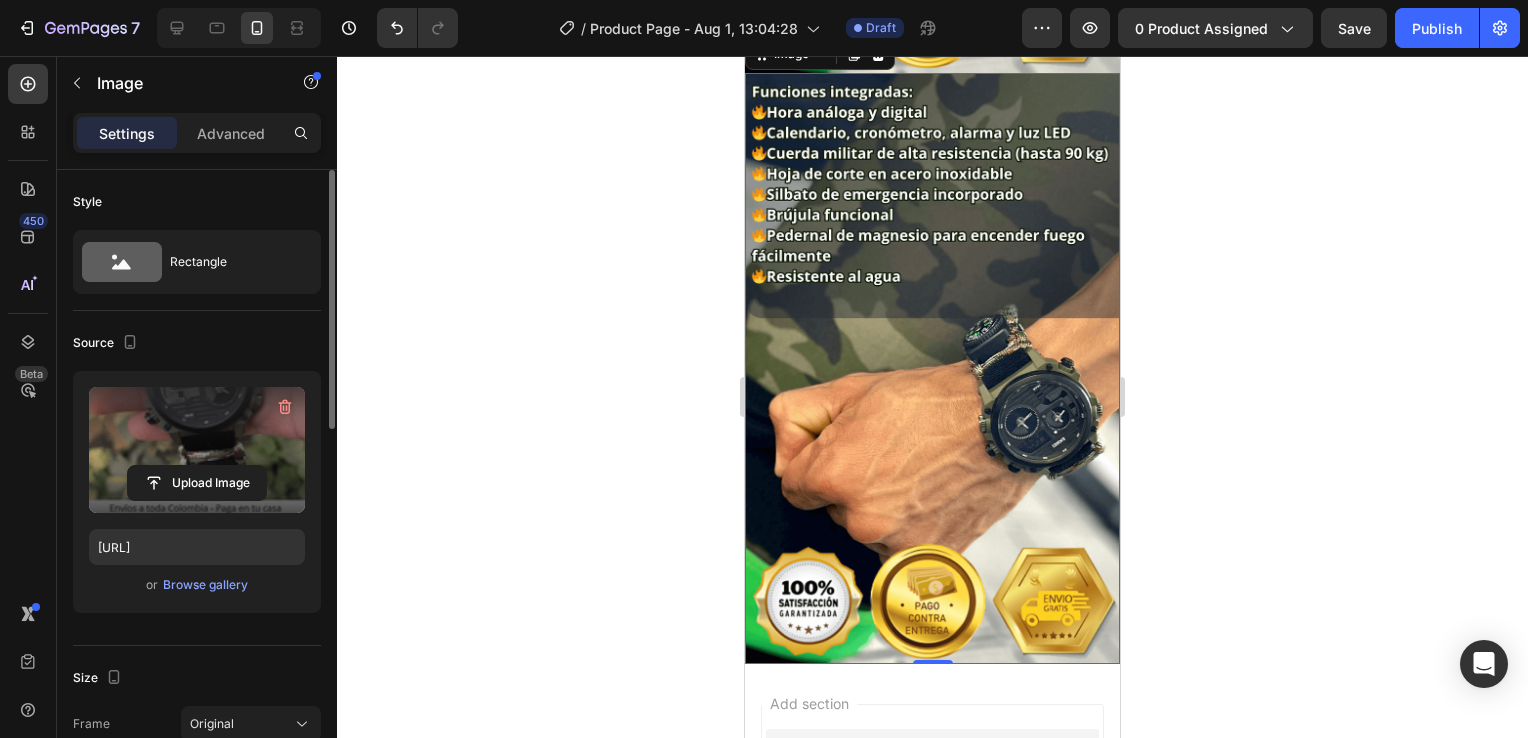 click at bounding box center [932, 368] 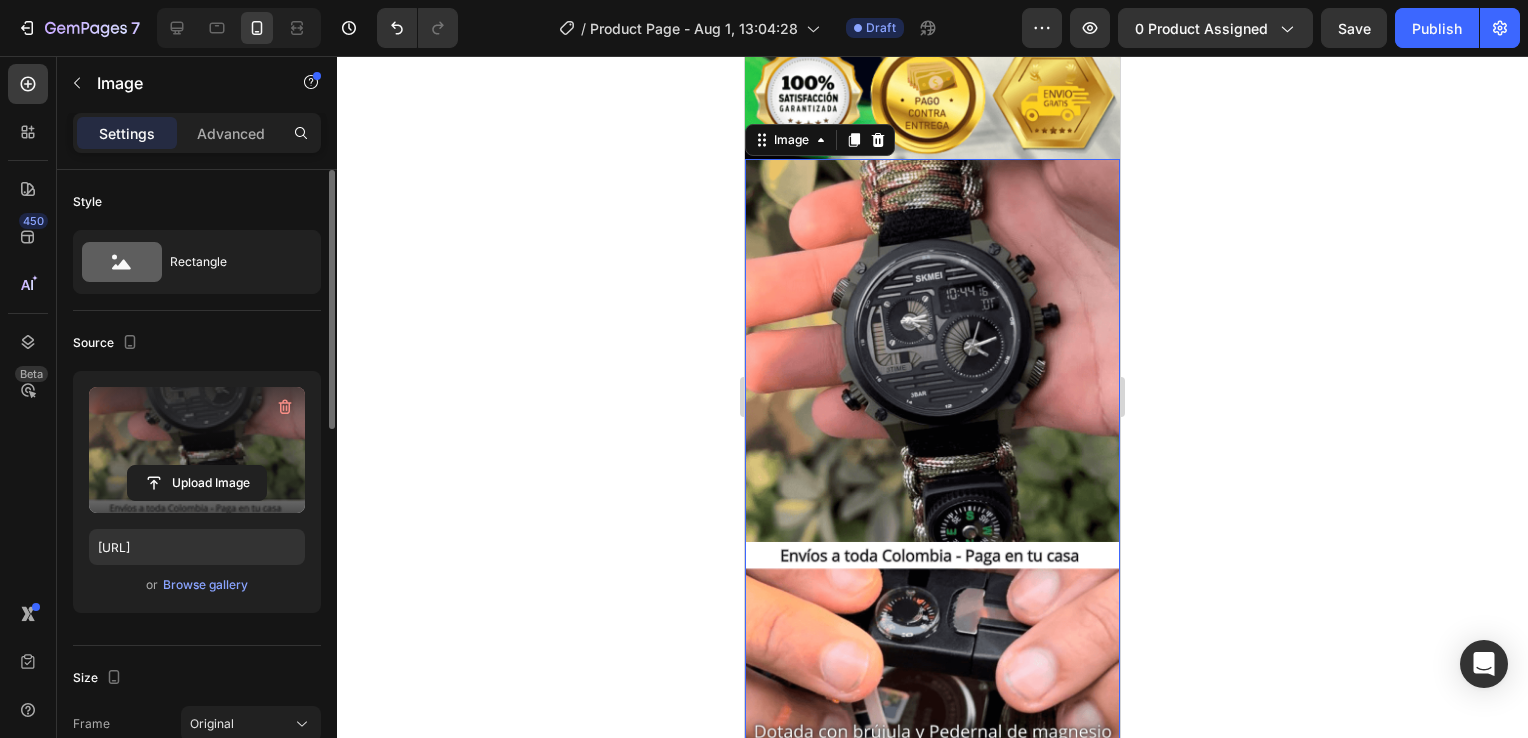 scroll, scrollTop: 1571, scrollLeft: 0, axis: vertical 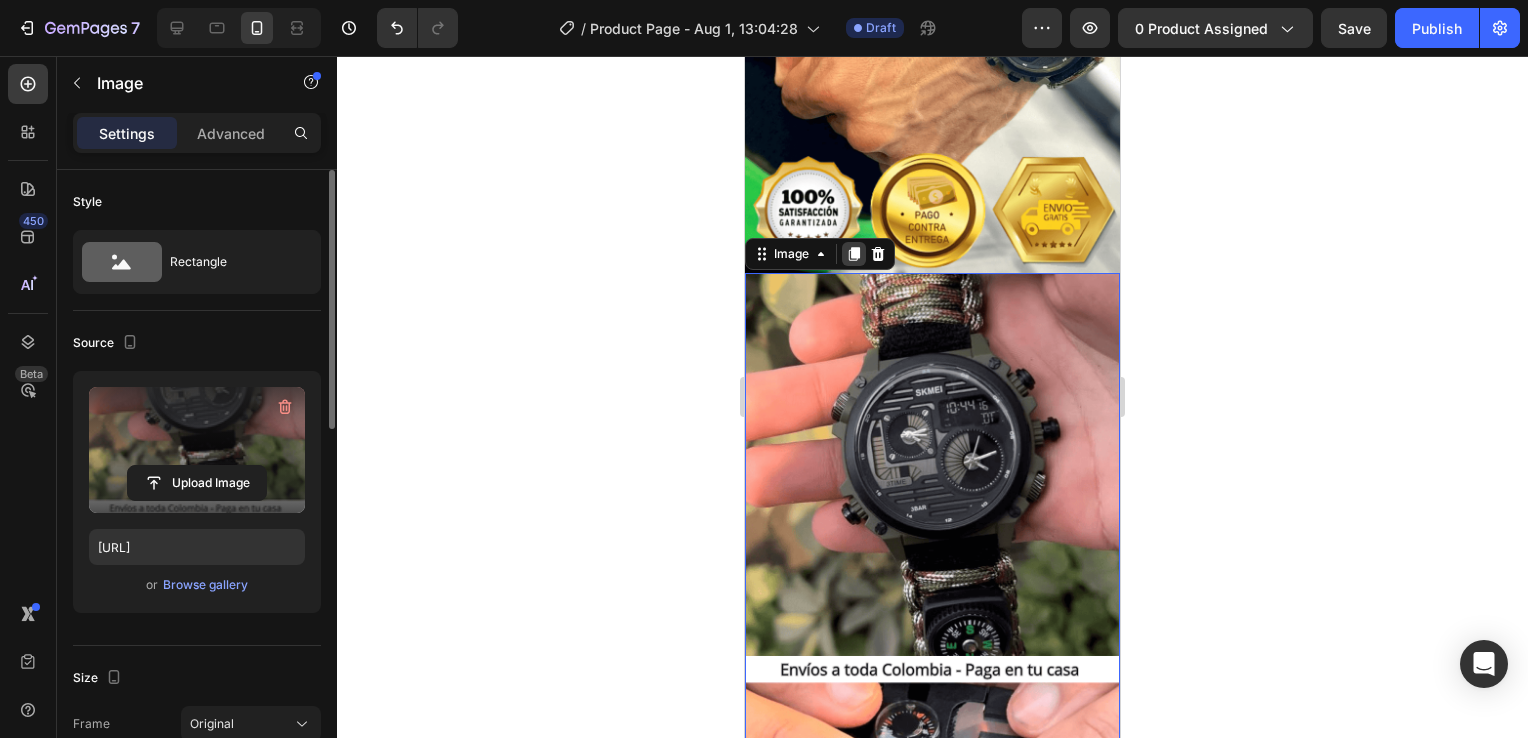 click 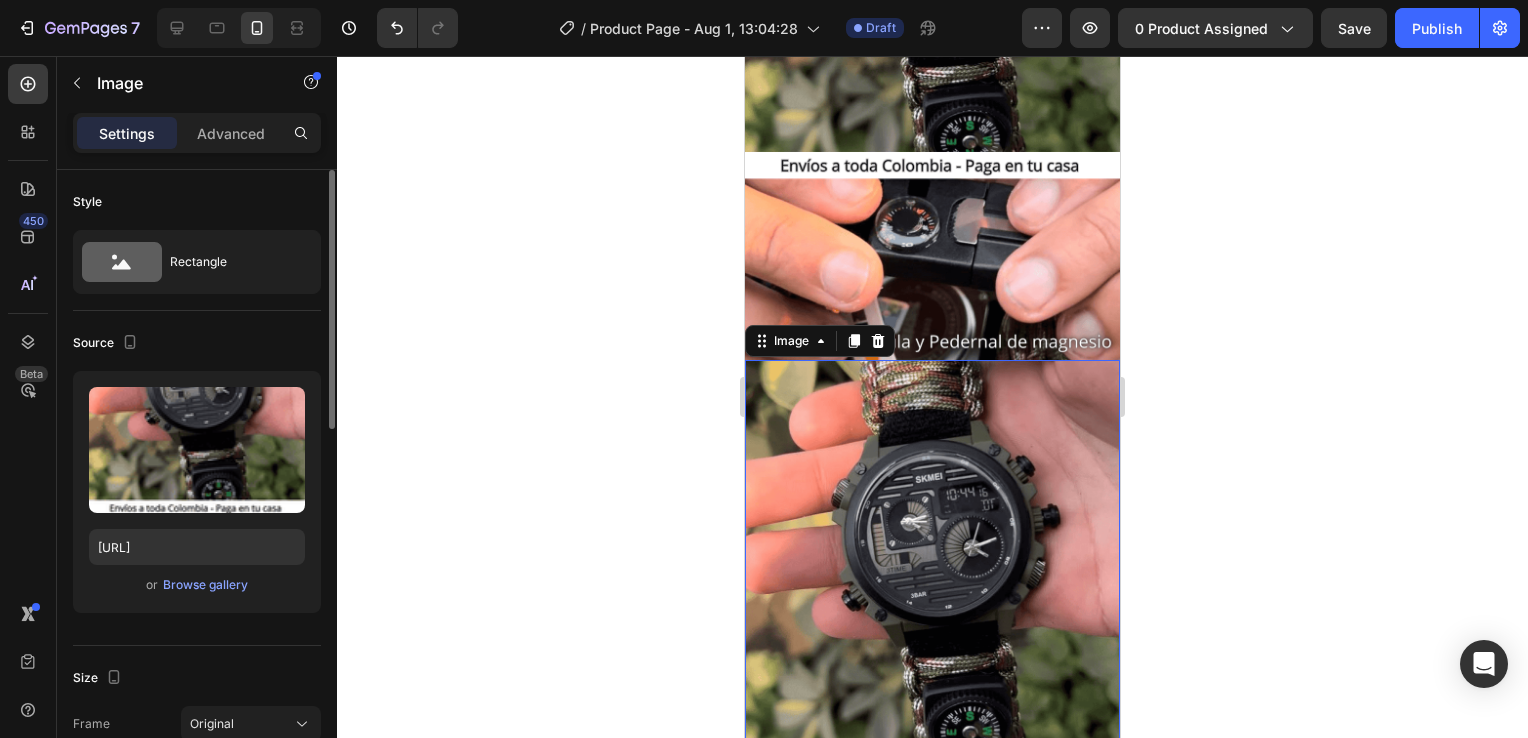 scroll, scrollTop: 2237, scrollLeft: 0, axis: vertical 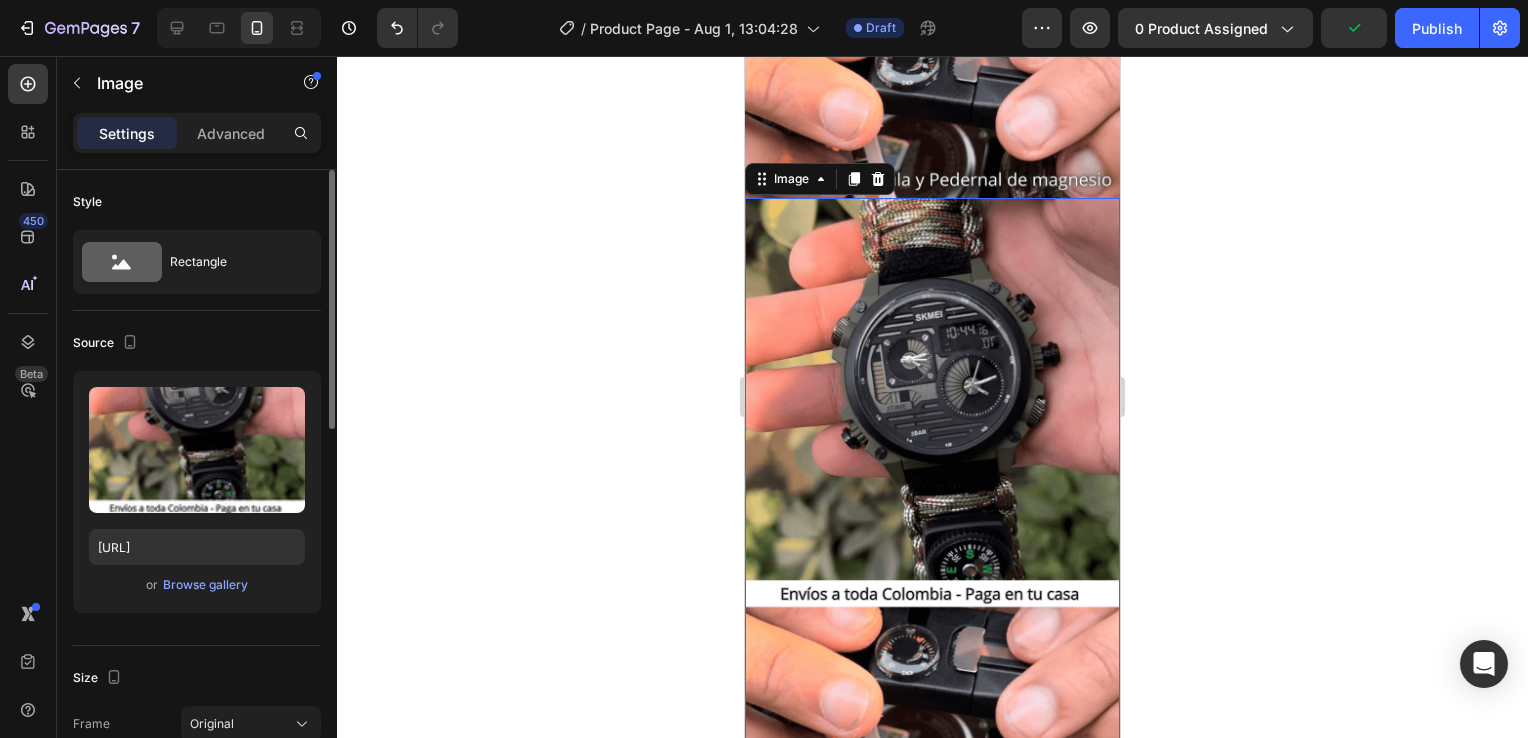 click at bounding box center (932, 493) 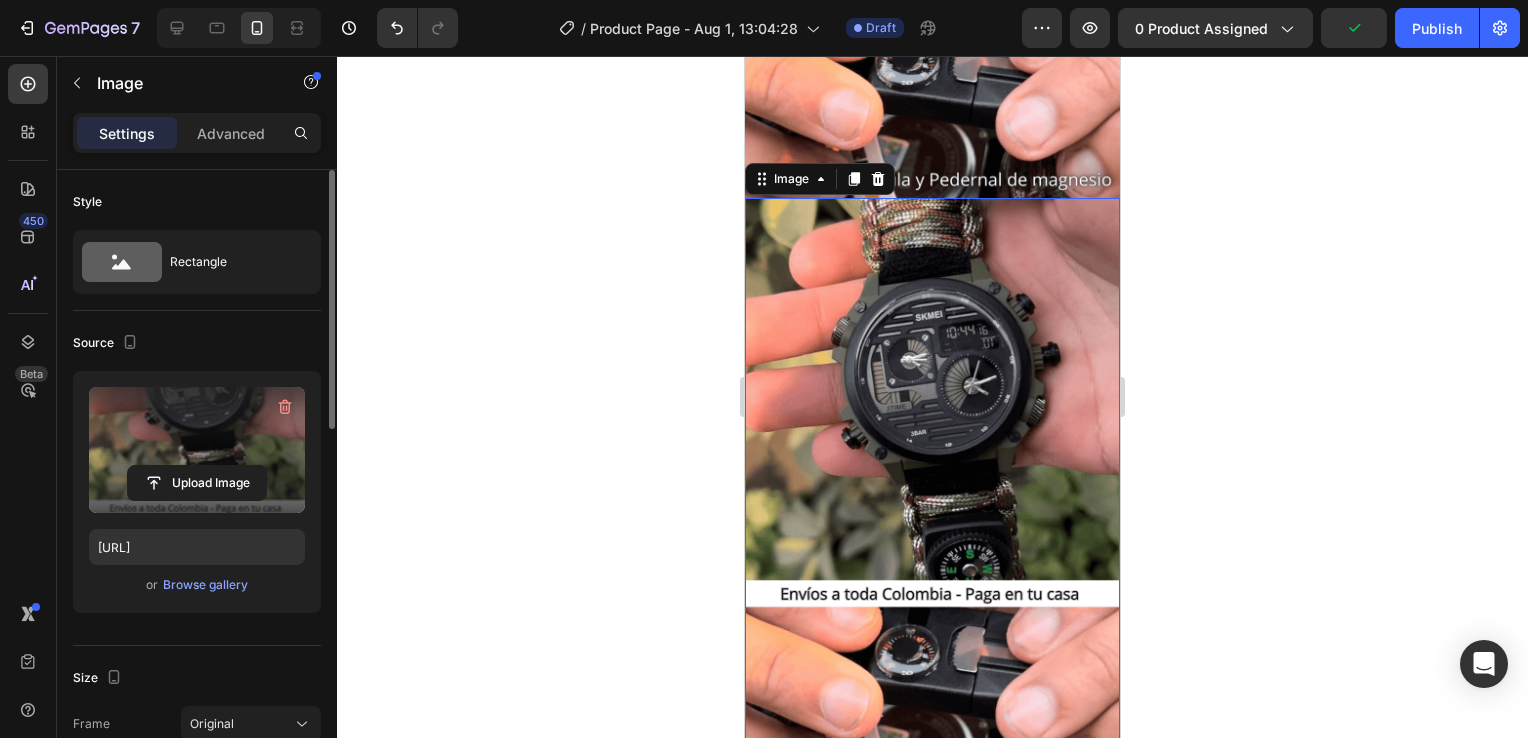 click at bounding box center [197, 450] 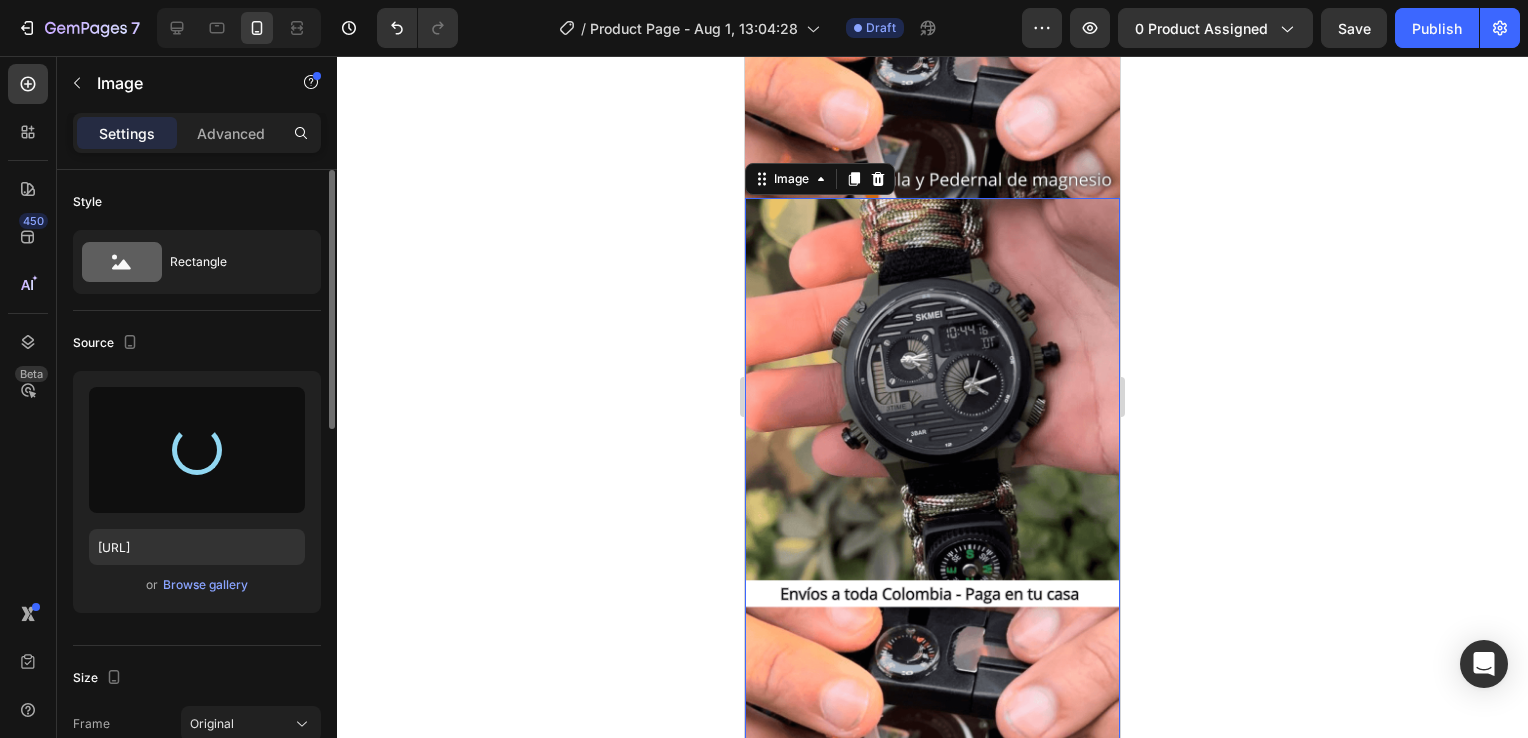 type on "[URL]" 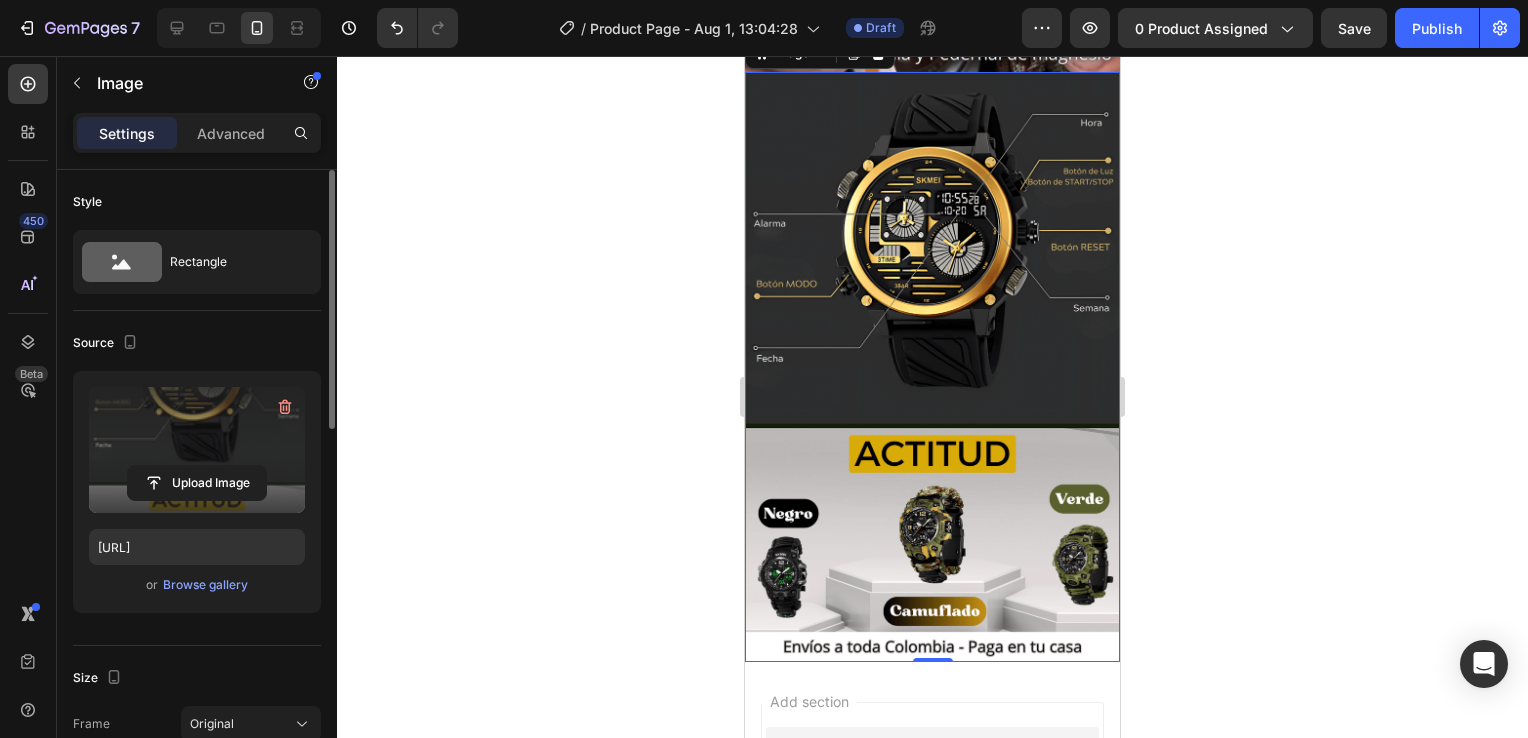 scroll, scrollTop: 1702, scrollLeft: 0, axis: vertical 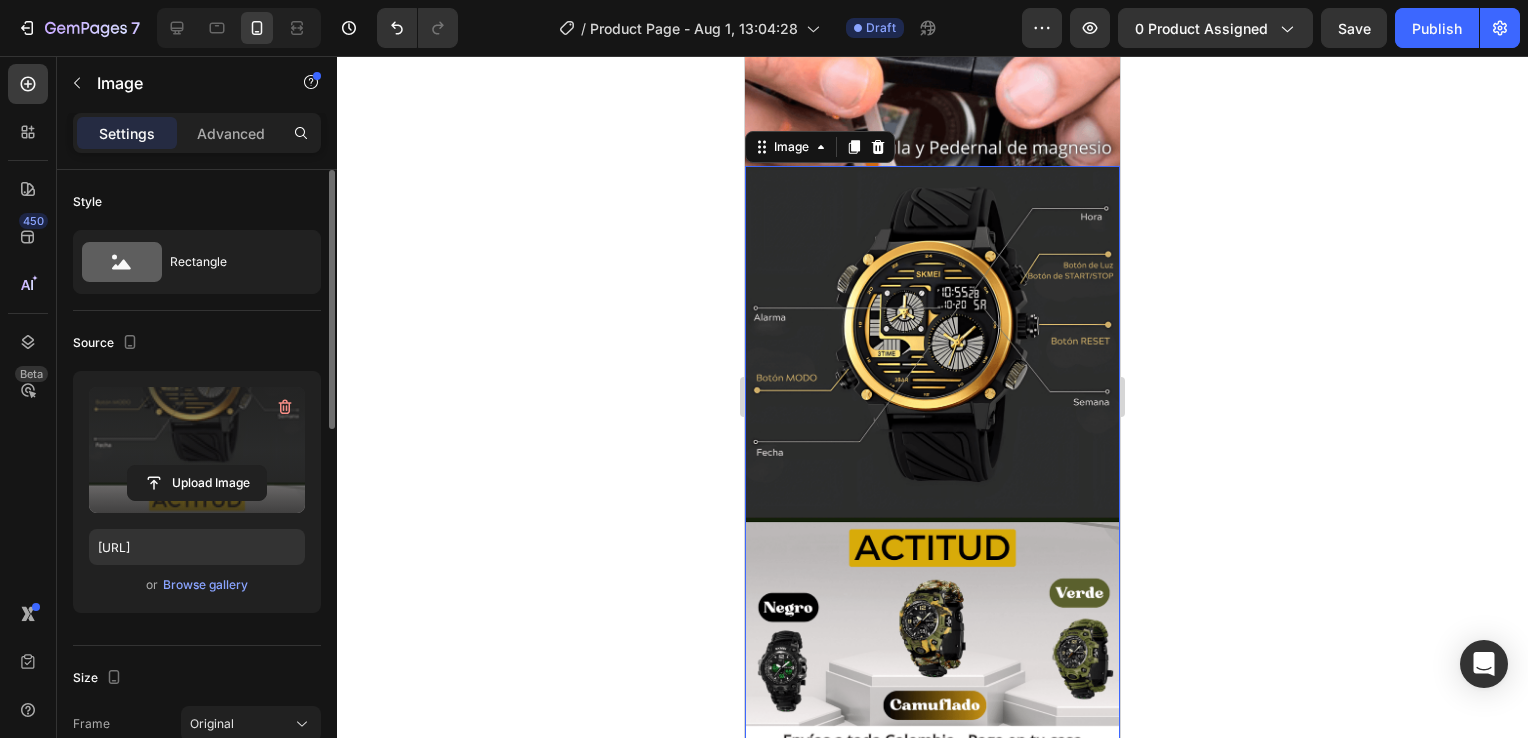 click at bounding box center [932, 461] 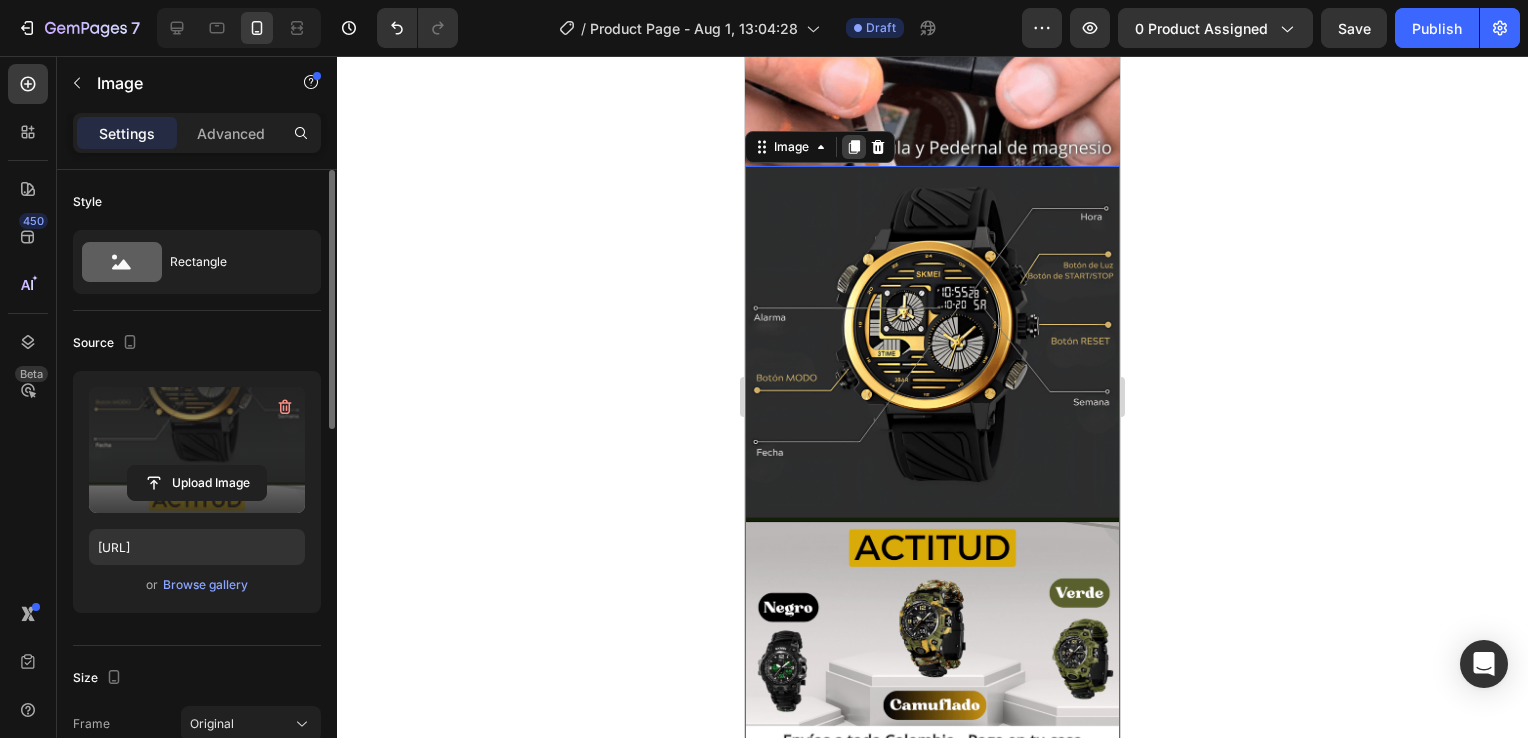 click 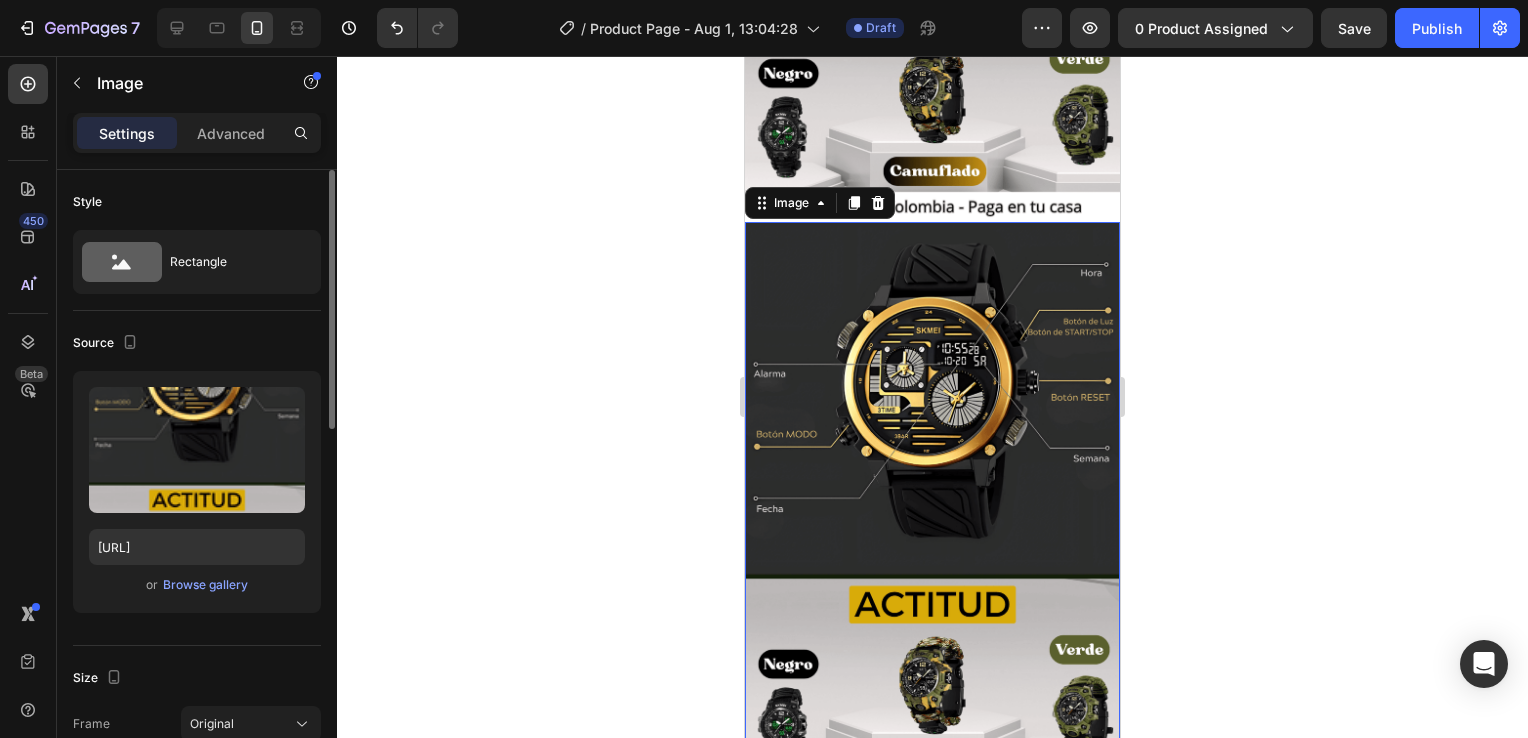 scroll, scrollTop: 2237, scrollLeft: 0, axis: vertical 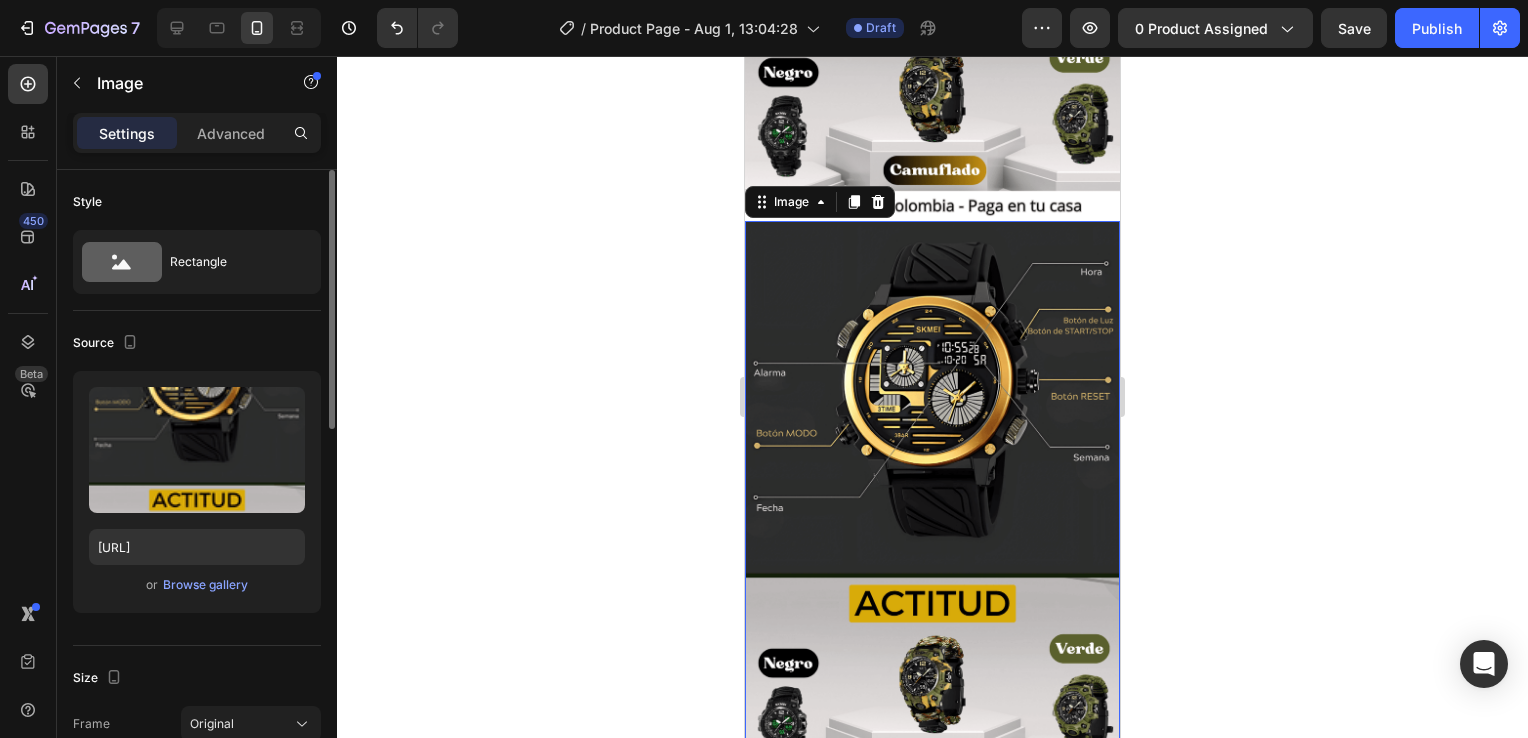 click at bounding box center (932, 516) 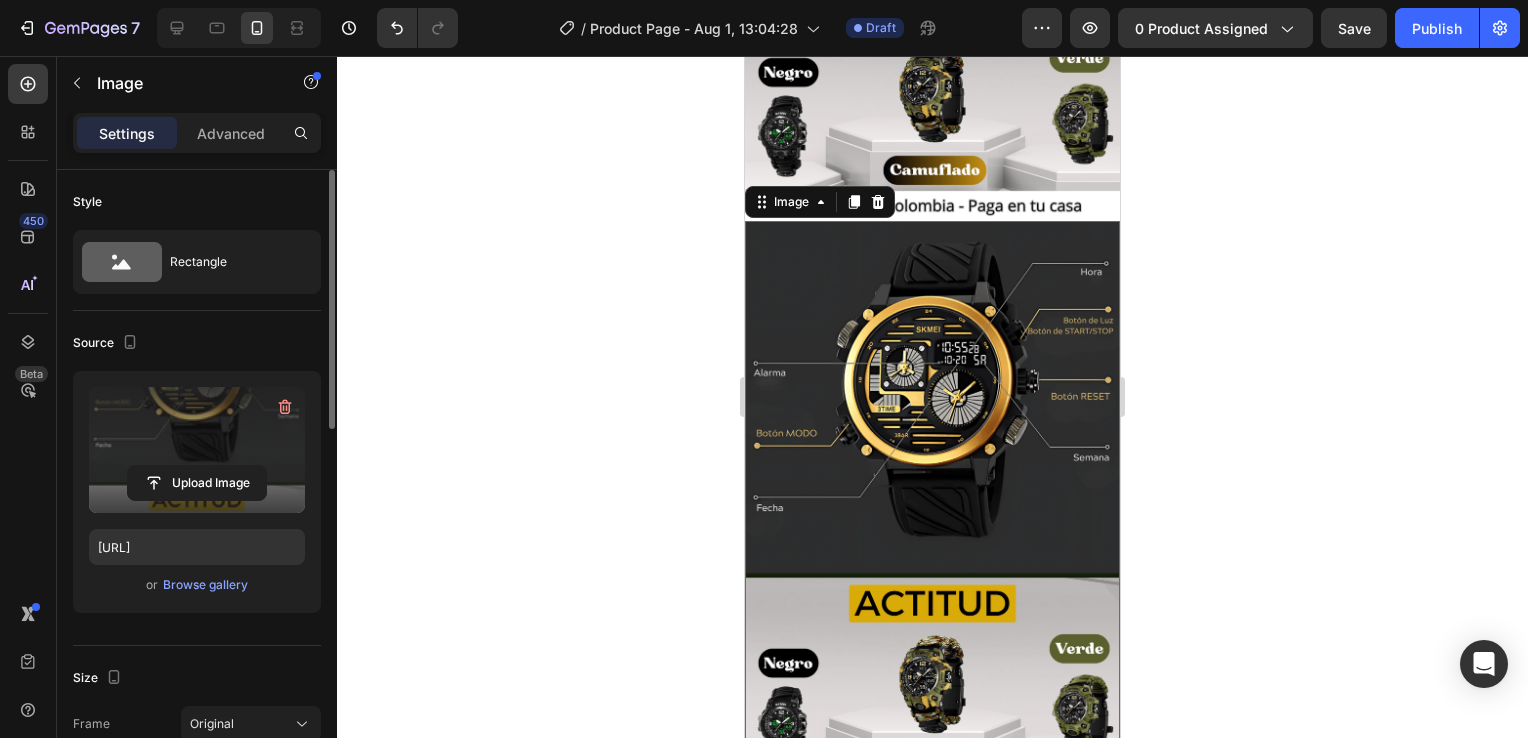 click at bounding box center (197, 450) 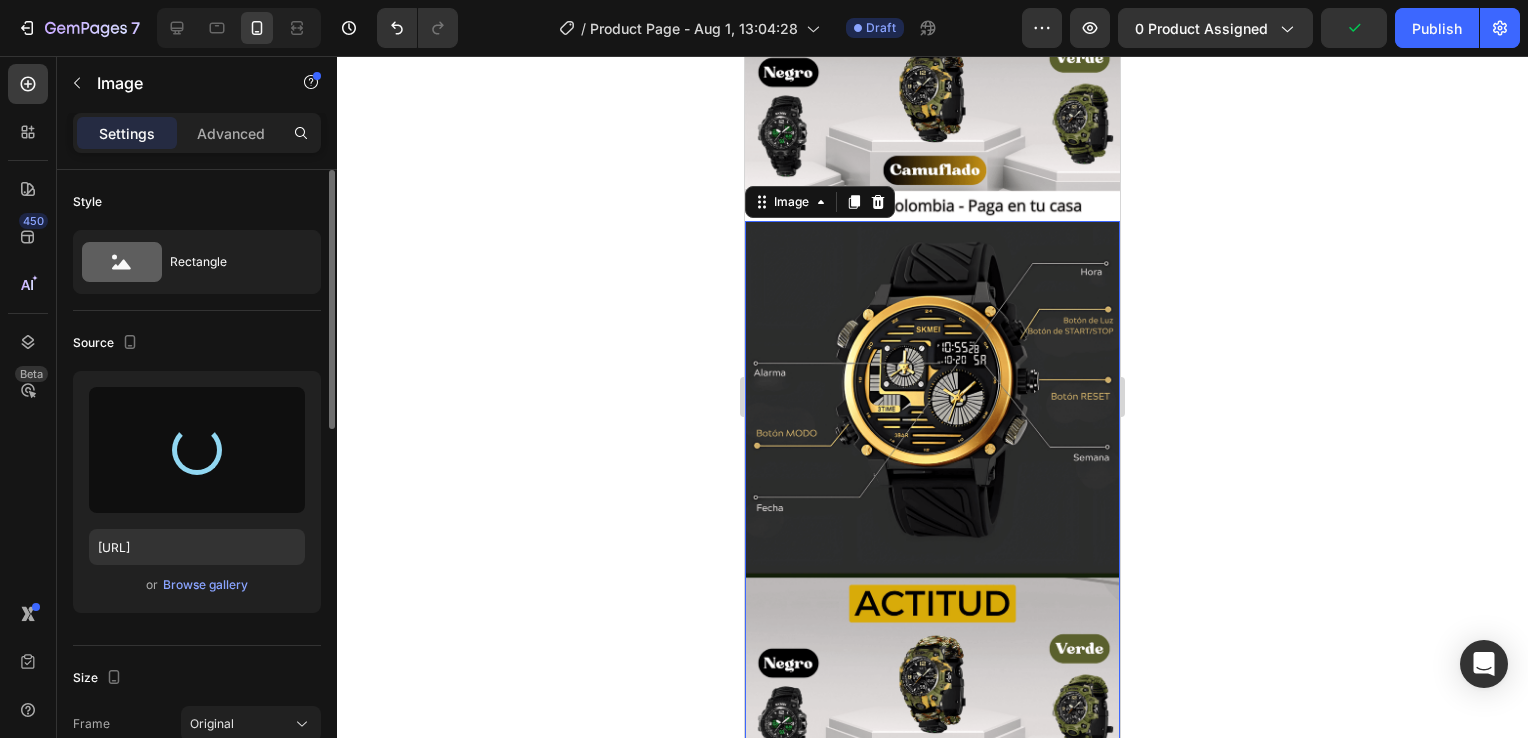 type on "[URL]" 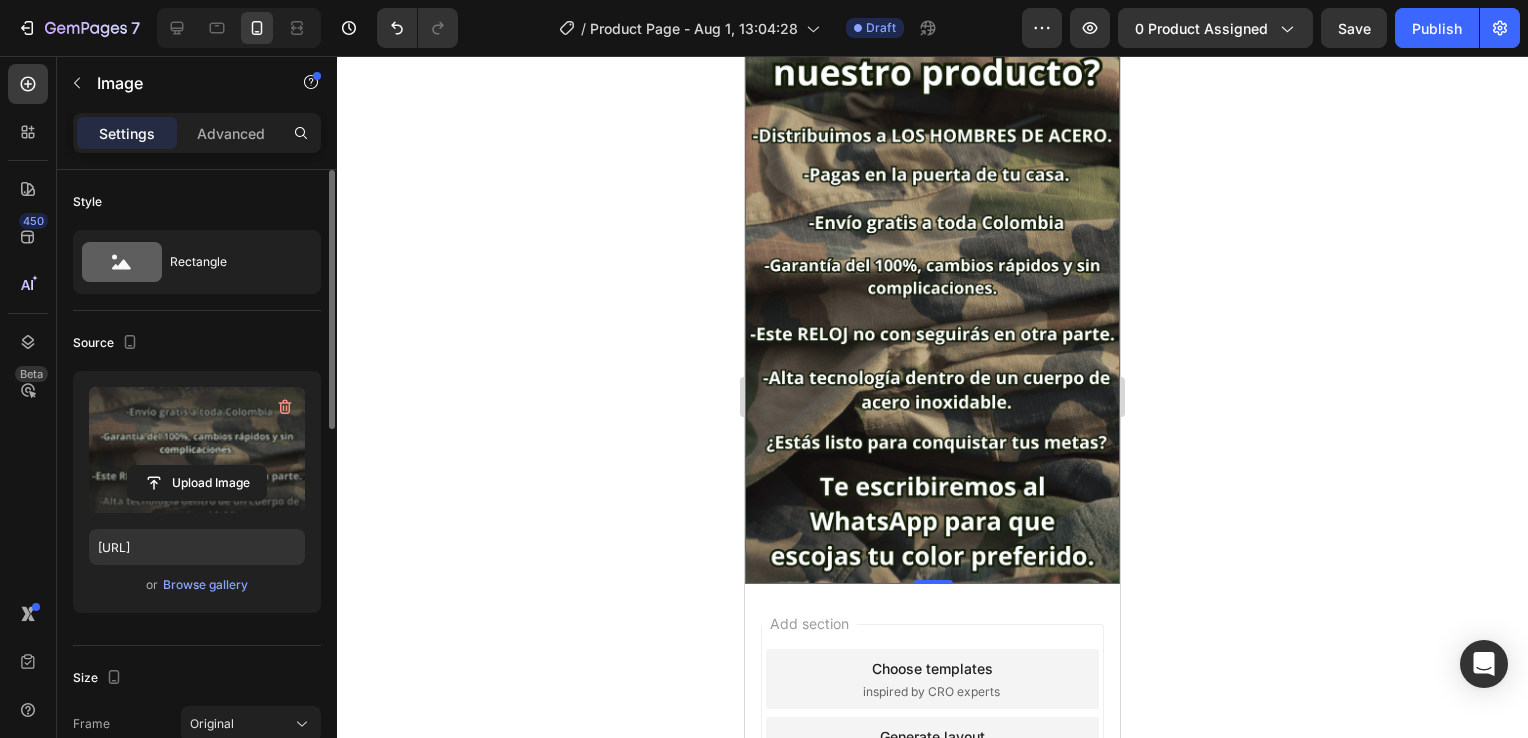scroll, scrollTop: 3036, scrollLeft: 0, axis: vertical 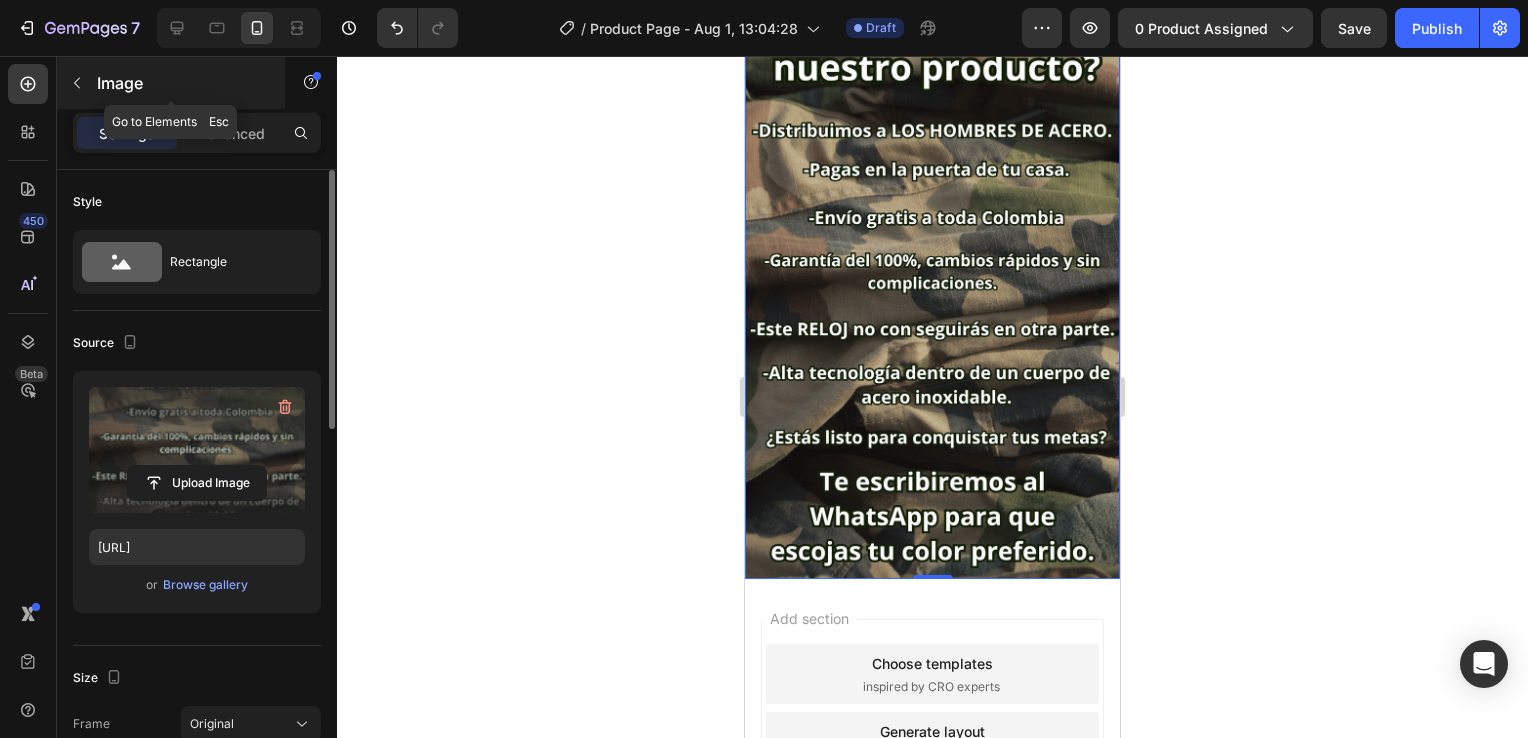 click on "Image" at bounding box center (171, 83) 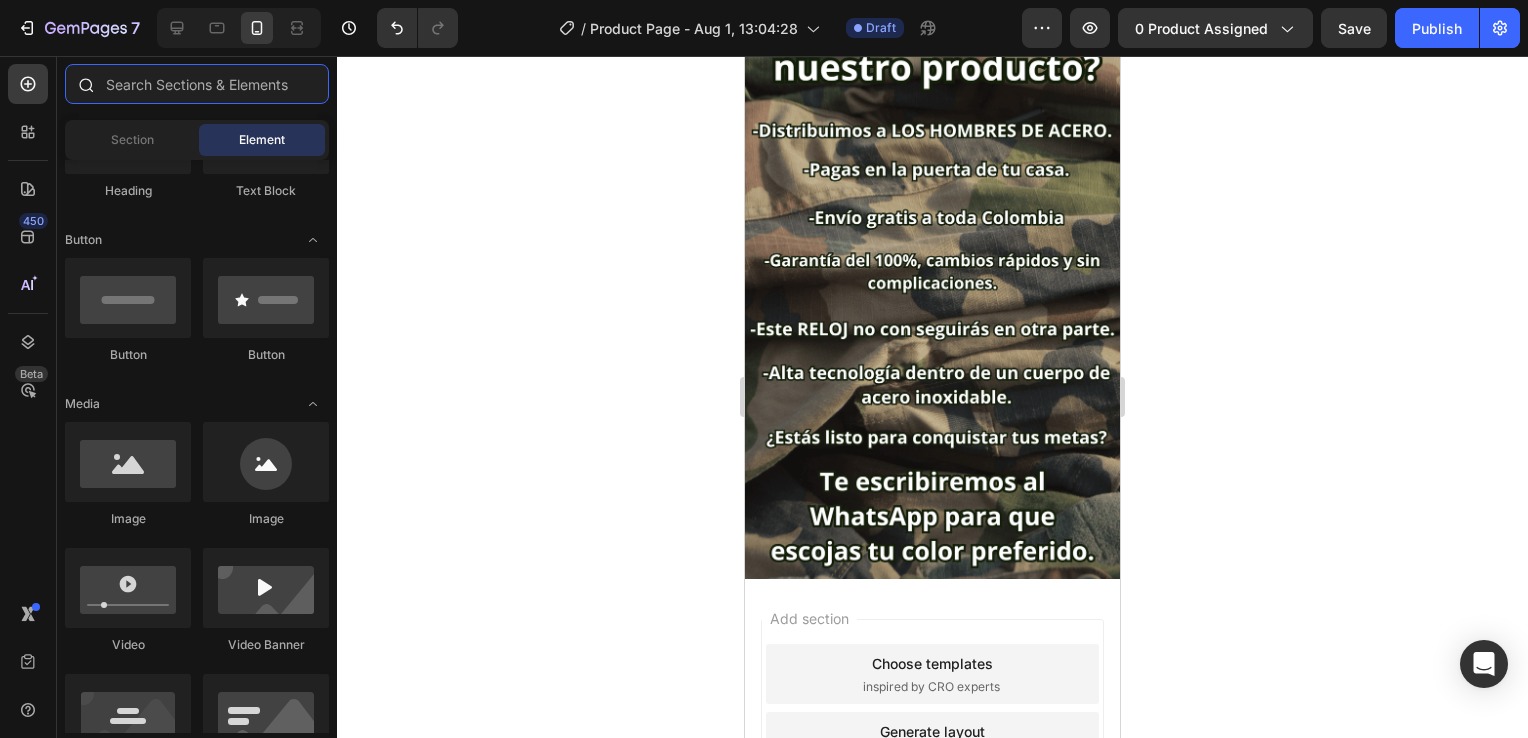 click at bounding box center (197, 84) 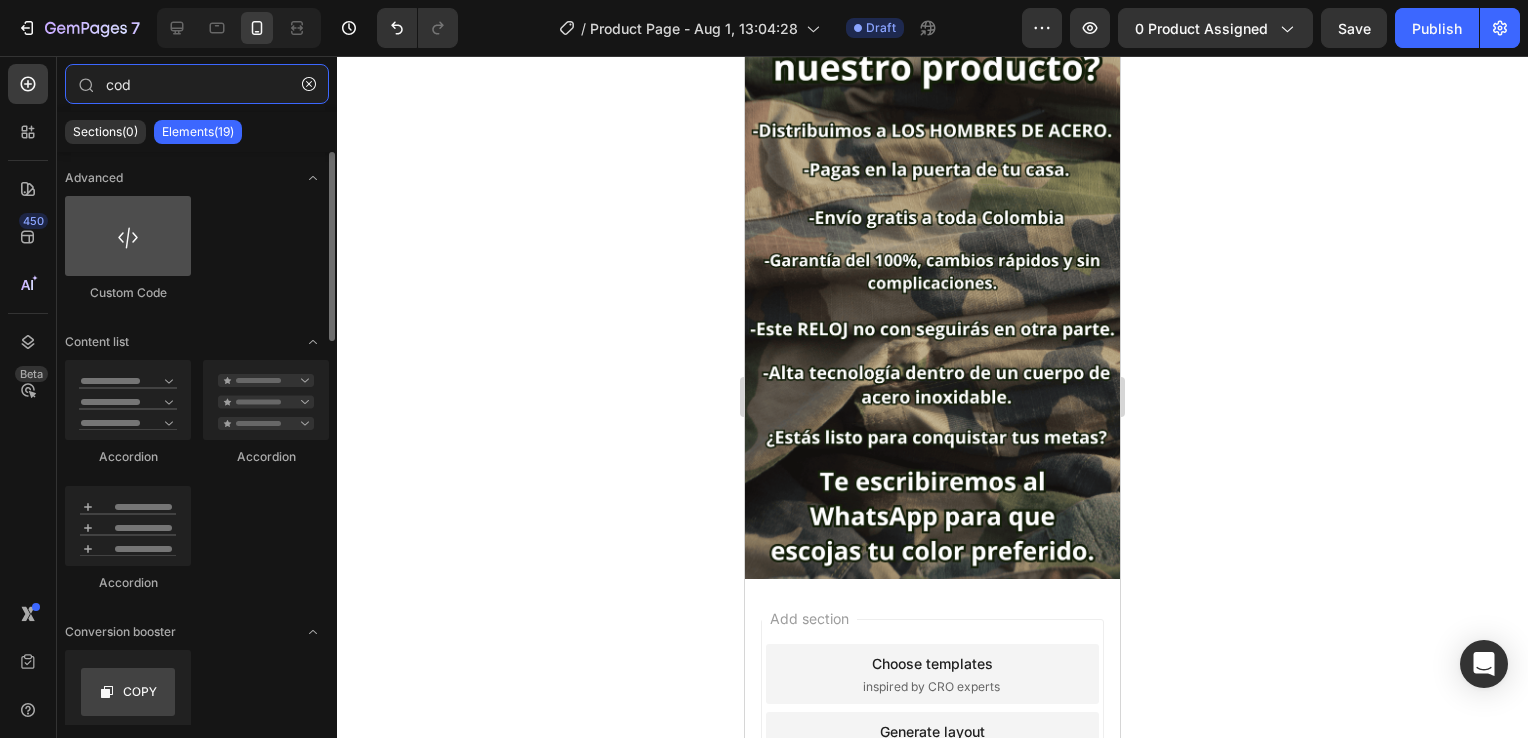 type on "cod" 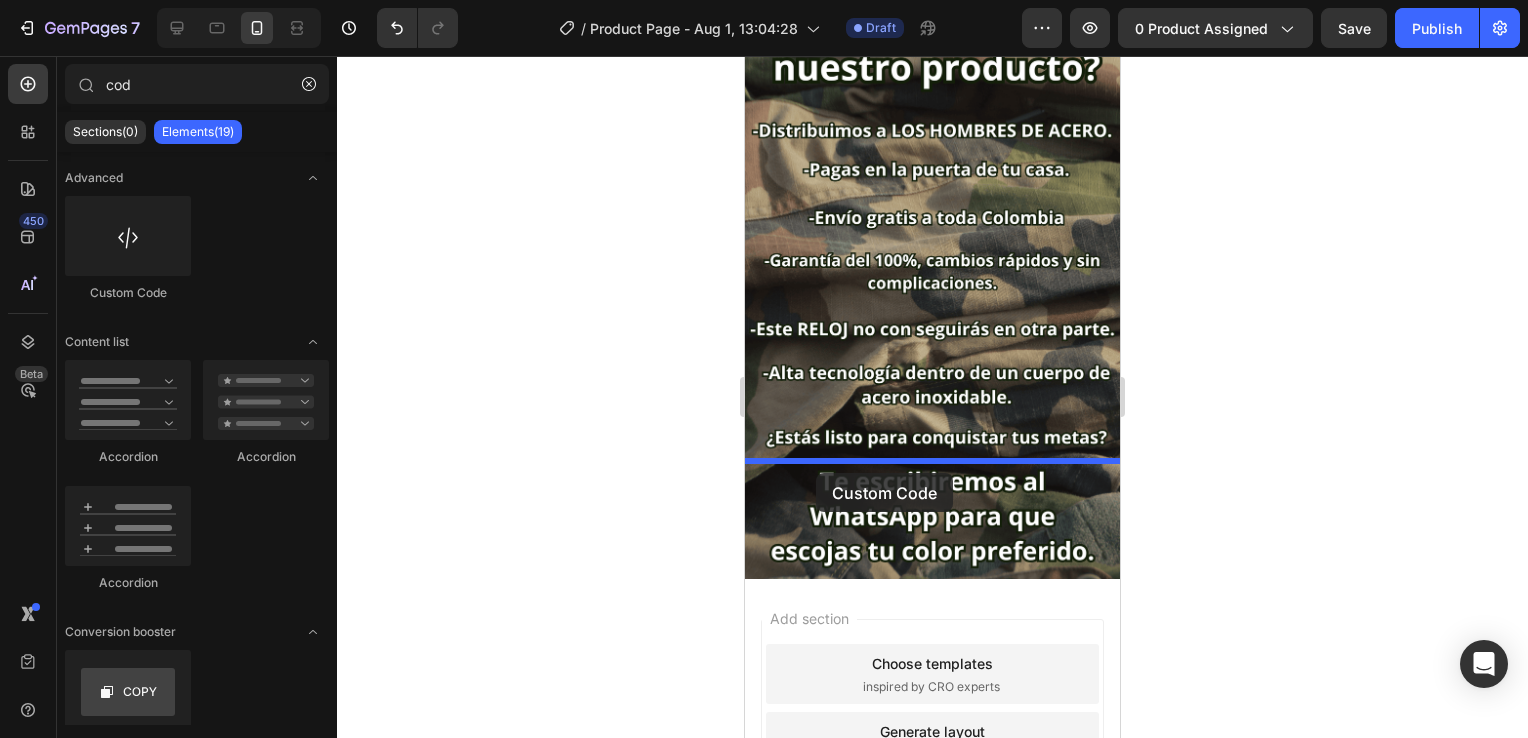 drag, startPoint x: 873, startPoint y: 301, endPoint x: 816, endPoint y: 473, distance: 181.19879 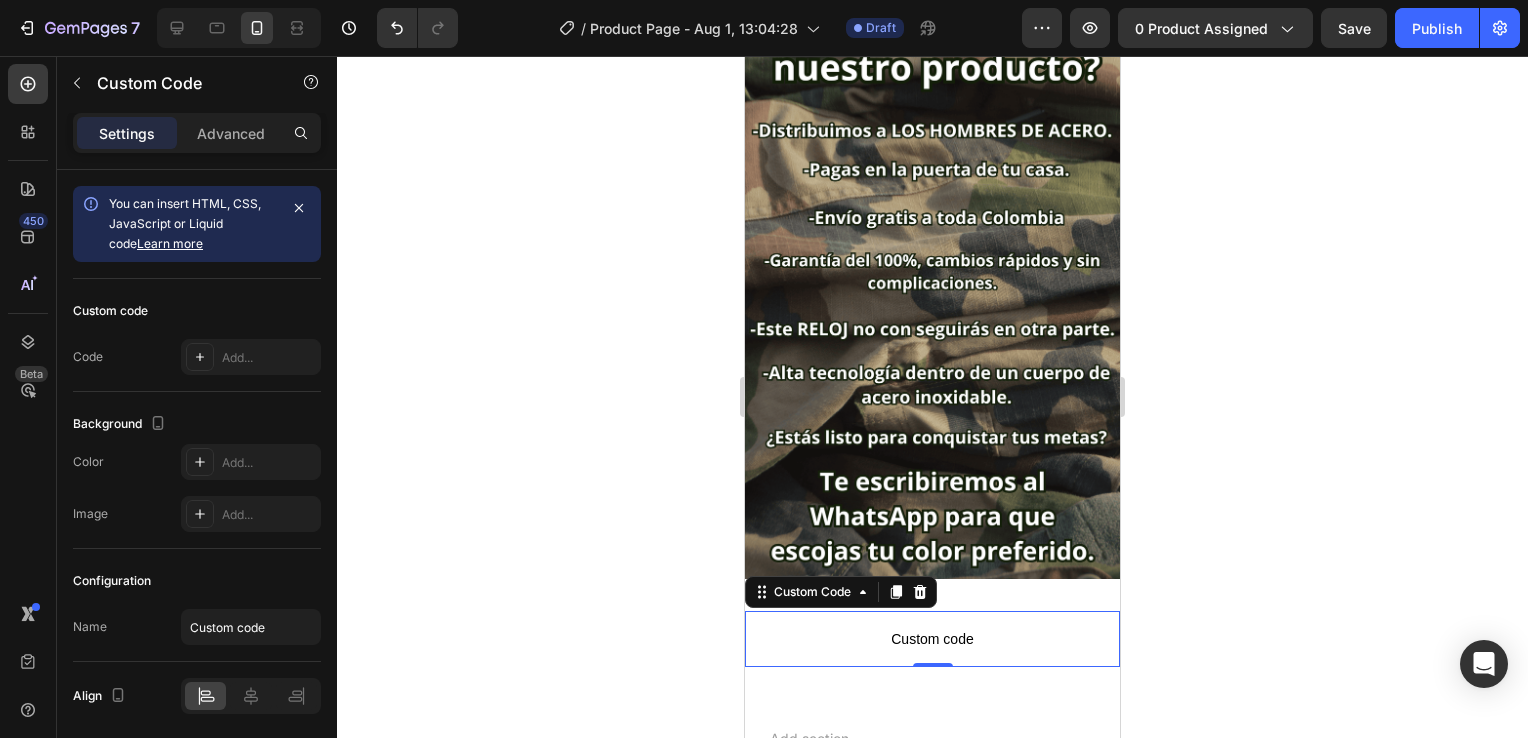 click on "Custom code" at bounding box center (932, 639) 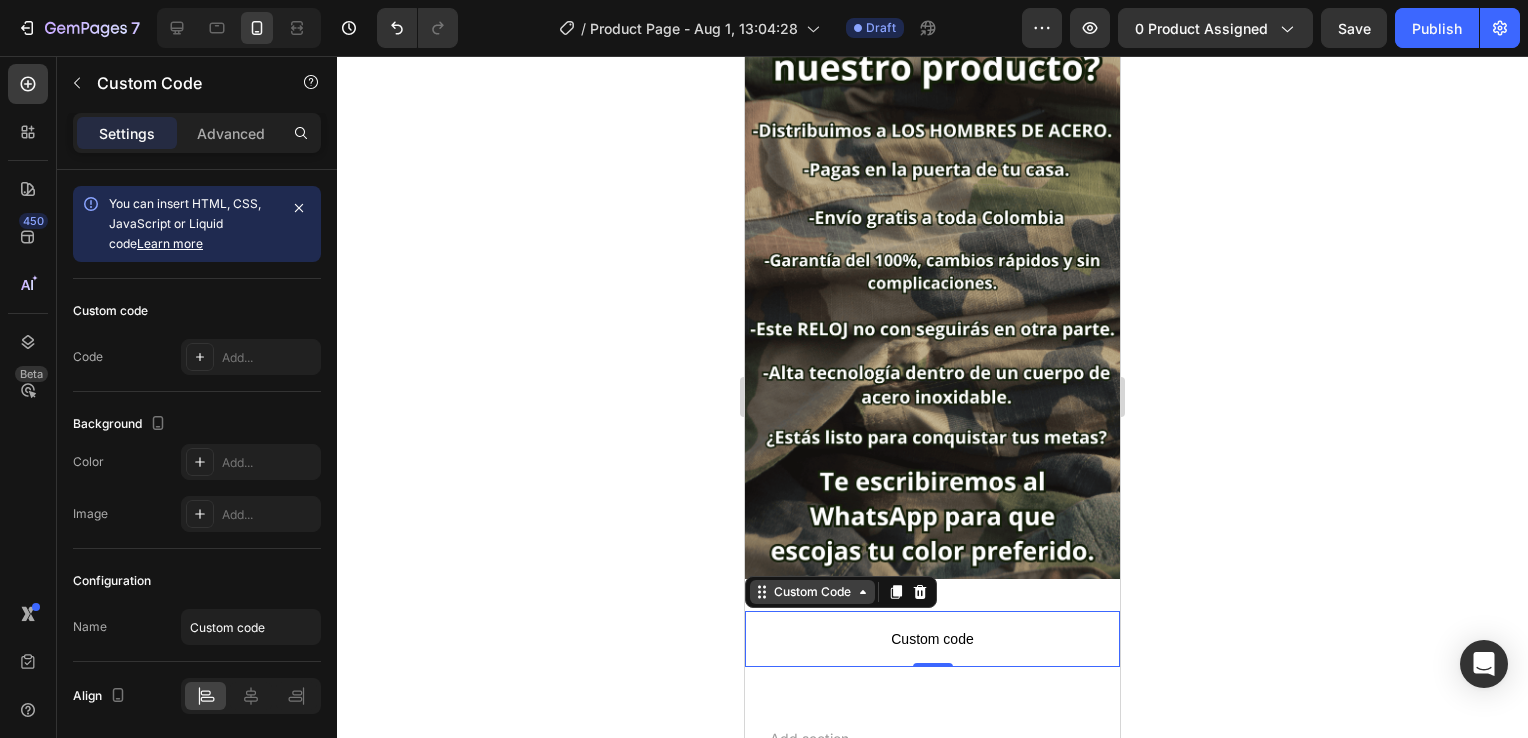 click on "Custom Code" at bounding box center (812, 592) 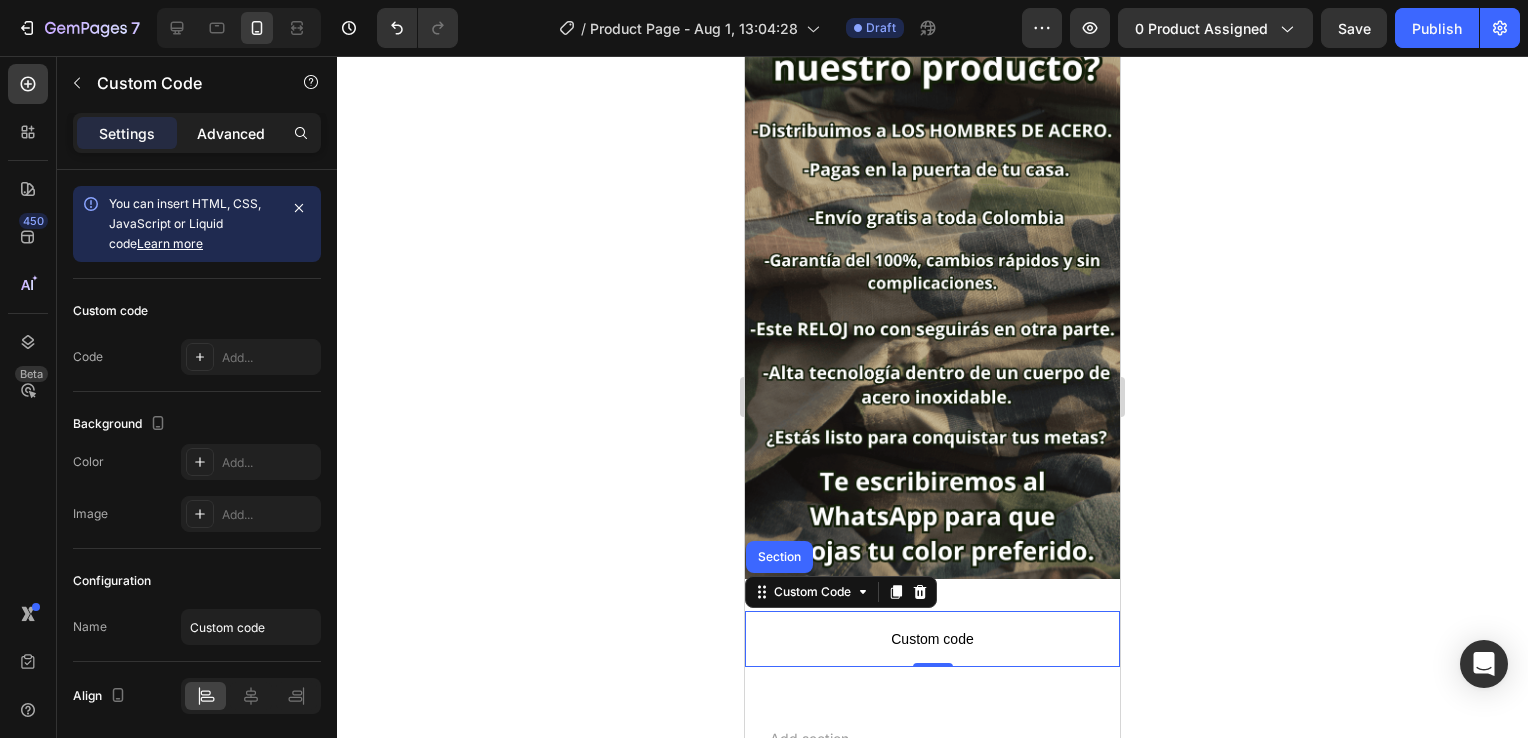 click on "Advanced" at bounding box center [231, 133] 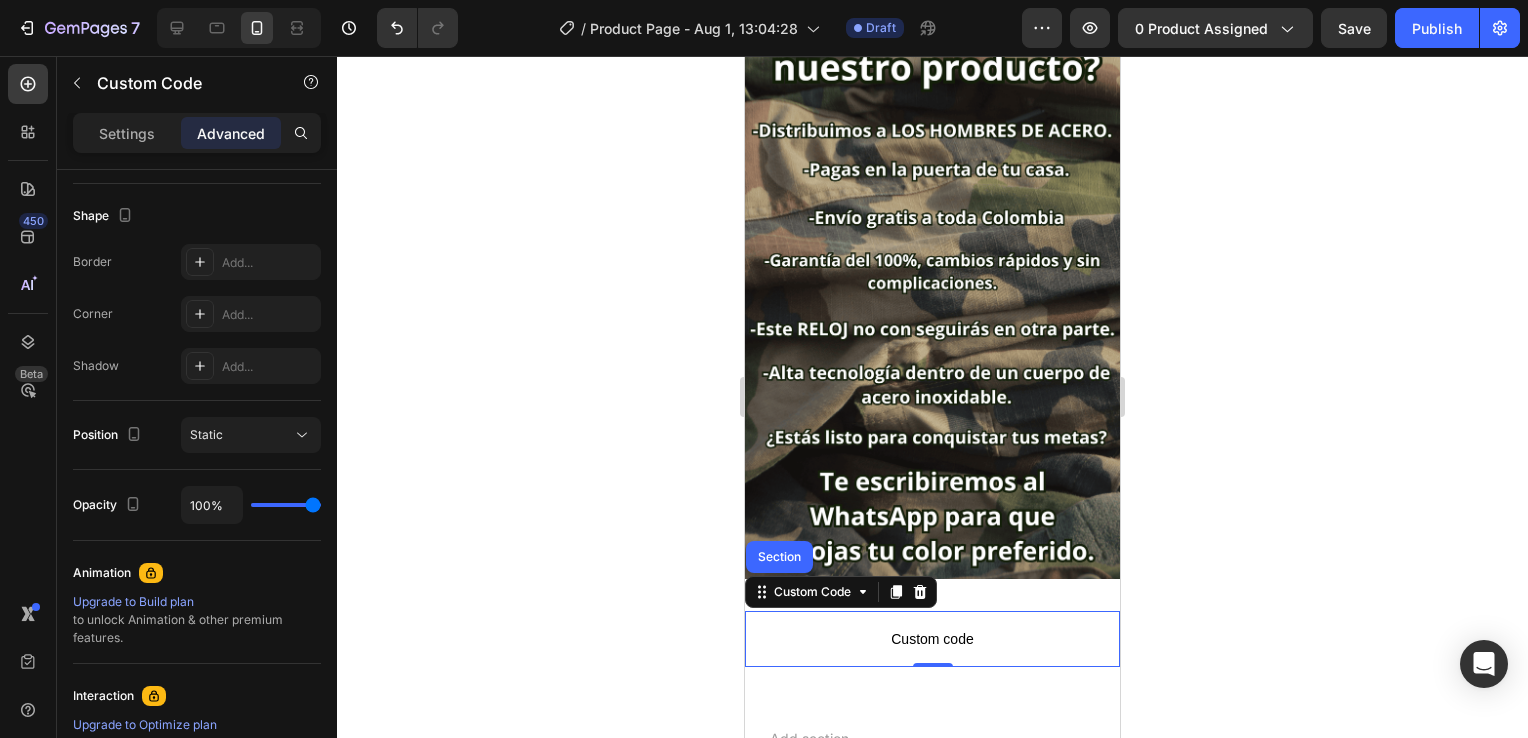 scroll, scrollTop: 0, scrollLeft: 0, axis: both 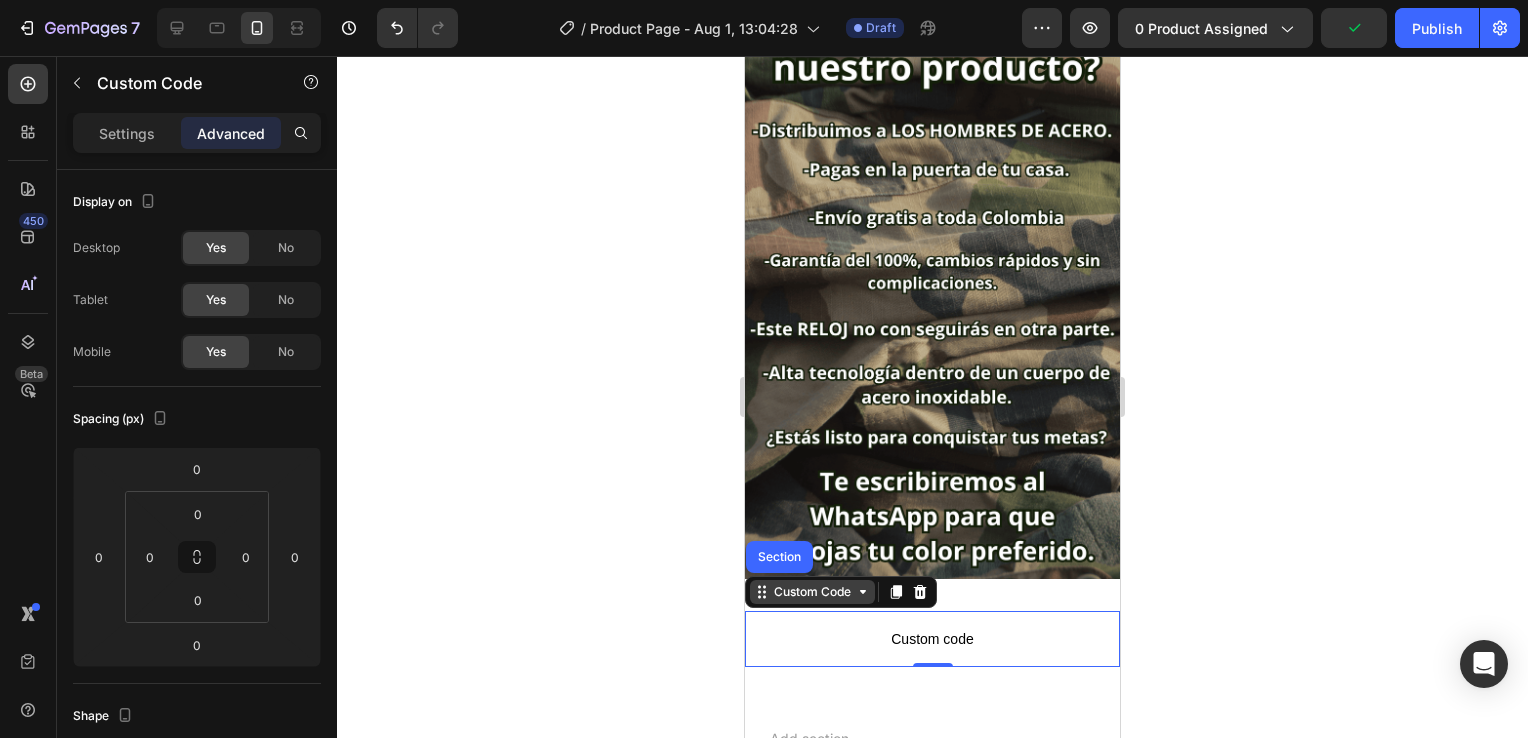 click on "Custom Code" at bounding box center [812, 592] 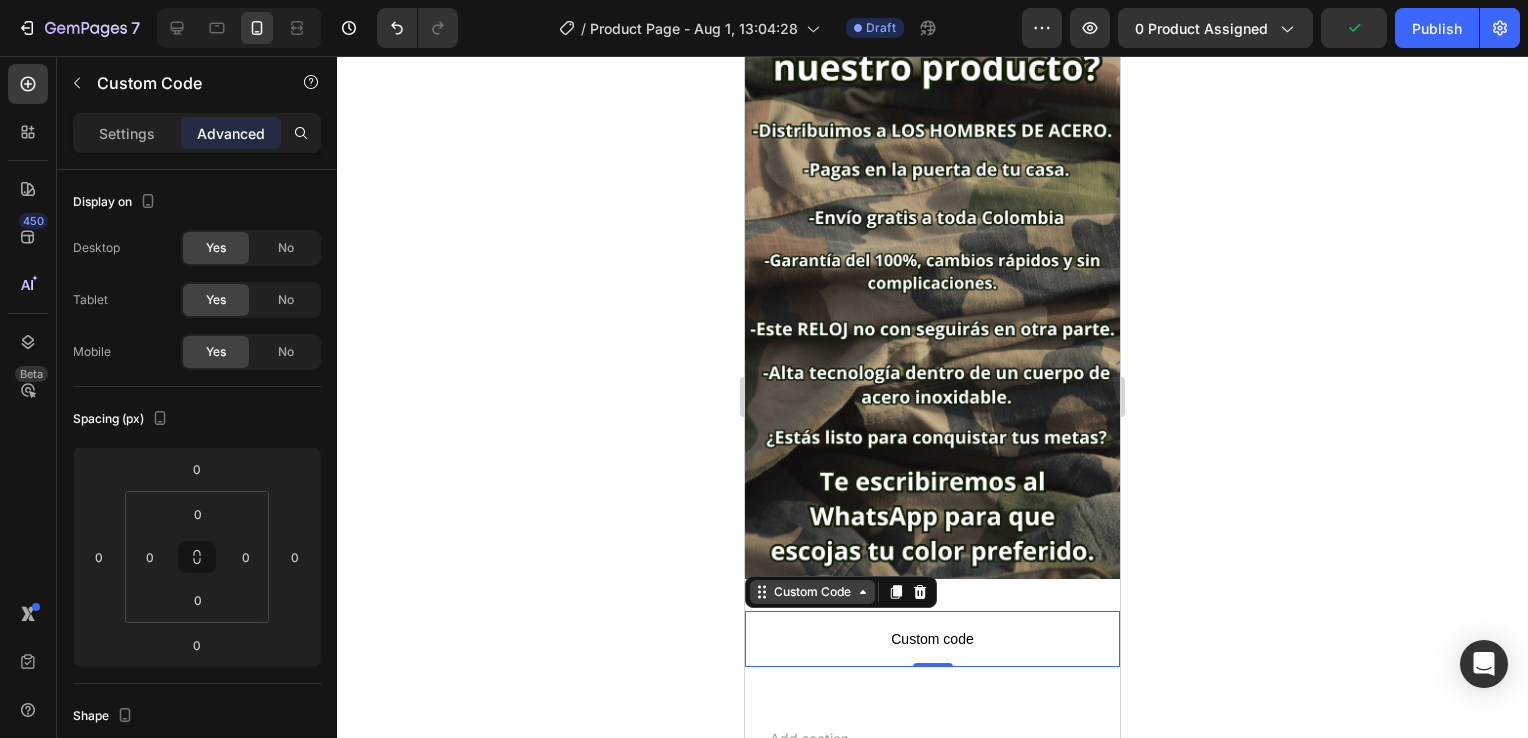 click on "Custom Code" at bounding box center (812, 592) 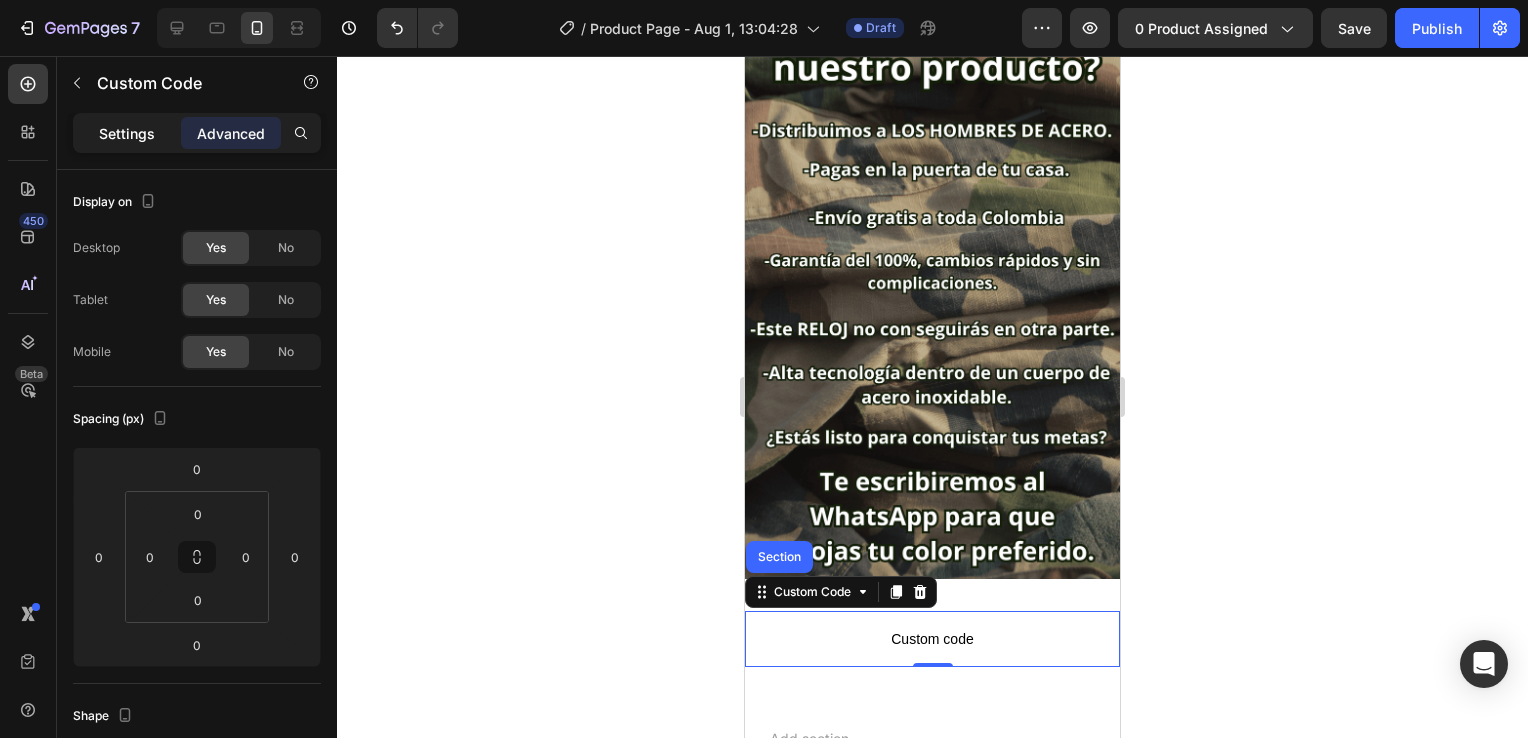 click on "Settings" at bounding box center (127, 133) 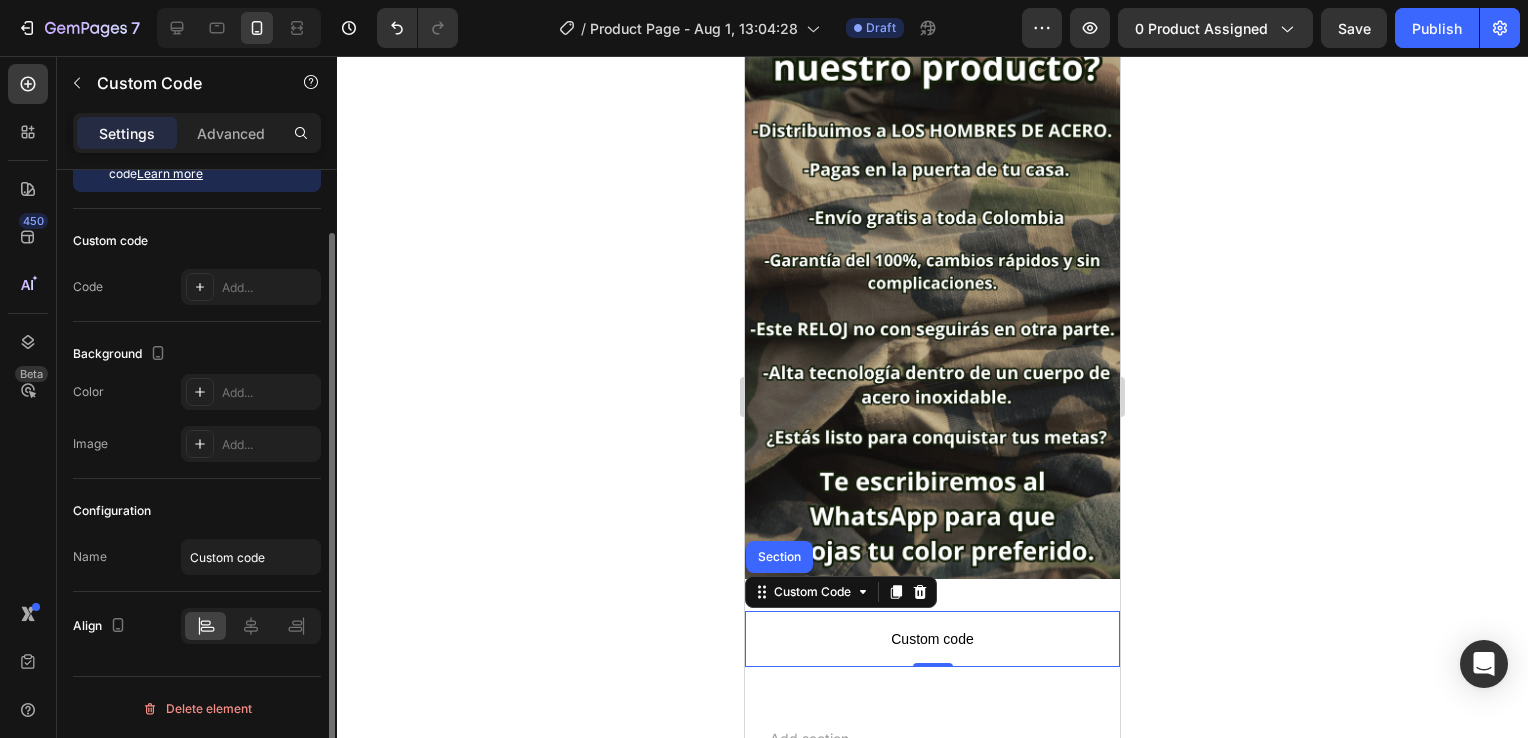 scroll, scrollTop: 0, scrollLeft: 0, axis: both 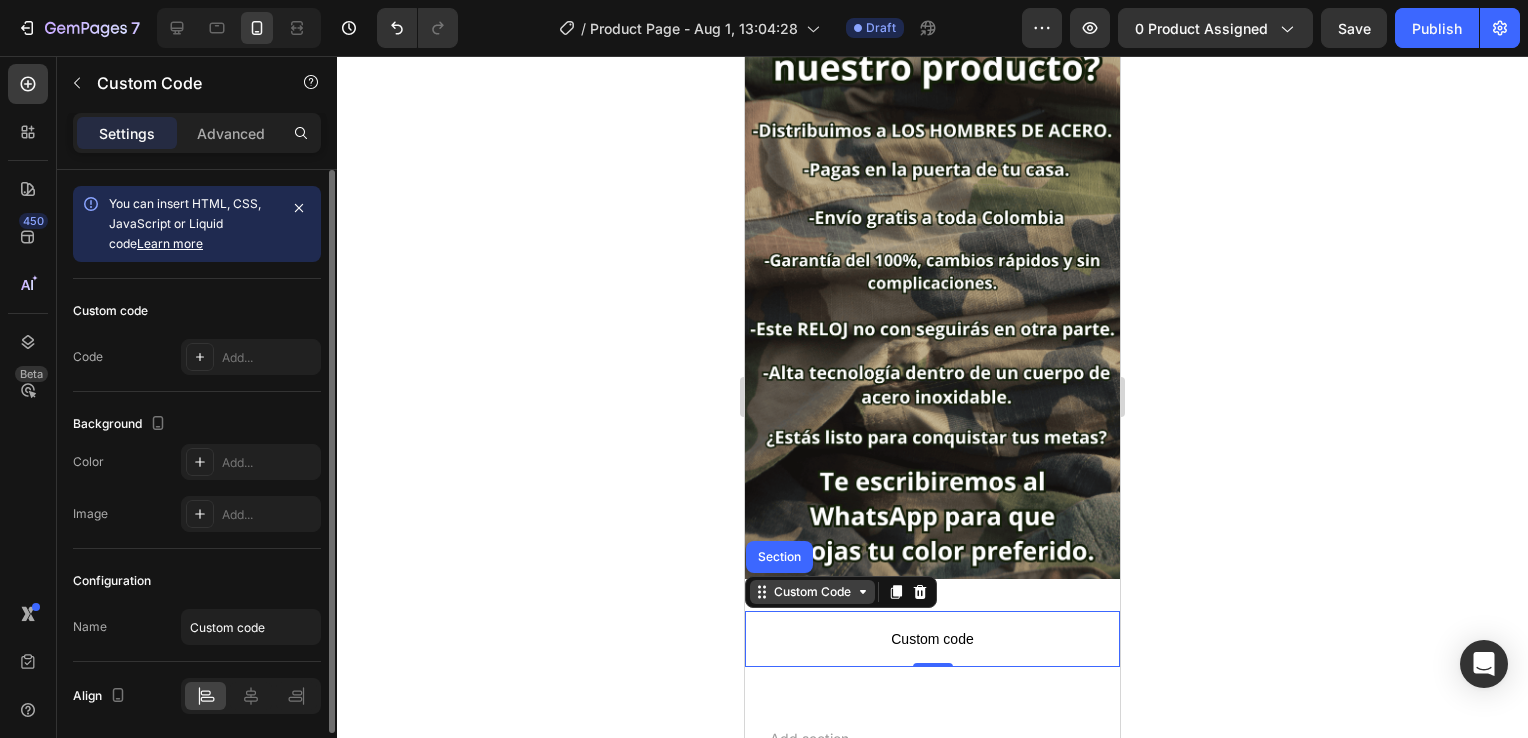 click on "Custom Code" at bounding box center [812, 592] 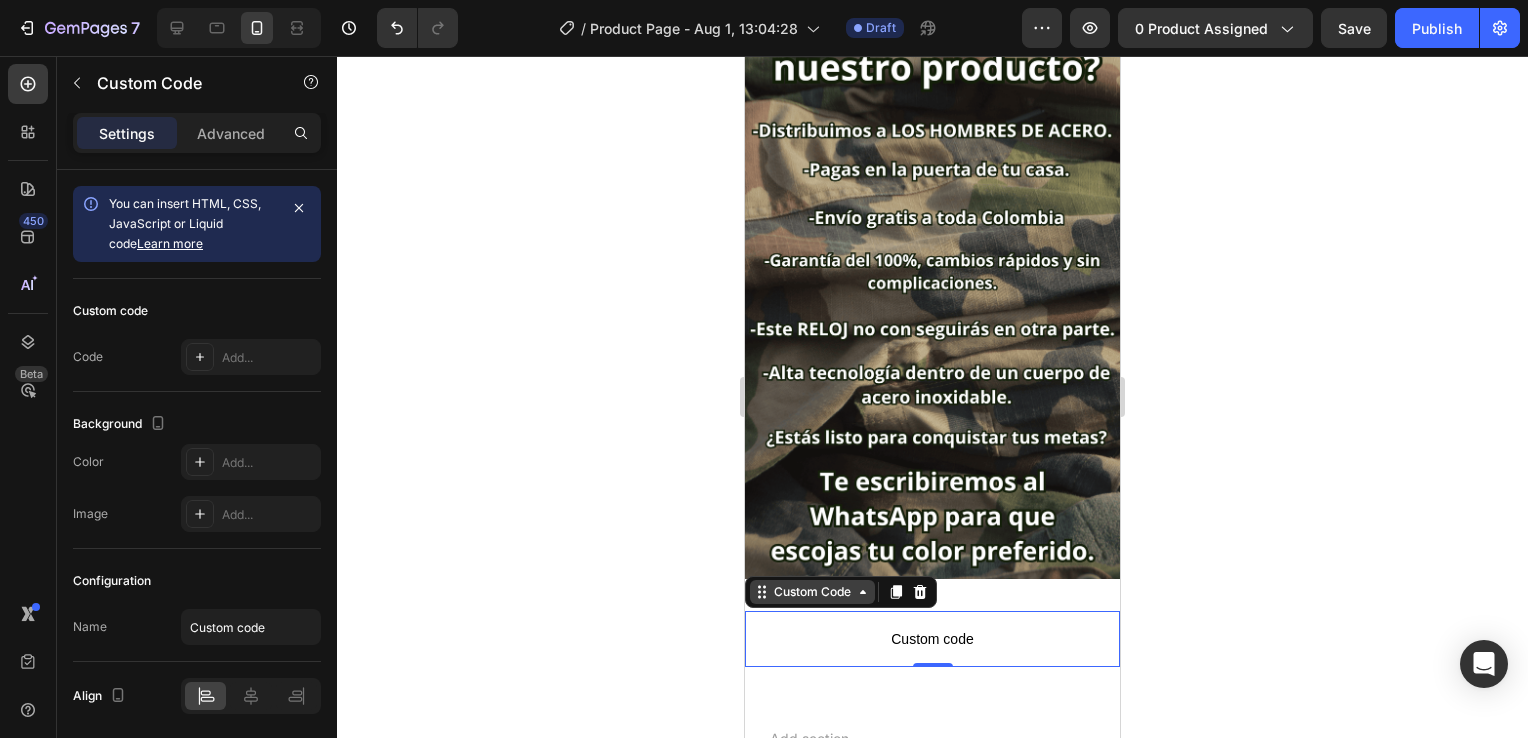 click on "Custom Code" at bounding box center (812, 592) 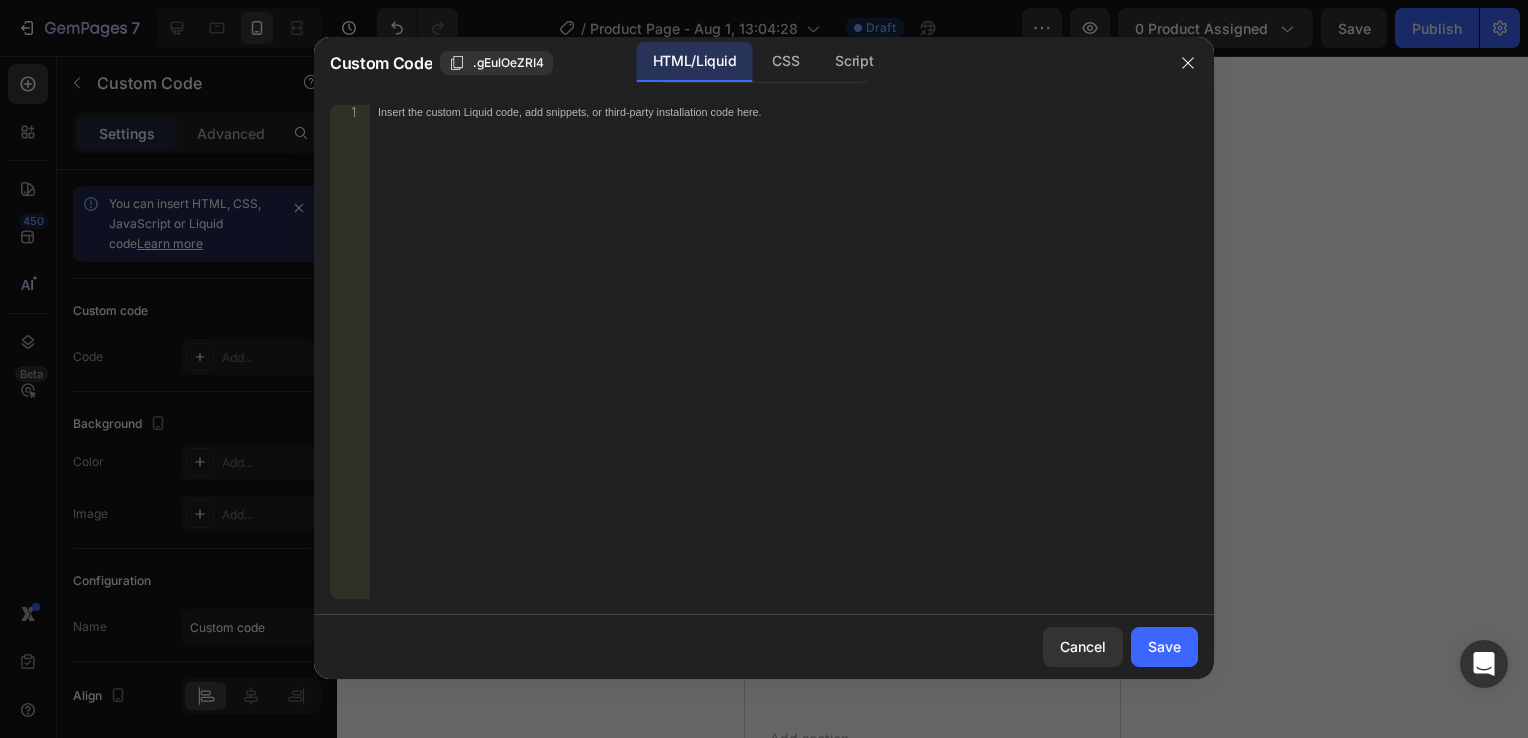 type 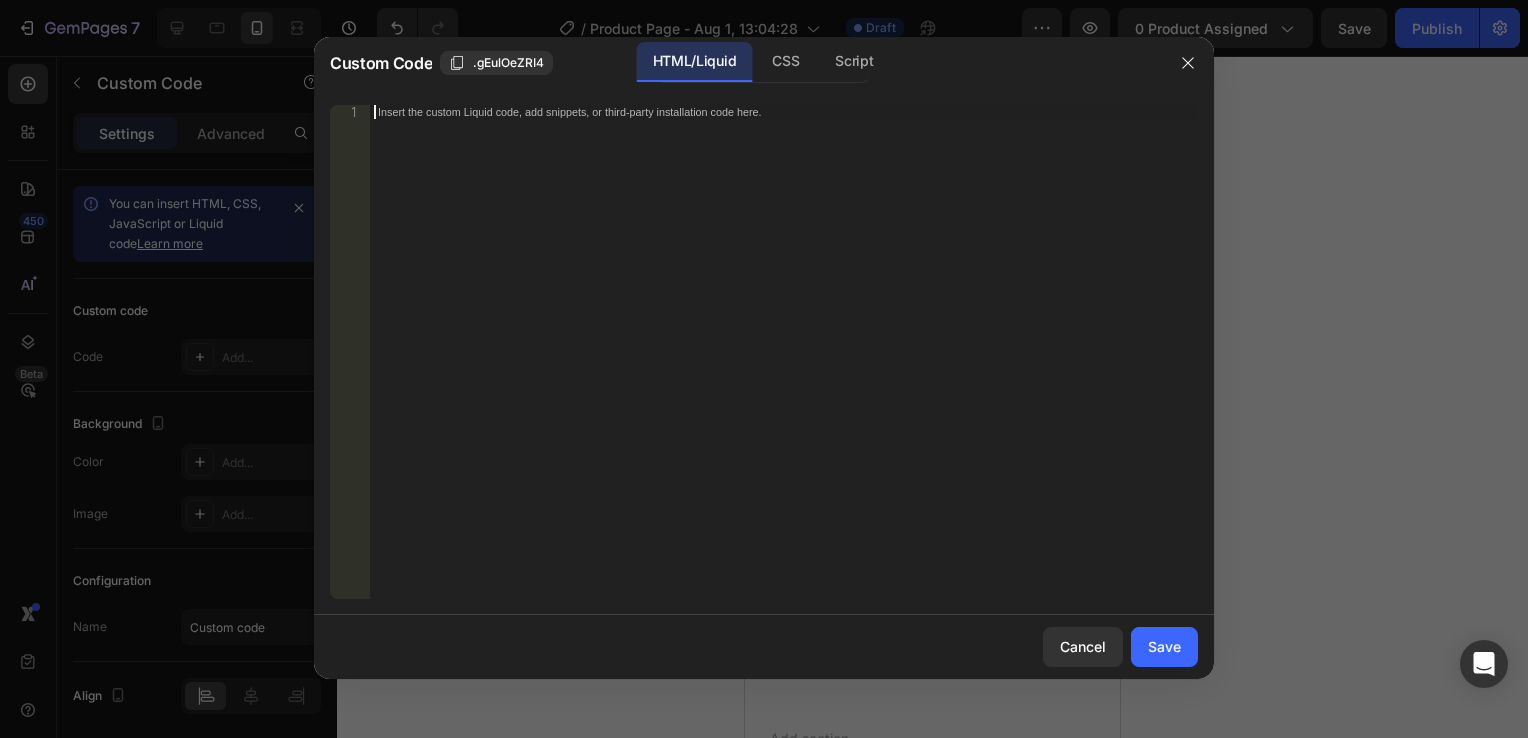 click on "Insert the custom Liquid code, add snippets, or third-party installation code here." at bounding box center (784, 366) 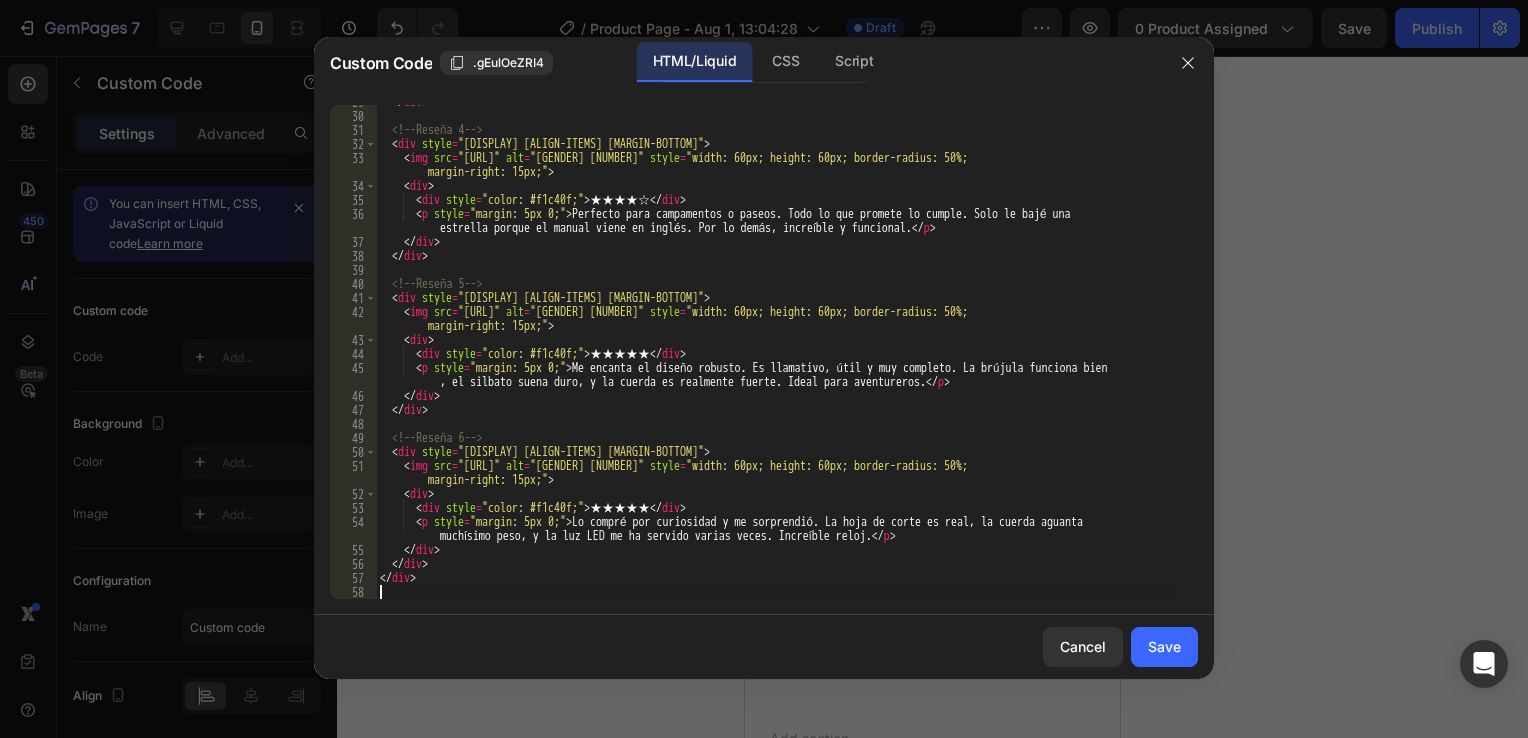 scroll, scrollTop: 500, scrollLeft: 0, axis: vertical 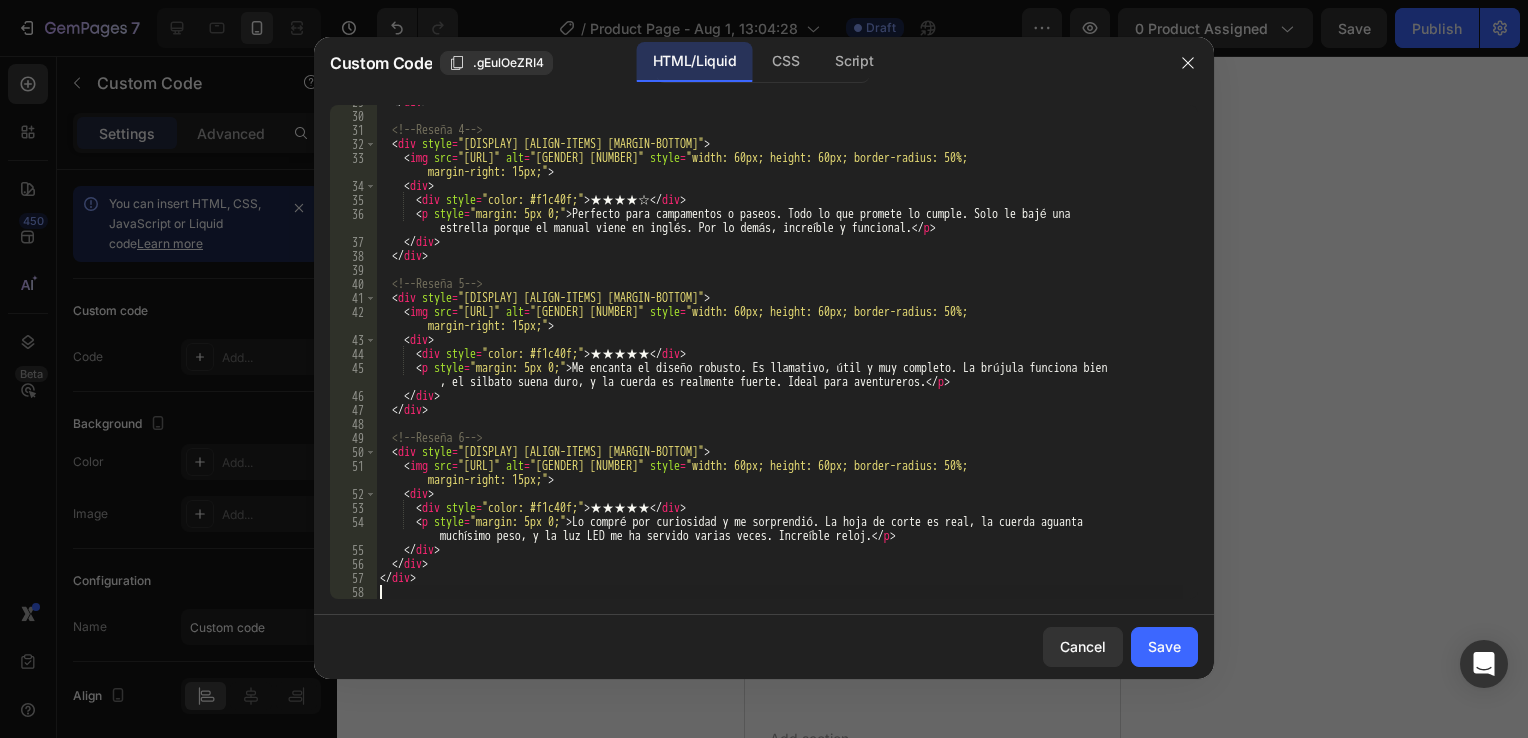 click on "Cancel Save" at bounding box center (764, 647) 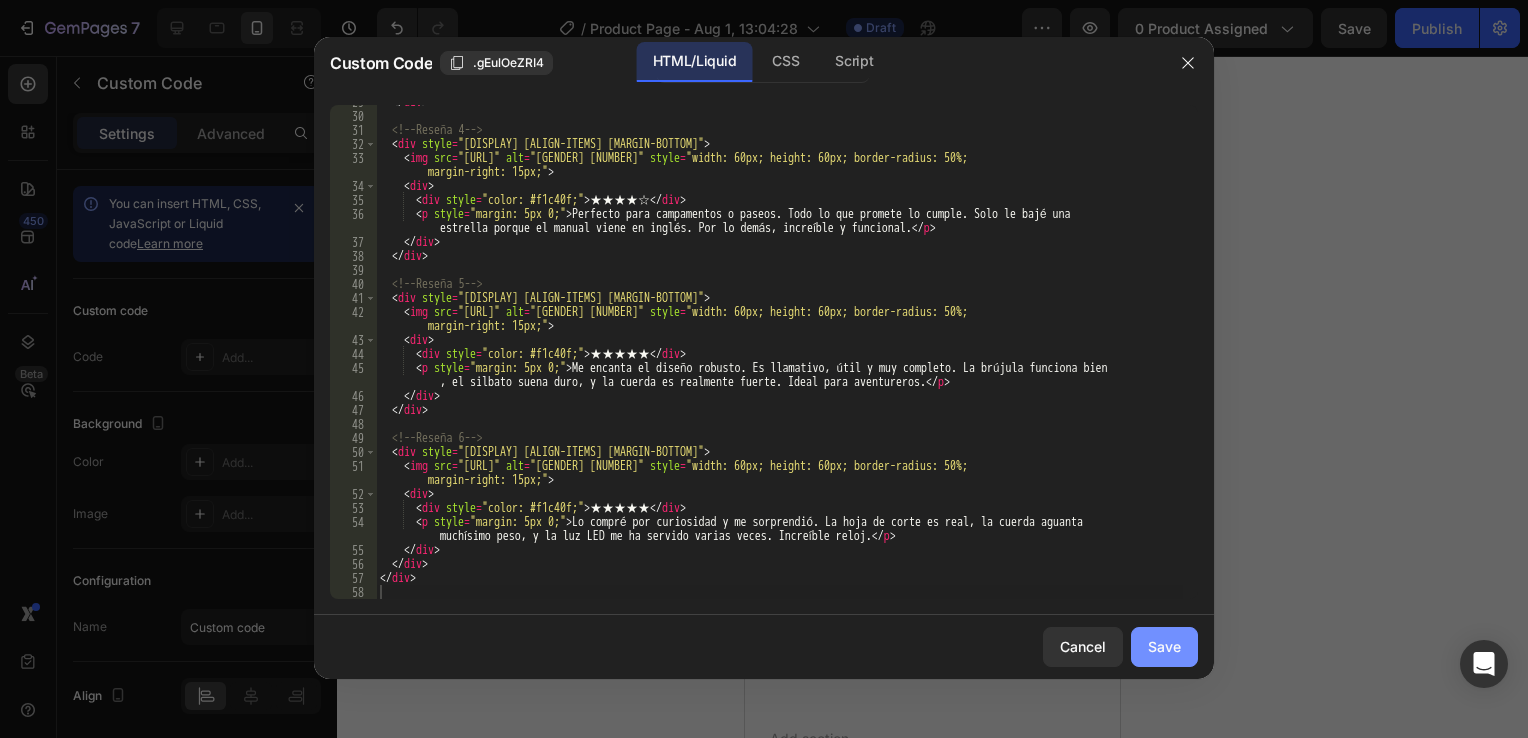 click on "Save" 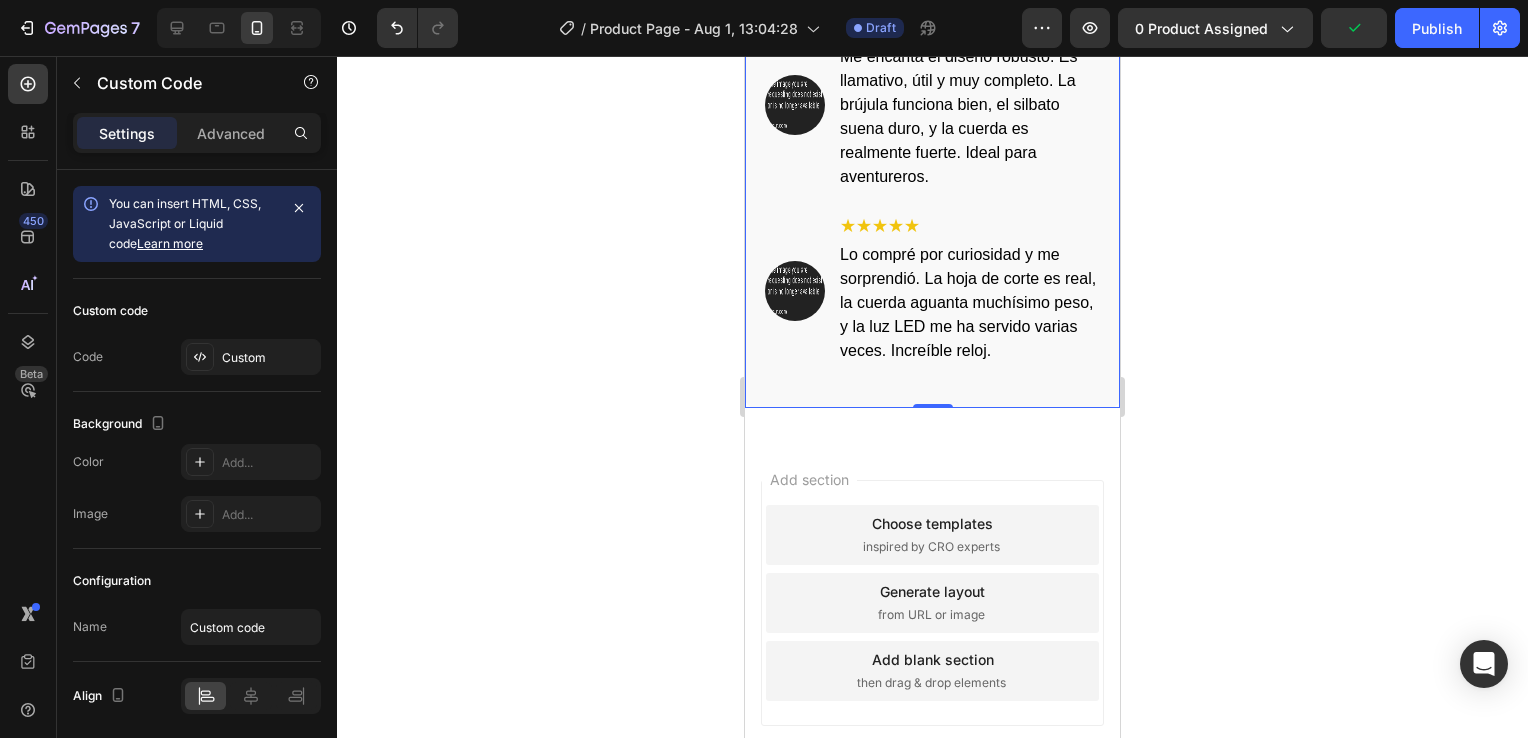 scroll, scrollTop: 1440, scrollLeft: 0, axis: vertical 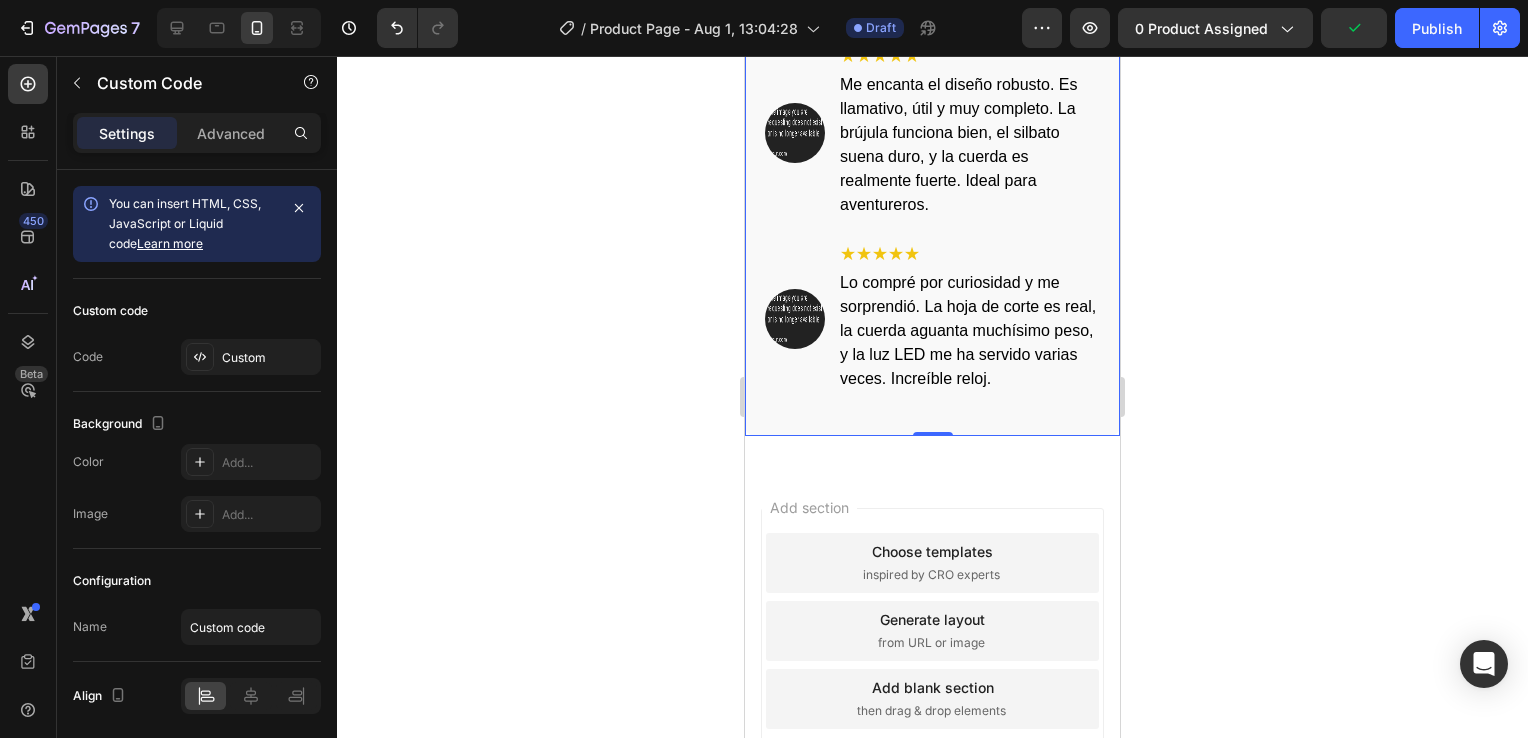 click at bounding box center [795, 319] 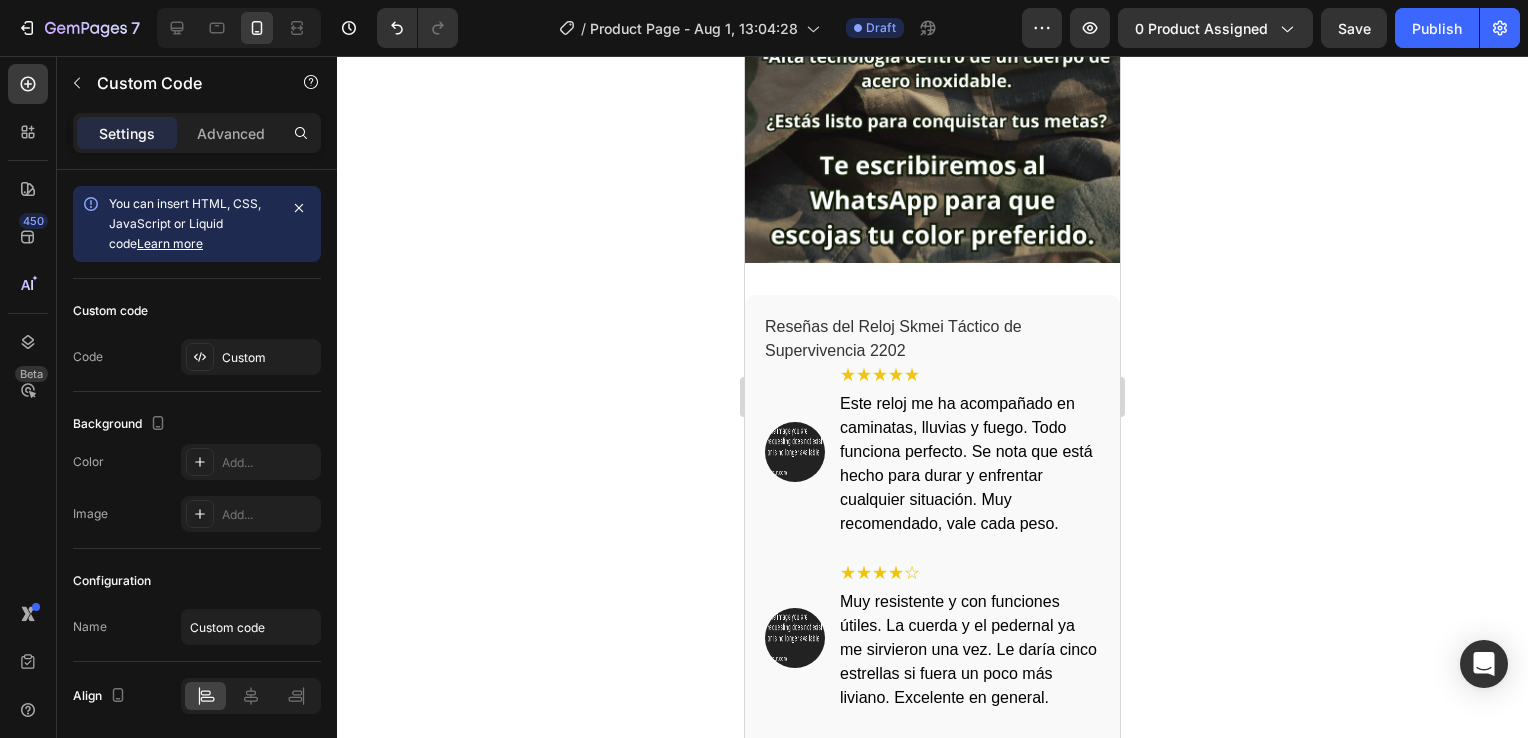 scroll, scrollTop: 2740, scrollLeft: 0, axis: vertical 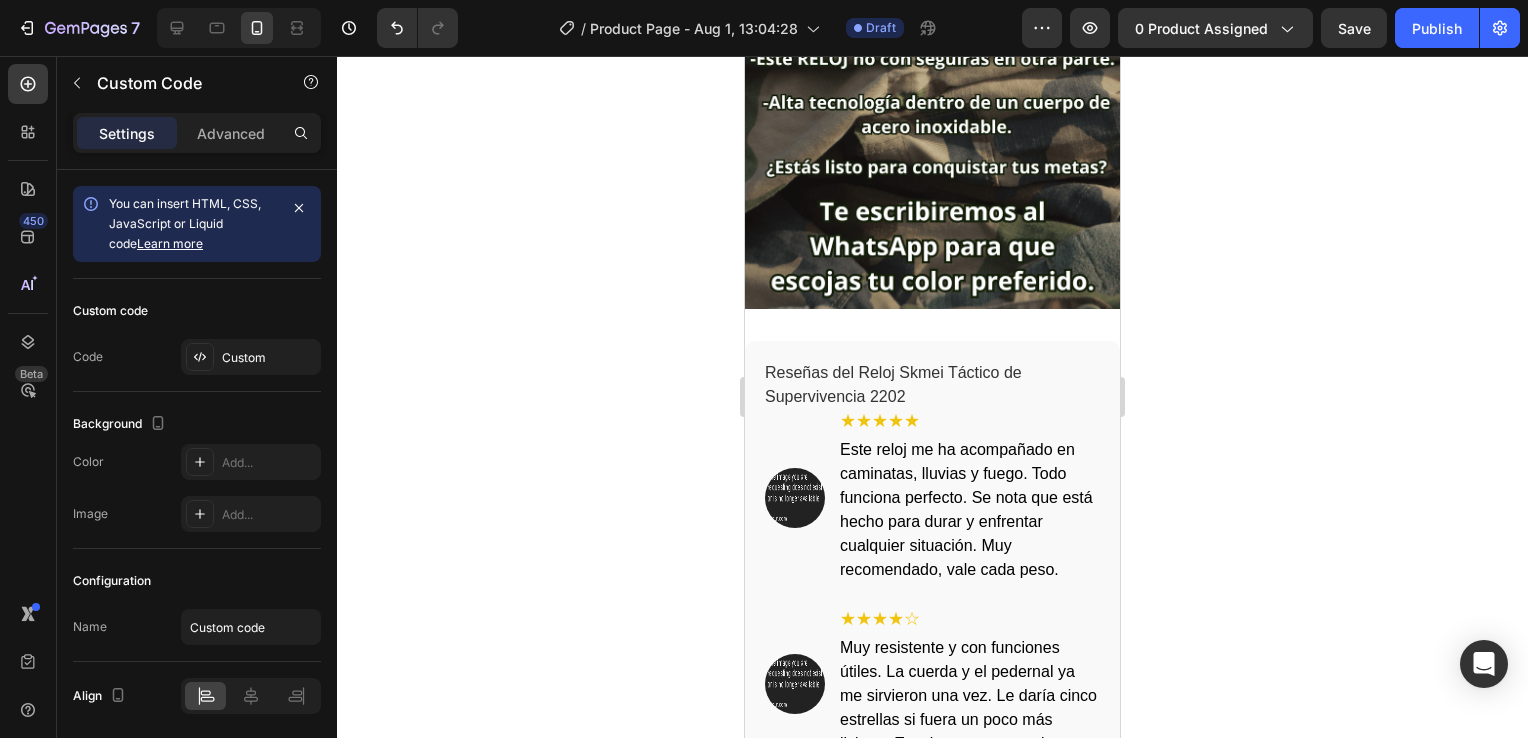 click on "Reseñas del Reloj Skmei Táctico de Supervivencia 2202" at bounding box center (932, 385) 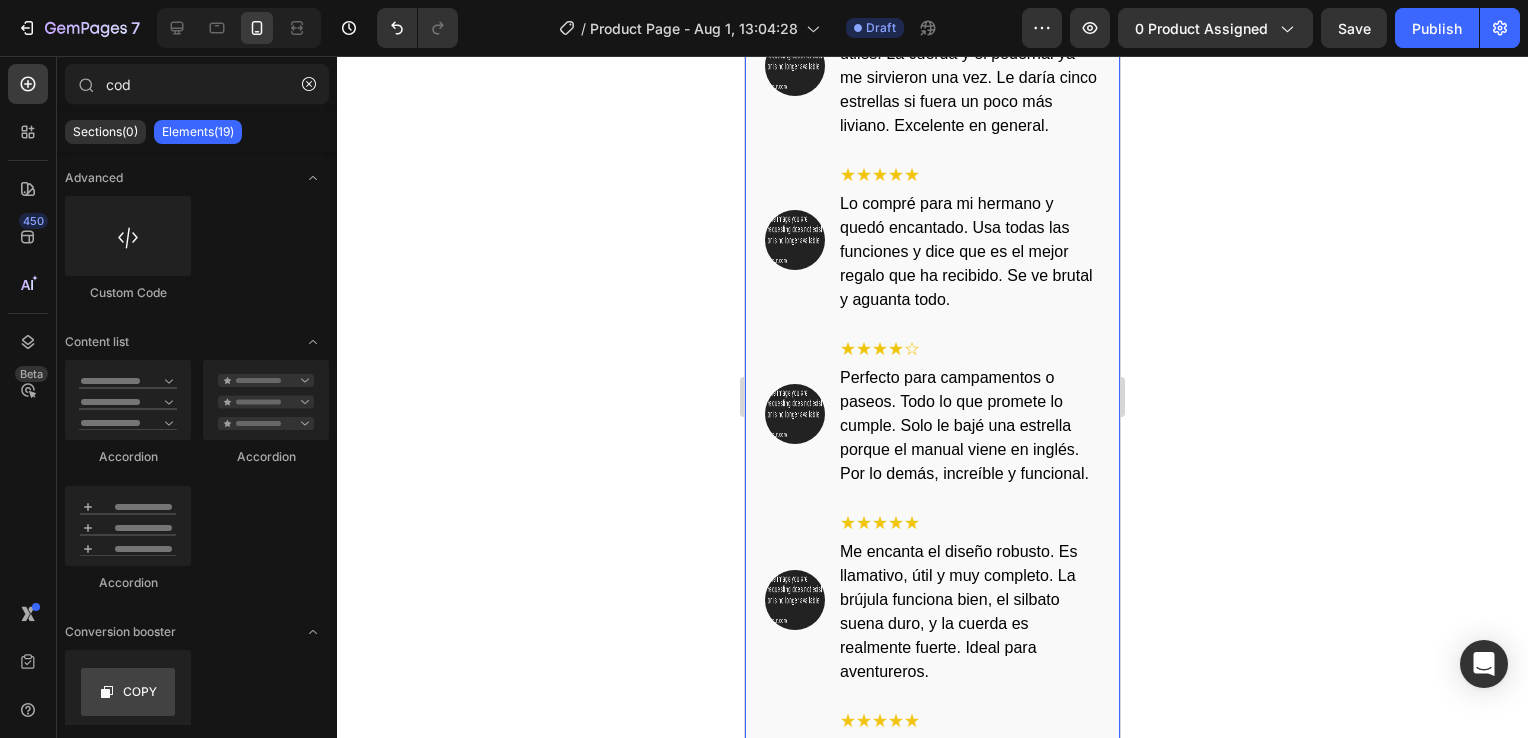 scroll, scrollTop: 3740, scrollLeft: 0, axis: vertical 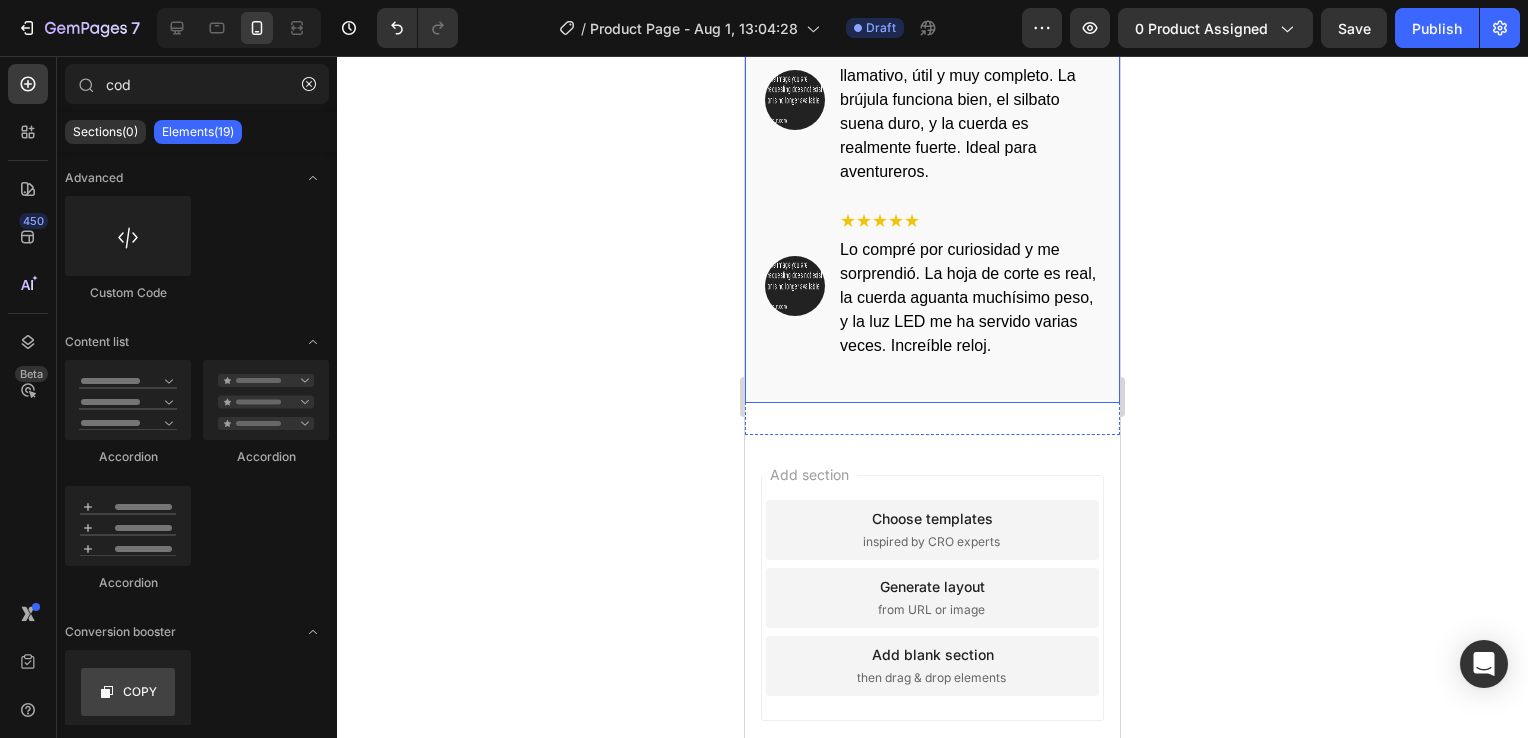 click on "Lo compré por curiosidad y me sorprendió. La hoja de corte es real, la cuerda aguanta muchísimo peso, y la luz LED me ha servido varias veces. Increíble reloj." at bounding box center [970, 298] 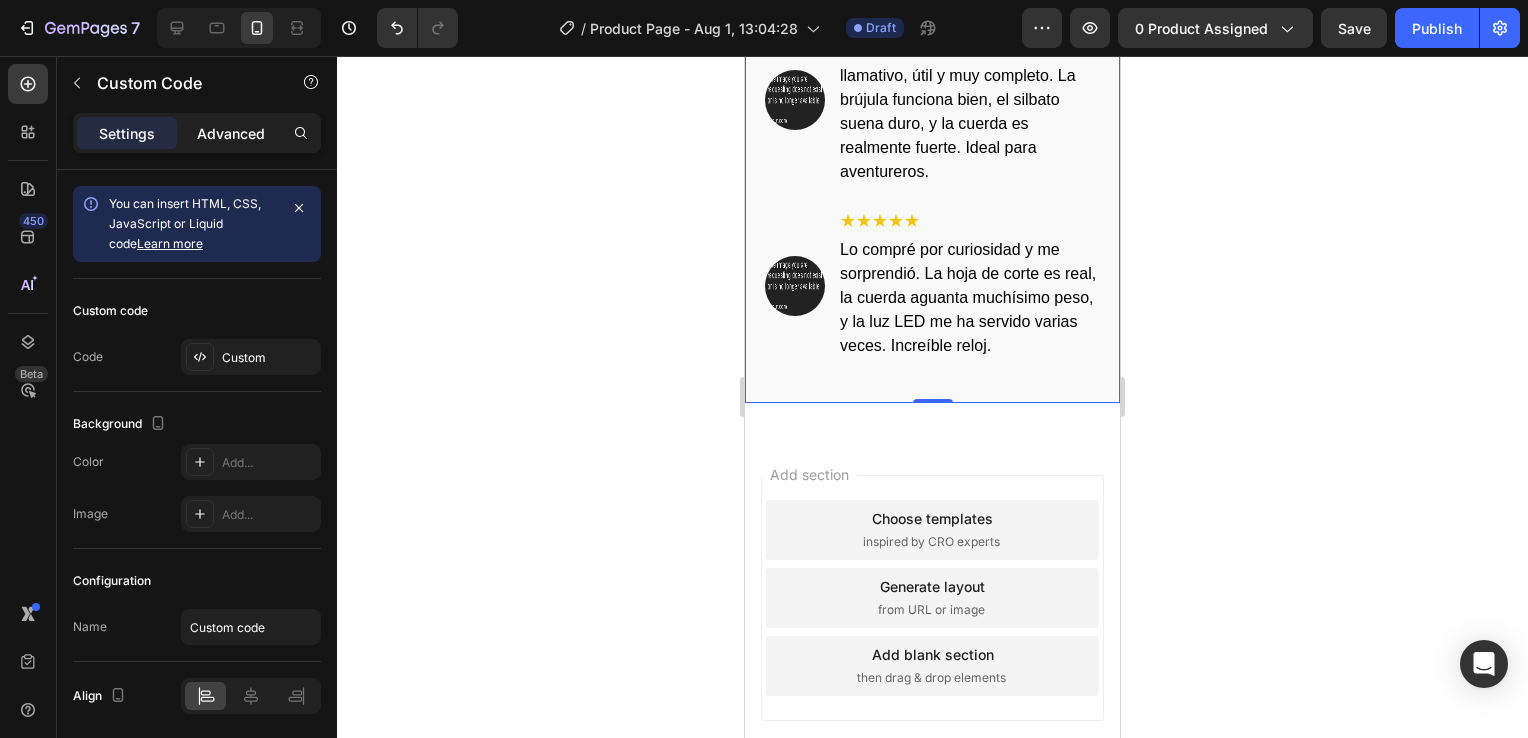 click on "Advanced" at bounding box center [231, 133] 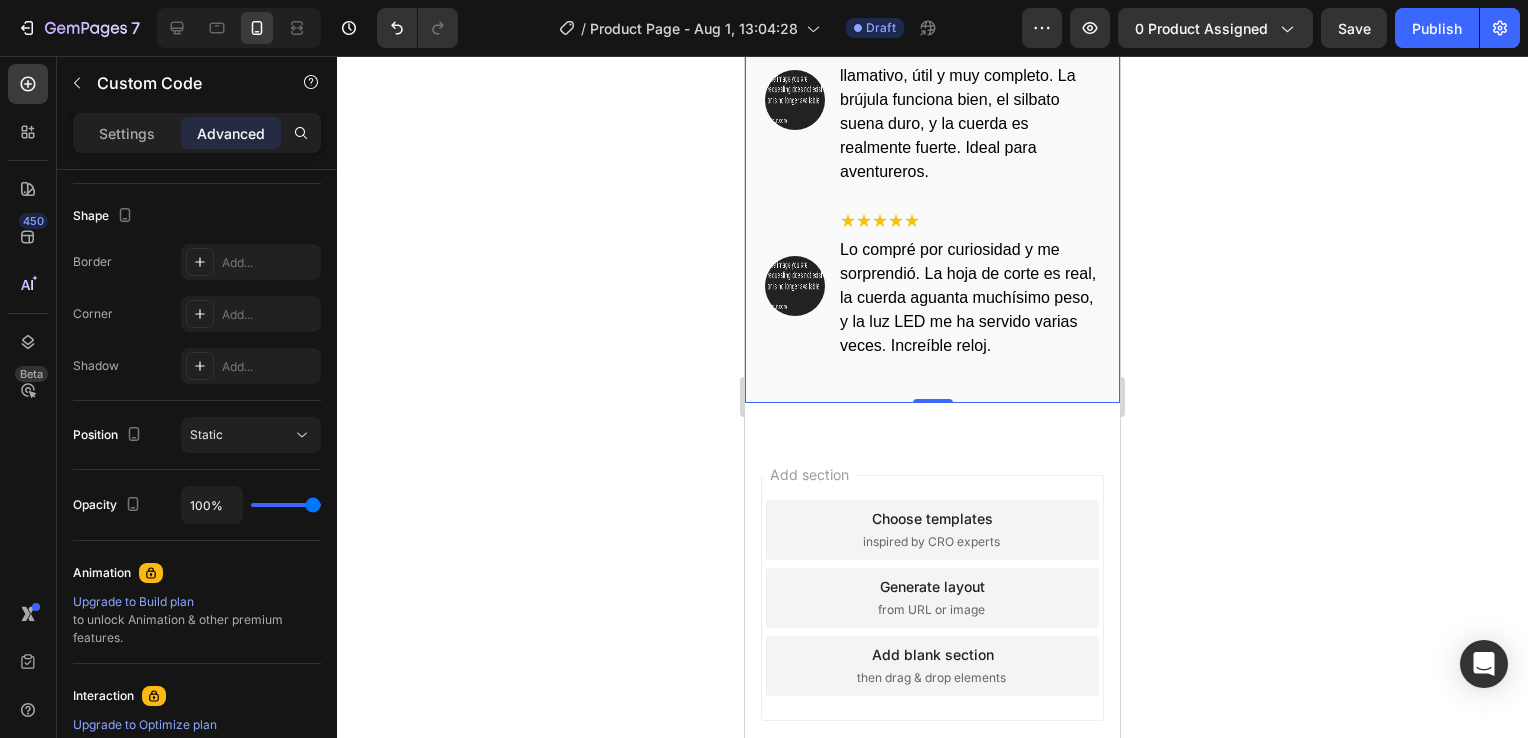 scroll, scrollTop: 0, scrollLeft: 0, axis: both 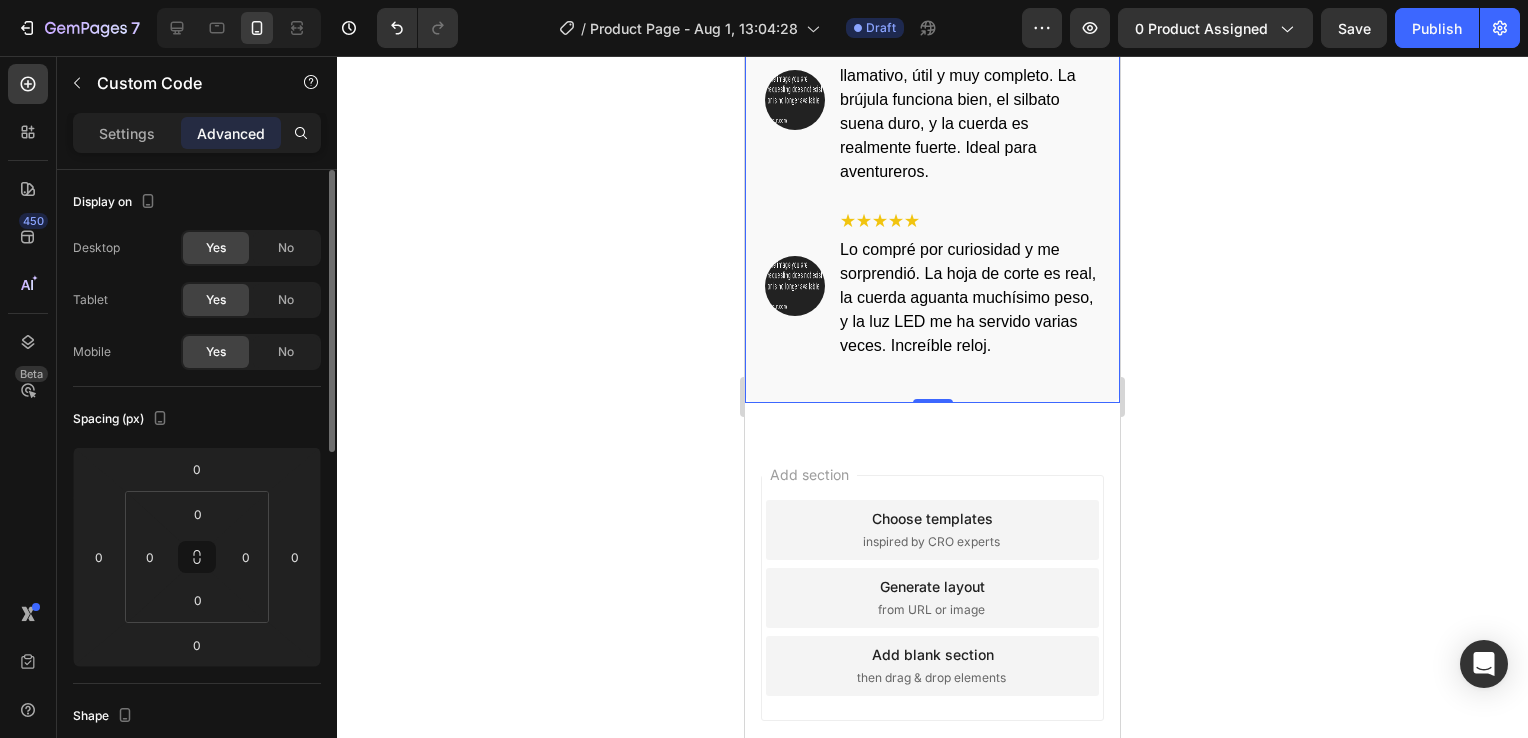 click 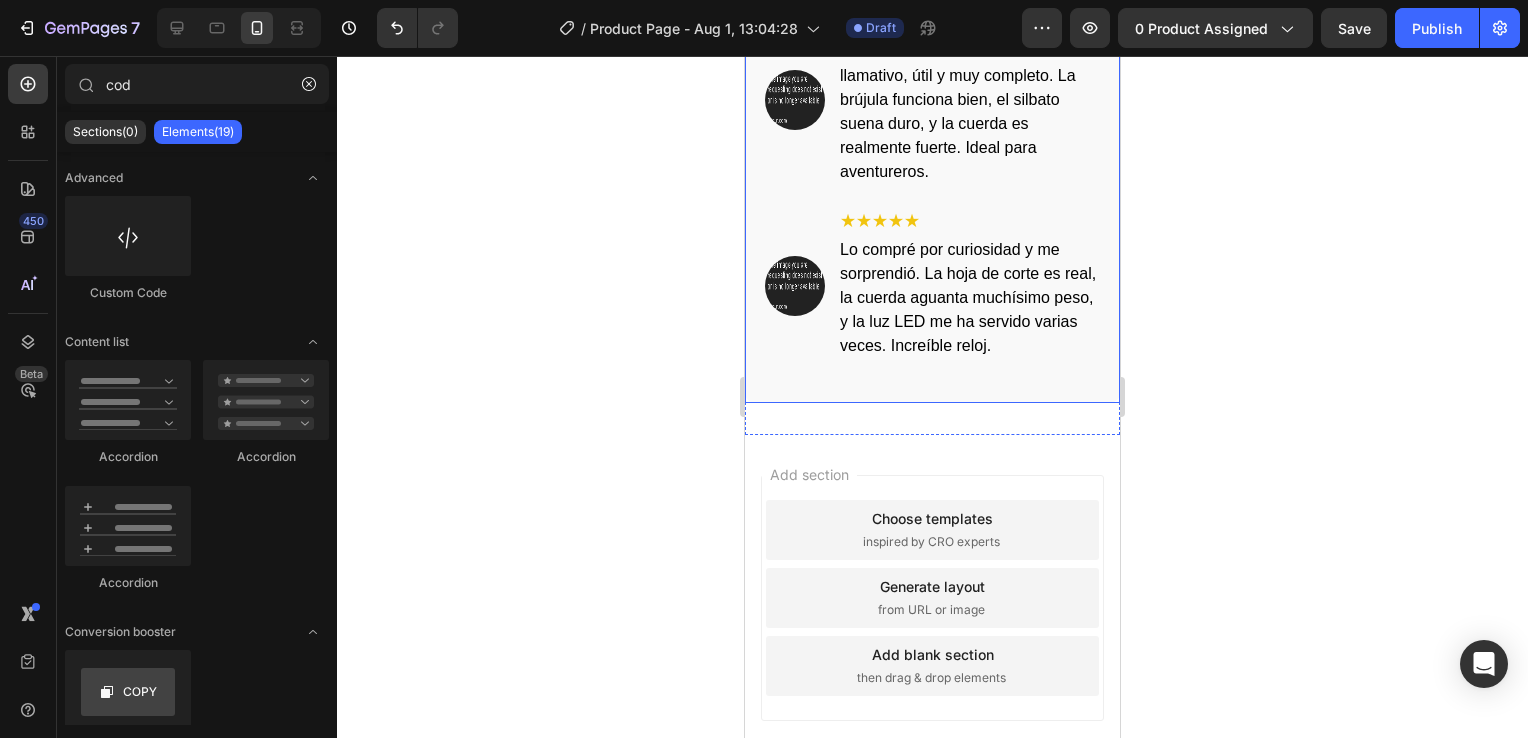 click on "Reseñas del Reloj Skmei Táctico de Supervivencia 2202
★★★★★
Este reloj me ha acompañado en caminatas, lluvias y fuego. Todo funciona perfecto. Se nota que está hecho para durar y enfrentar cualquier situación. Muy recomendado, vale cada peso.
★★★★☆
Muy resistente y con funciones útiles. La cuerda y el pedernal ya me sirvieron una vez. Le daría cinco estrellas si fuera un poco más liviano. Excelente en general.
★★★★★
Lo compré para mi hermano y quedó encantado. Usa todas las funciones y dice que es el mejor regalo que ha recibido. Se ve brutal y aguanta todo.
★★★★☆
Perfecto para campamentos o paseos. Todo lo que promete lo cumple. Solo le bajé una estrella porque el manual viene en inglés. Por lo demás, increíble y funcional." at bounding box center [932, -187] 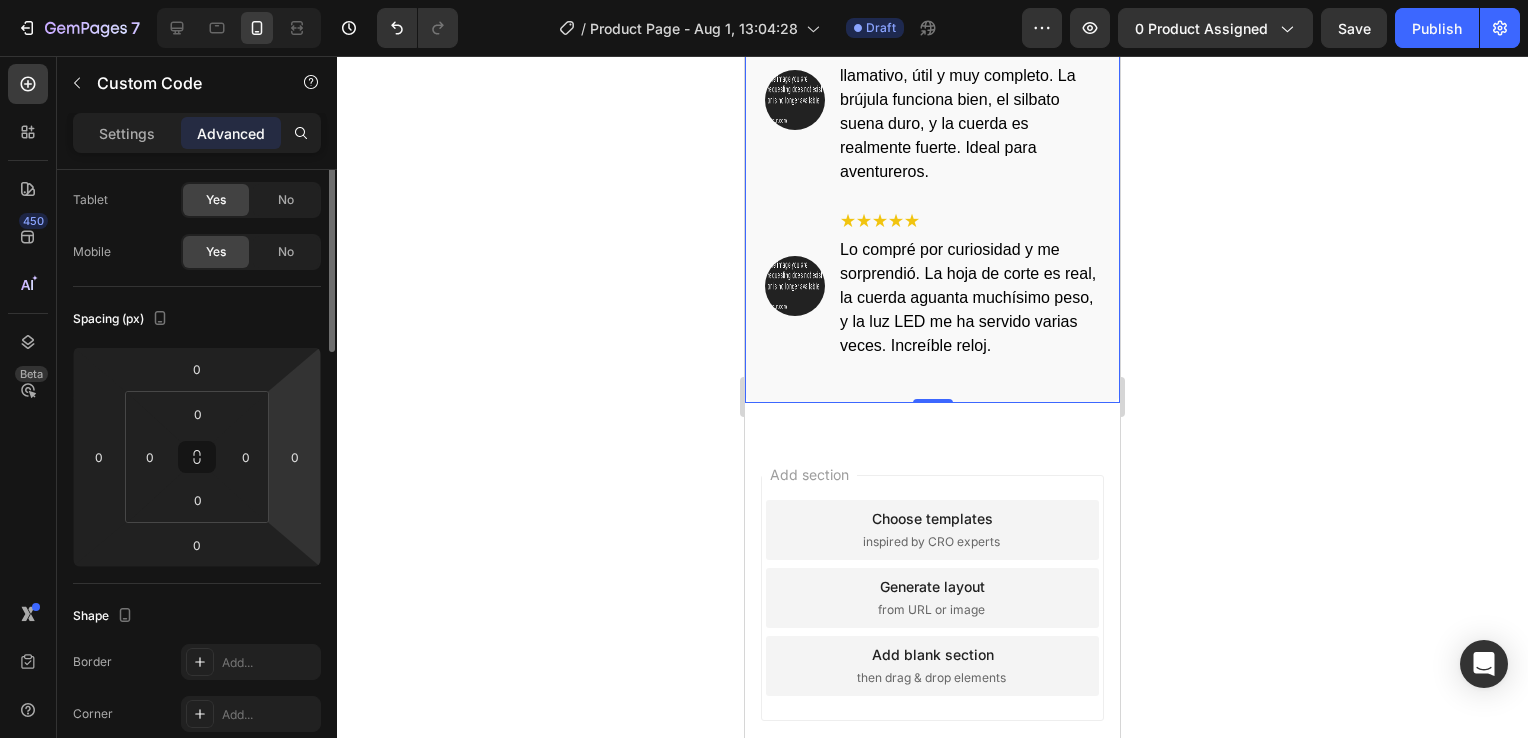 scroll, scrollTop: 0, scrollLeft: 0, axis: both 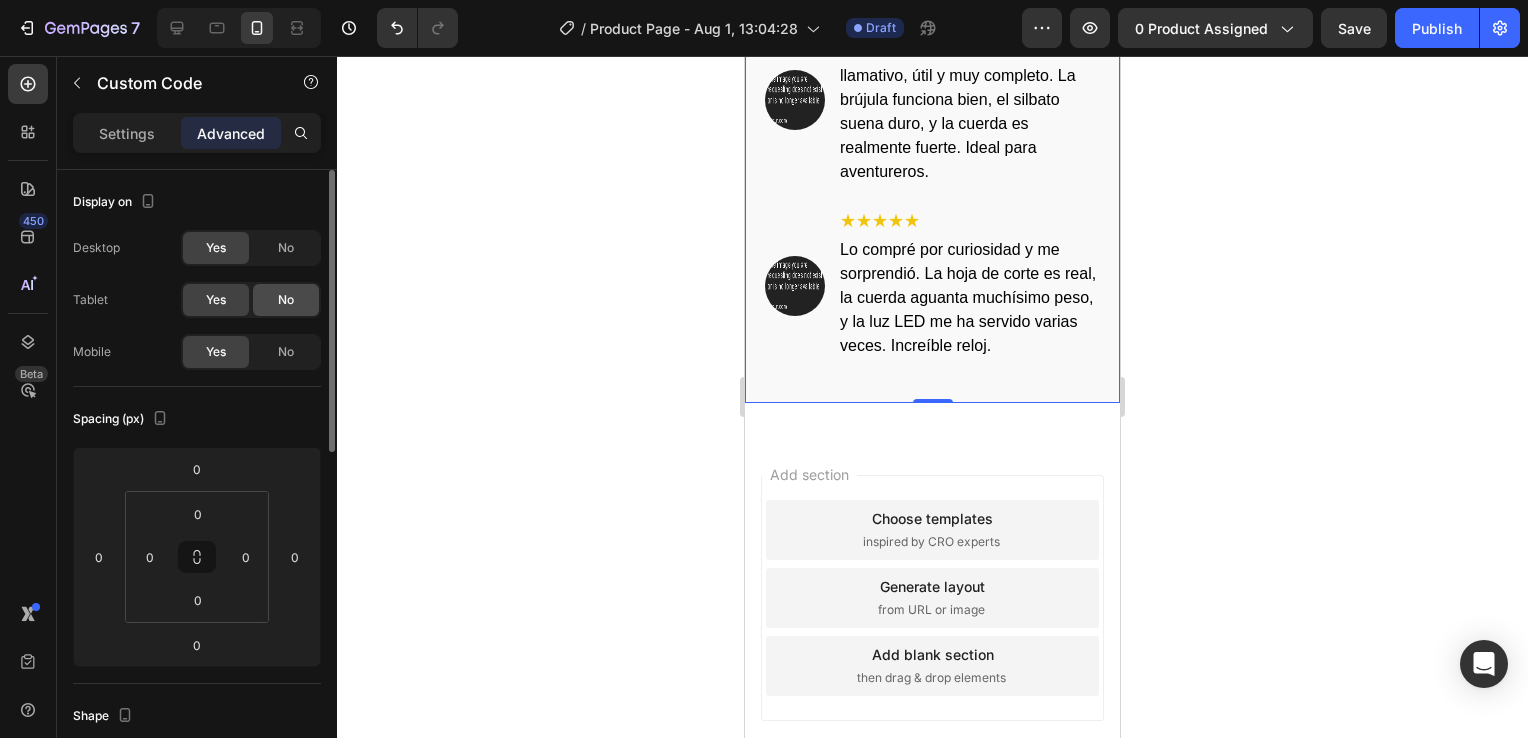 click on "No" 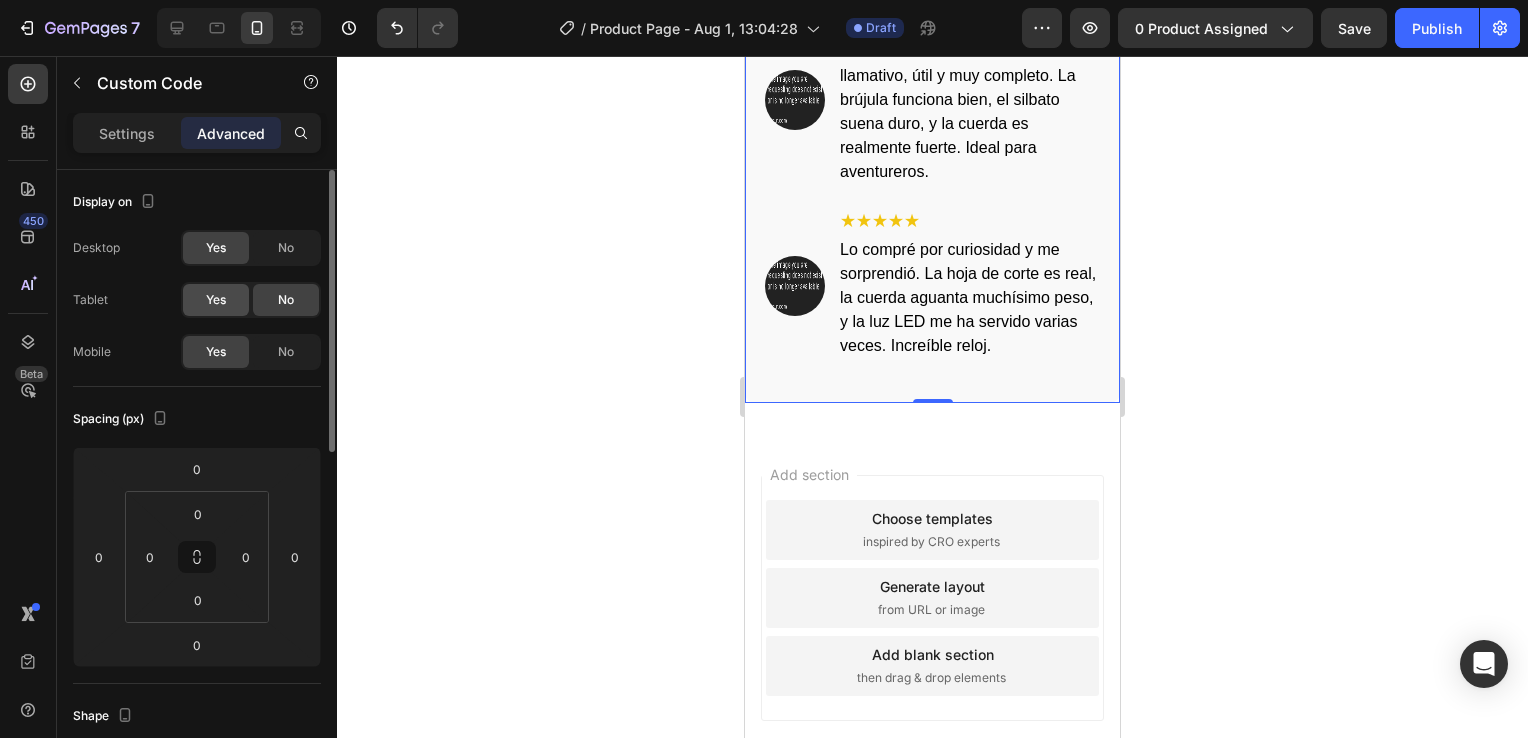click on "Yes" 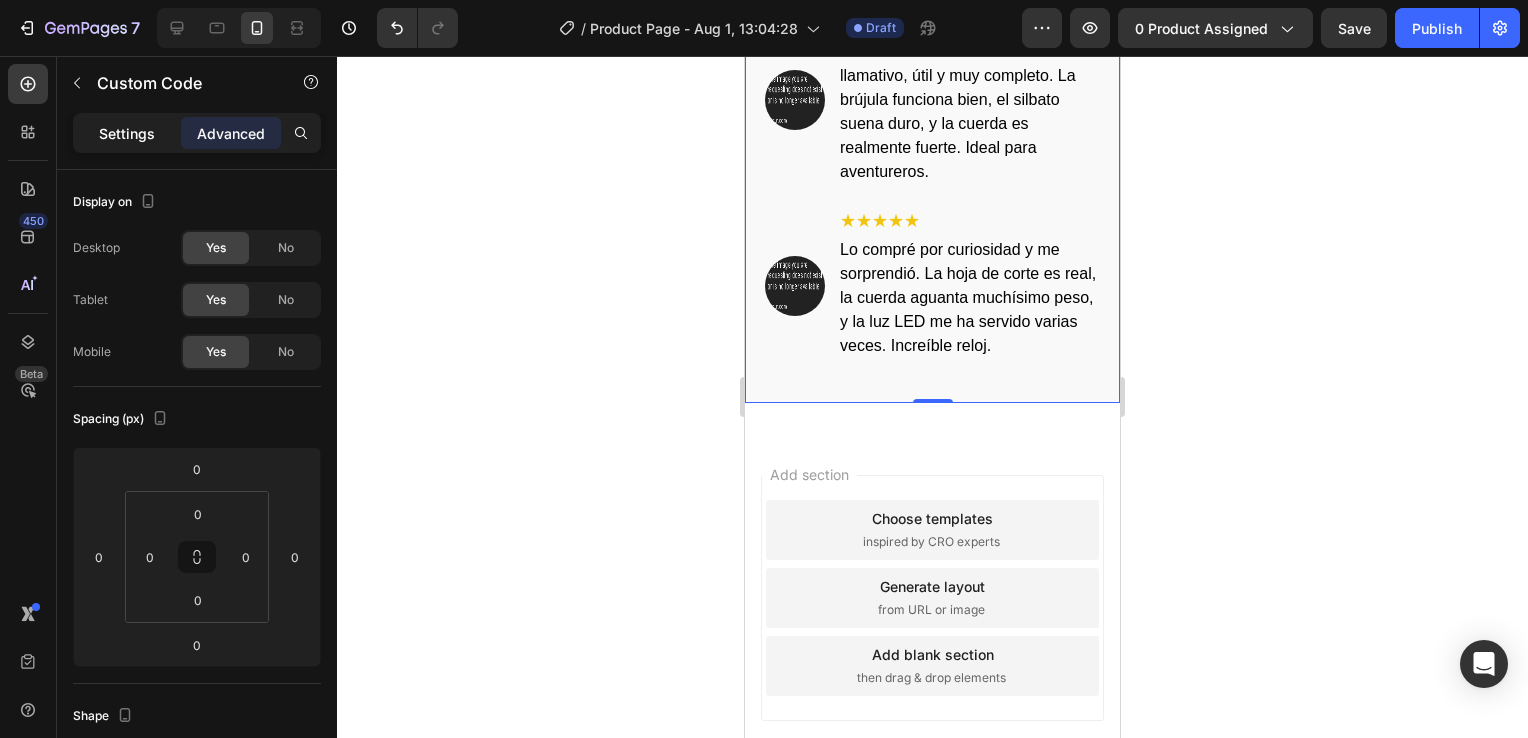 click on "Settings" at bounding box center (127, 133) 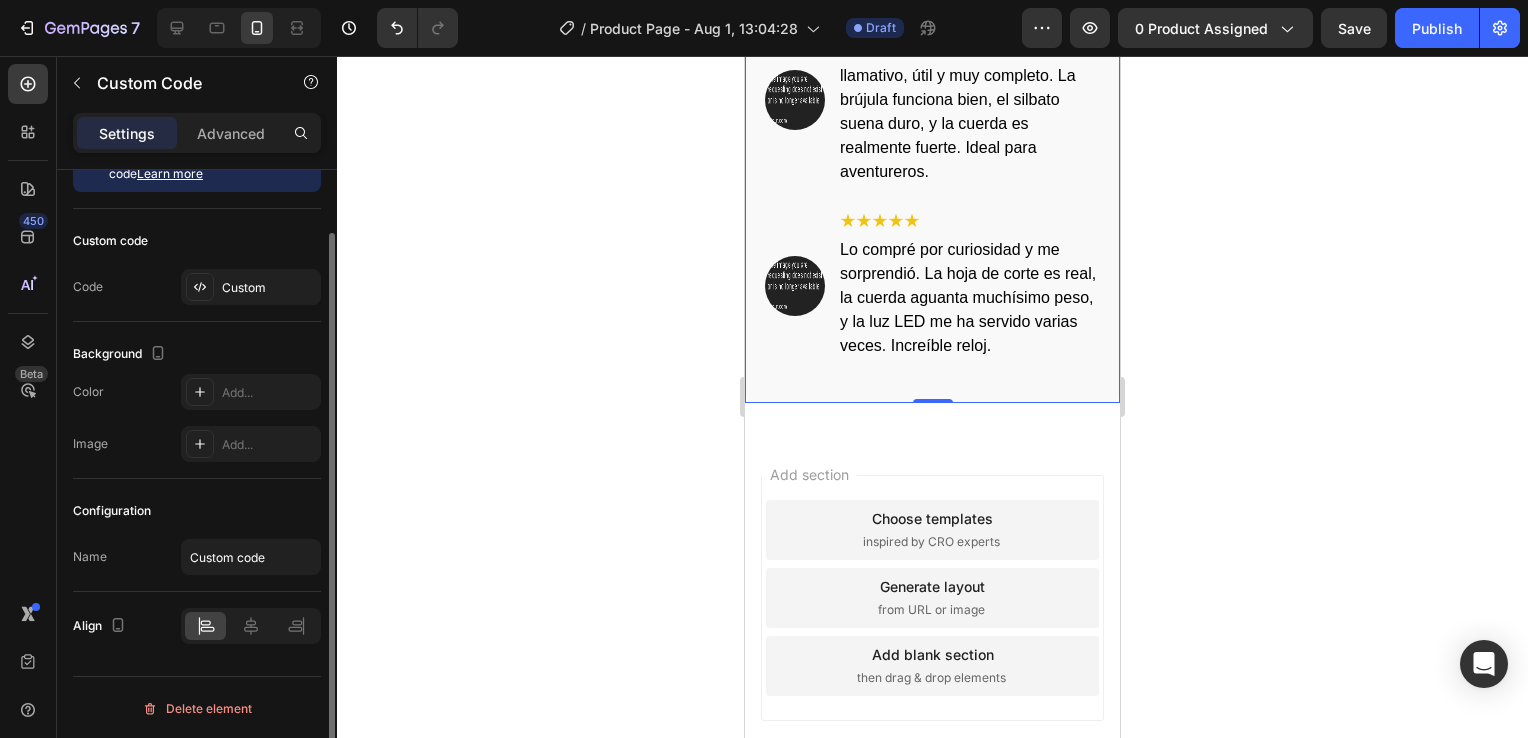 scroll, scrollTop: 0, scrollLeft: 0, axis: both 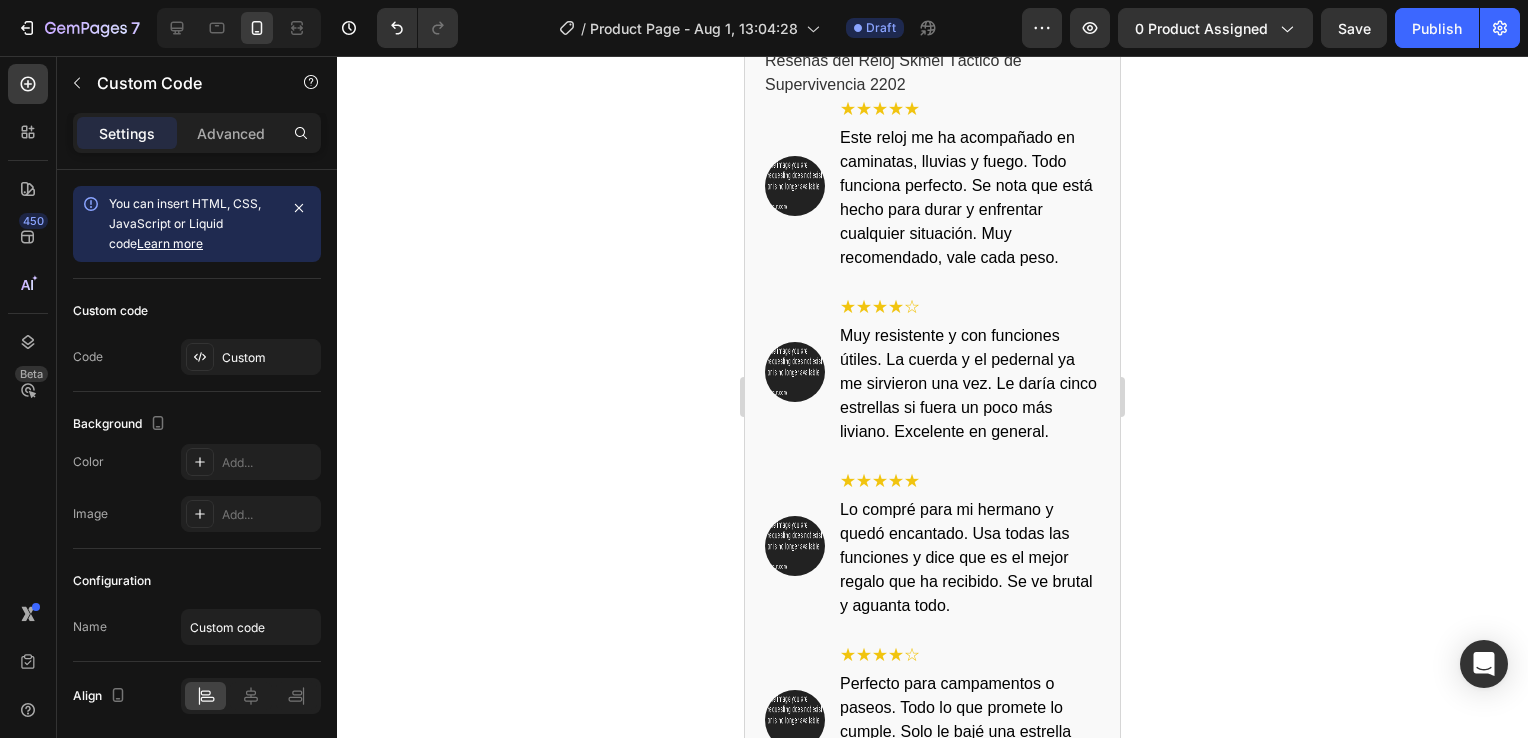 click on "Muy resistente y con funciones útiles. La cuerda y el pedernal ya me sirvieron una vez. Le daría cinco estrellas si fuera un poco más liviano. Excelente en general." at bounding box center [970, 384] 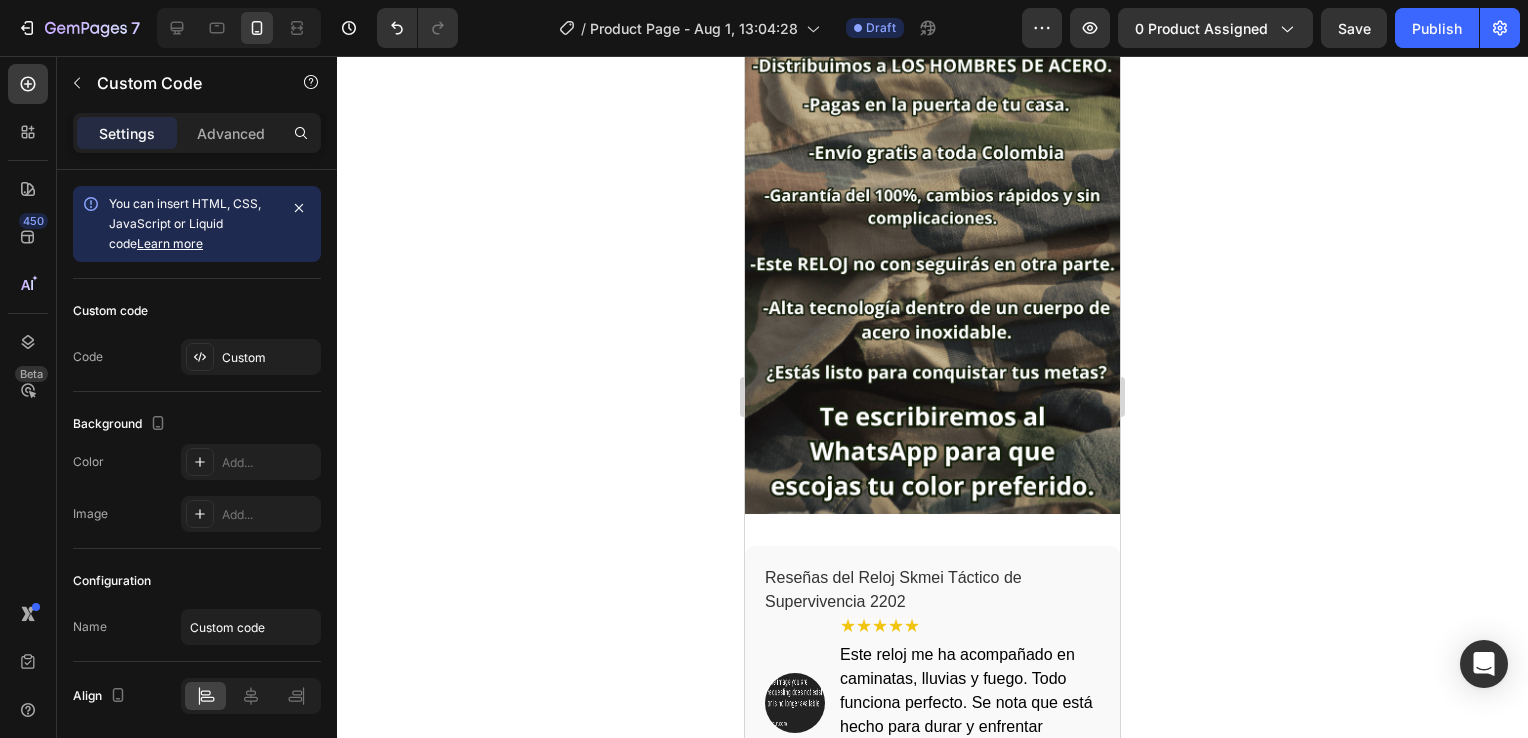 scroll, scrollTop: 3100, scrollLeft: 0, axis: vertical 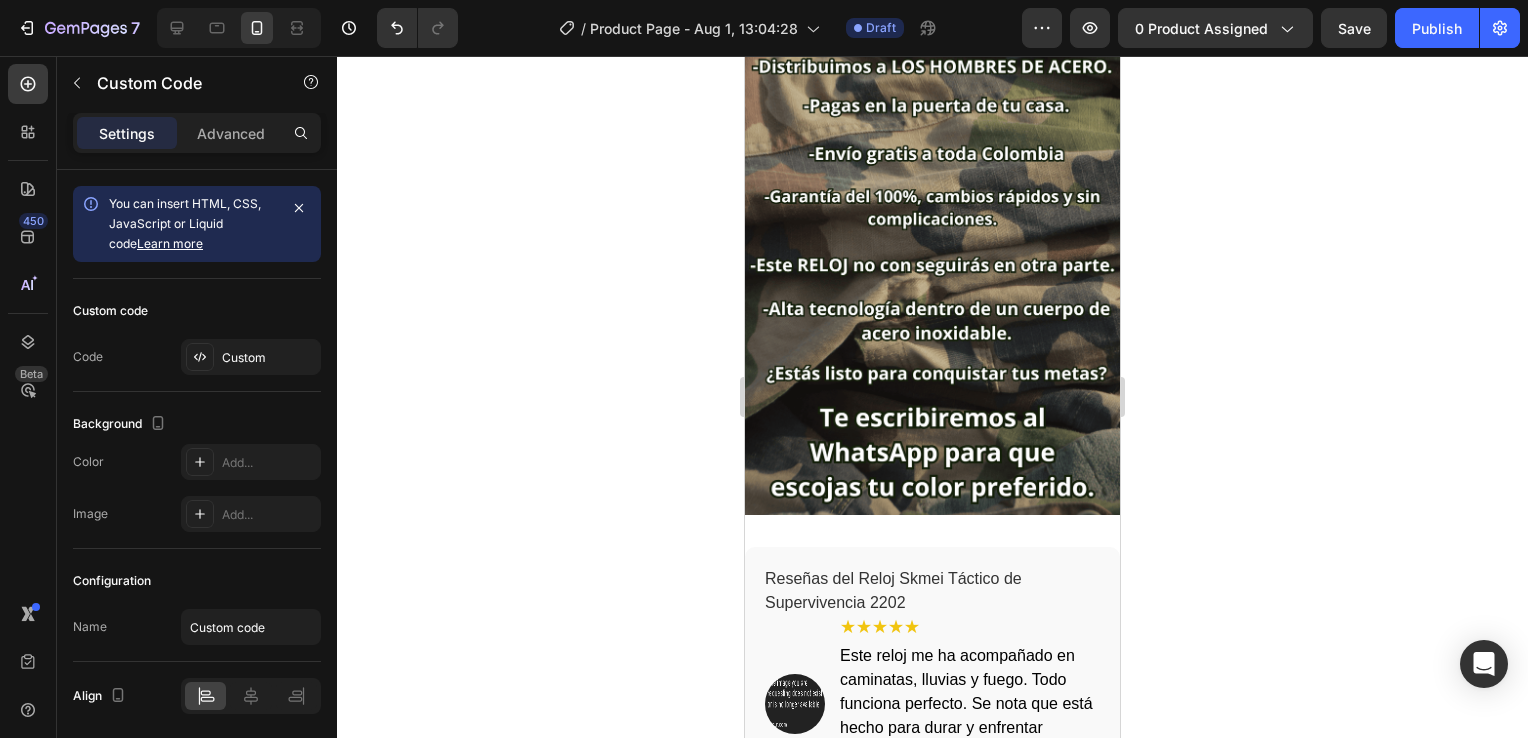 click on "Este reloj me ha acompañado en caminatas, lluvias y fuego. Todo funciona perfecto. Se nota que está hecho para durar y enfrentar cualquier situación. Muy recomendado, vale cada peso." at bounding box center [970, 716] 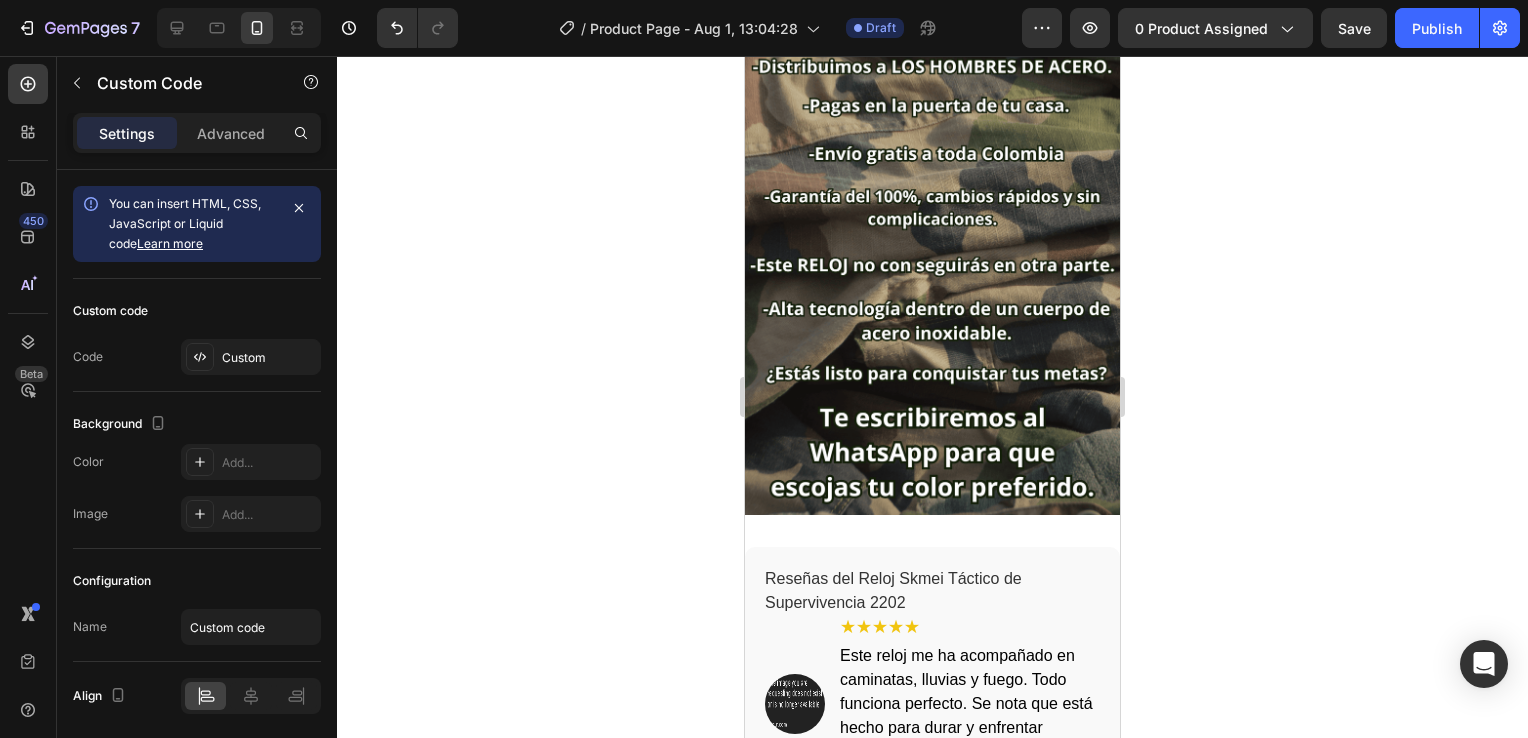 click on "Este reloj me ha acompañado en caminatas, lluvias y fuego. Todo funciona perfecto. Se nota que está hecho para durar y enfrentar cualquier situación. Muy recomendado, vale cada peso." at bounding box center (970, 716) 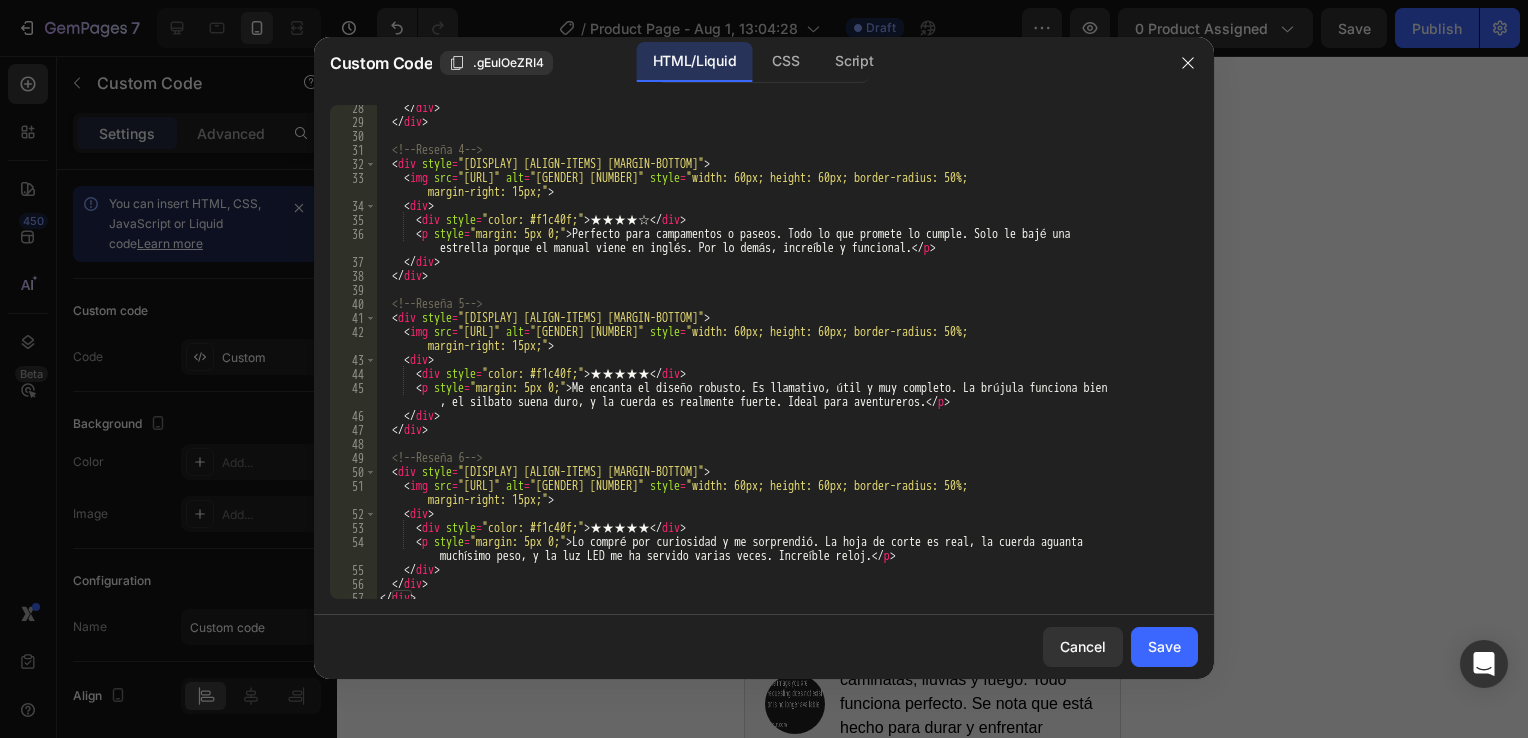 scroll, scrollTop: 500, scrollLeft: 0, axis: vertical 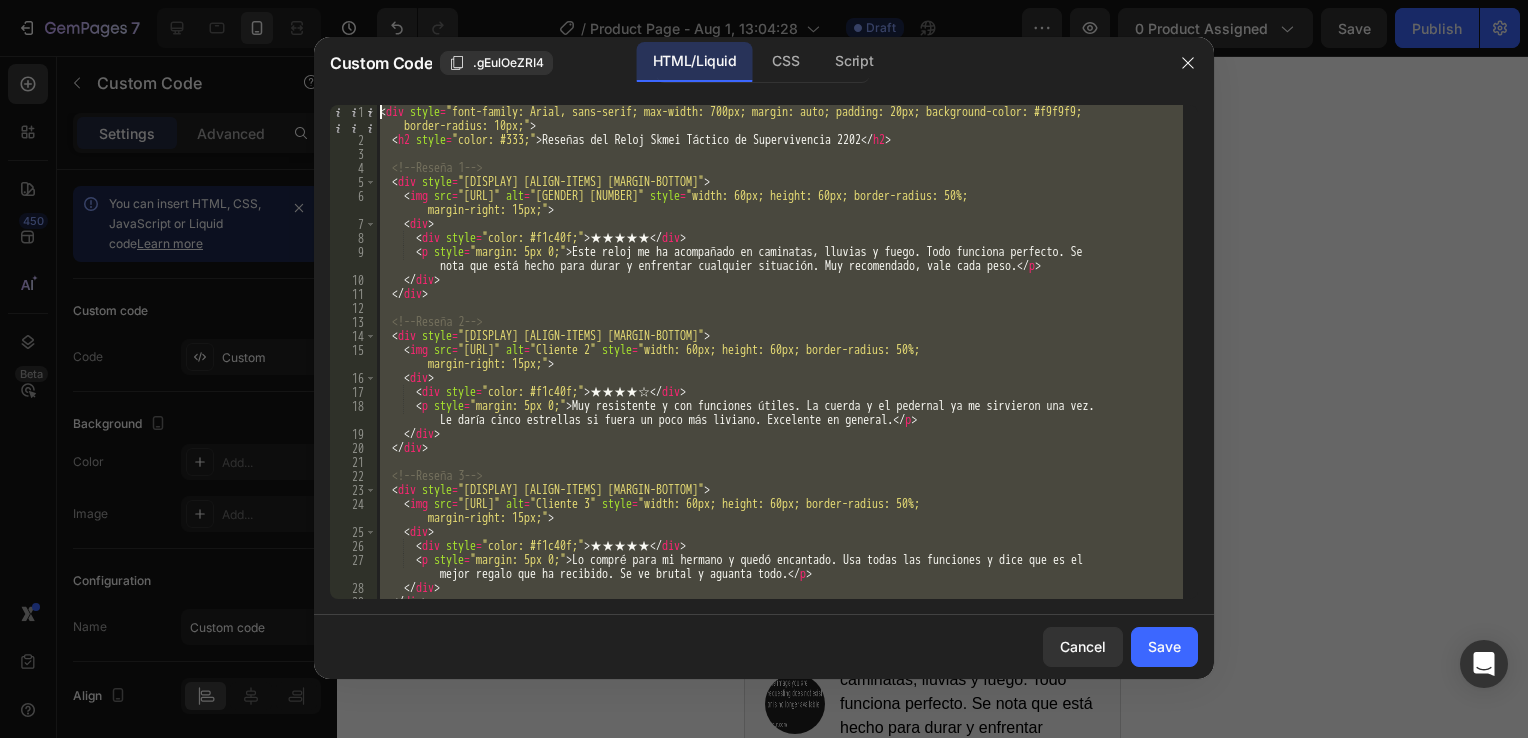 drag, startPoint x: 477, startPoint y: 586, endPoint x: 305, endPoint y: -27, distance: 636.6734 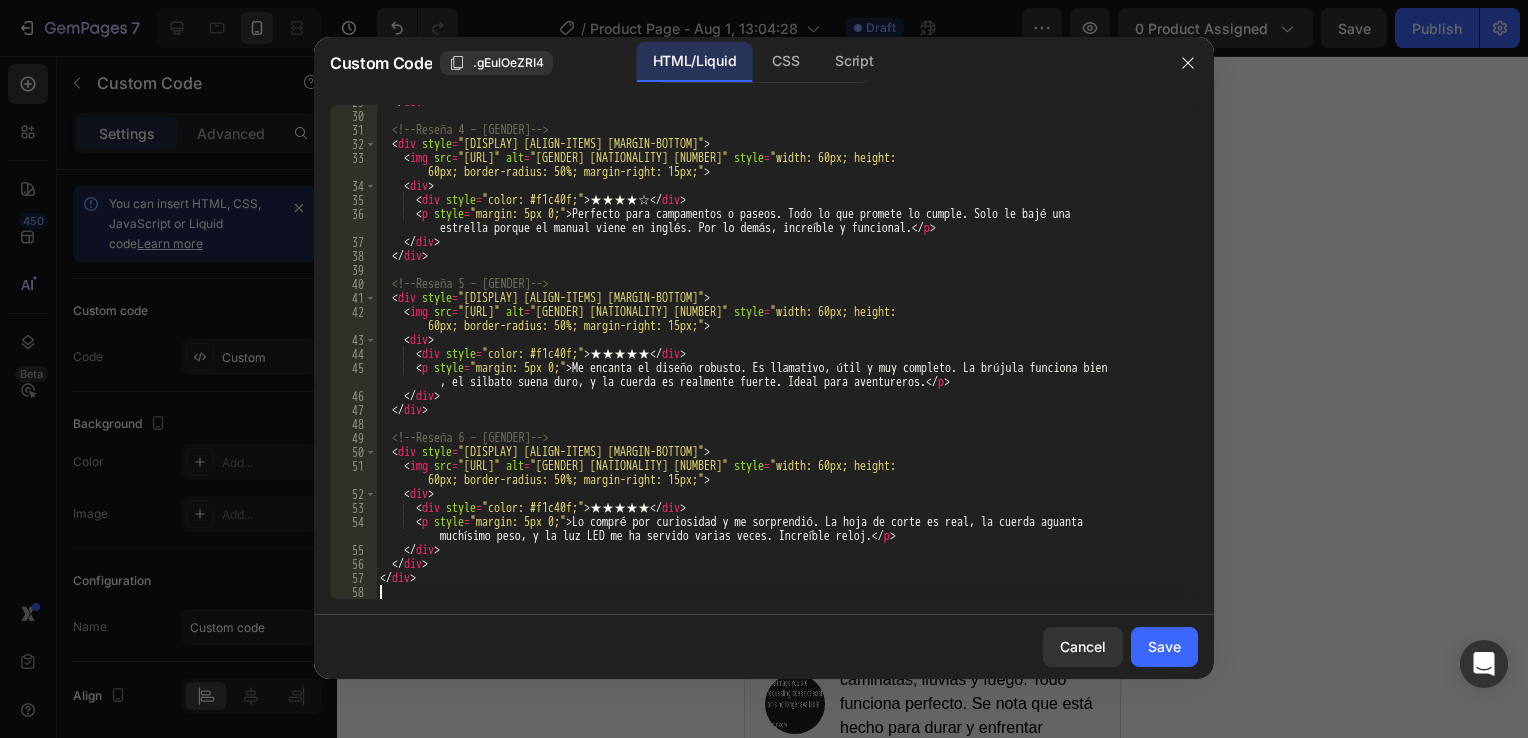 scroll, scrollTop: 500, scrollLeft: 0, axis: vertical 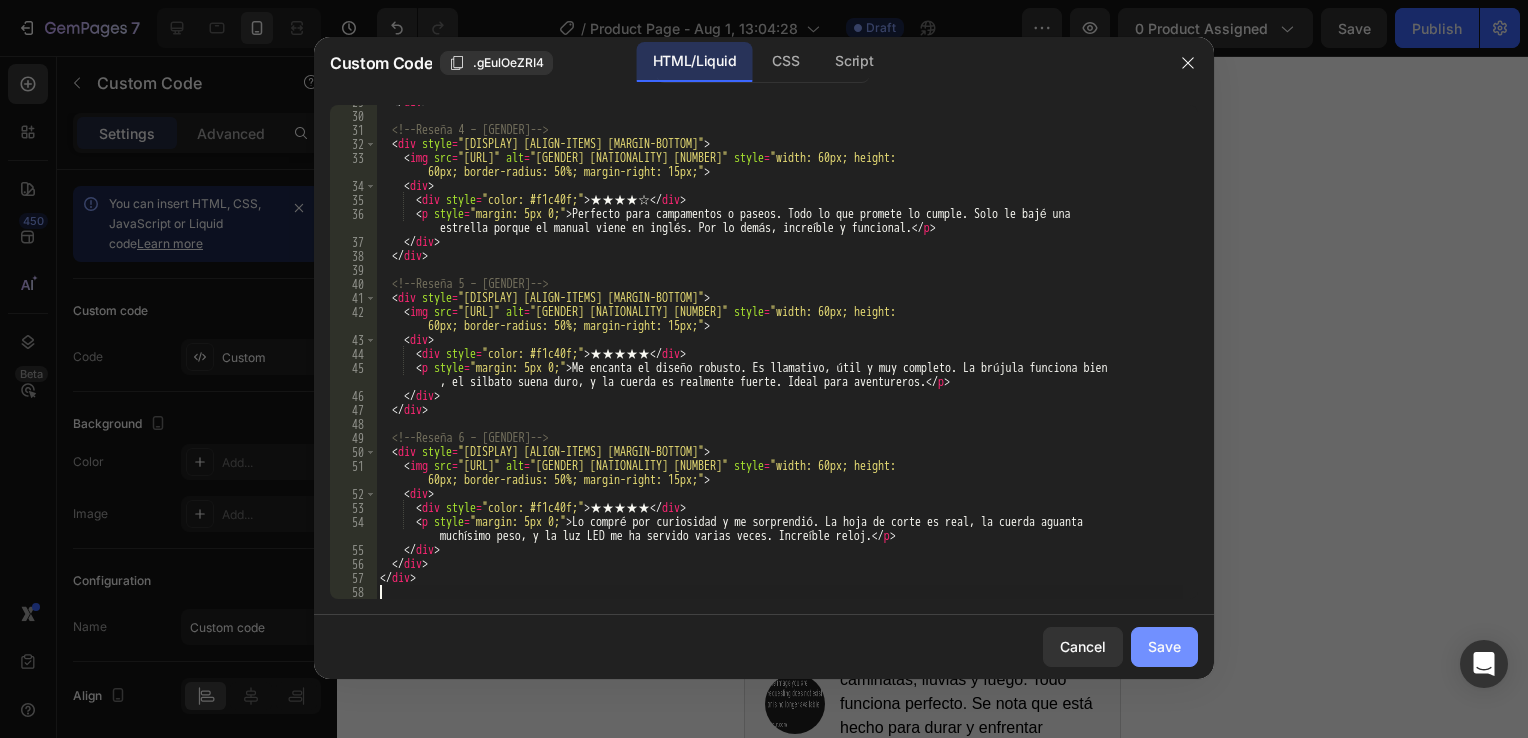 click on "Save" at bounding box center (1164, 646) 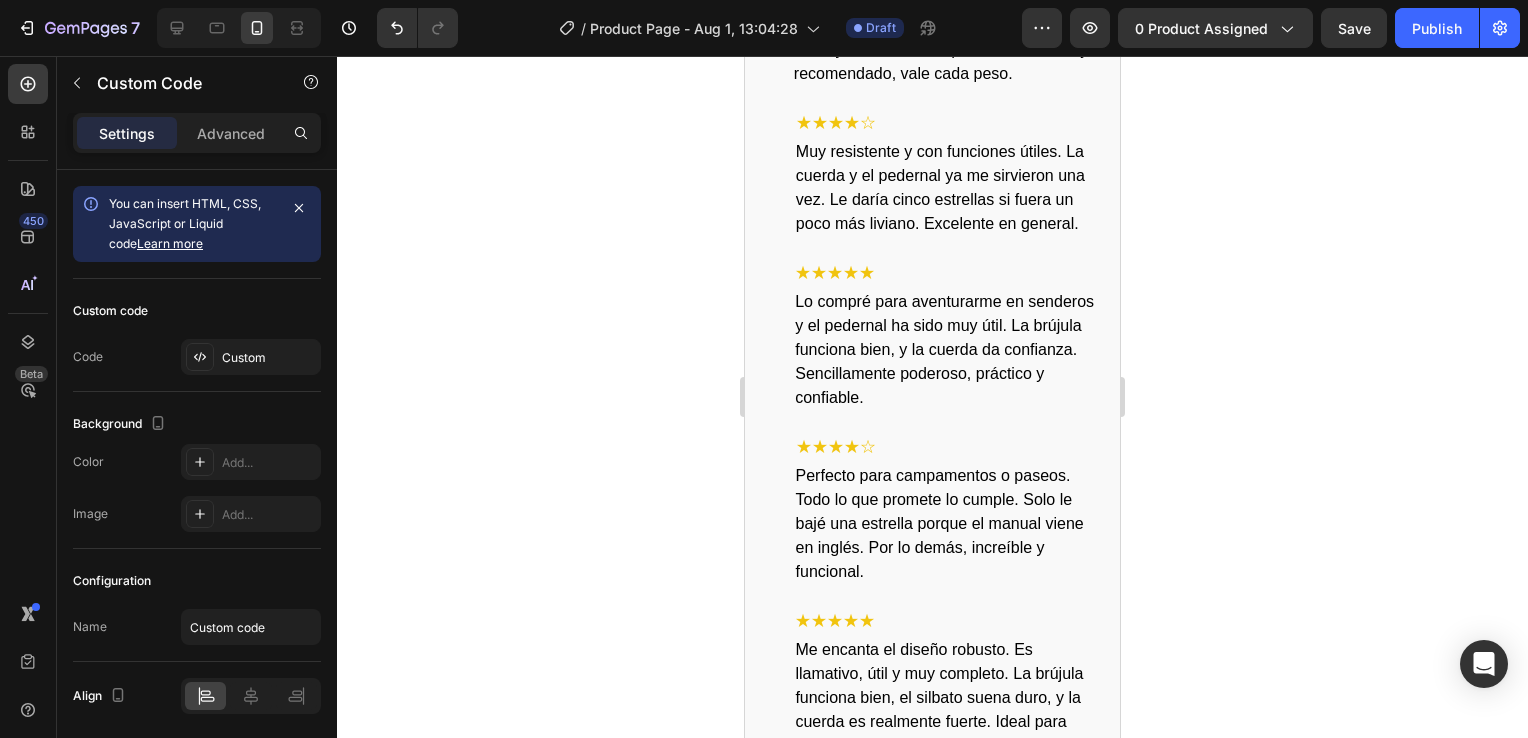 scroll, scrollTop: 3508, scrollLeft: 0, axis: vertical 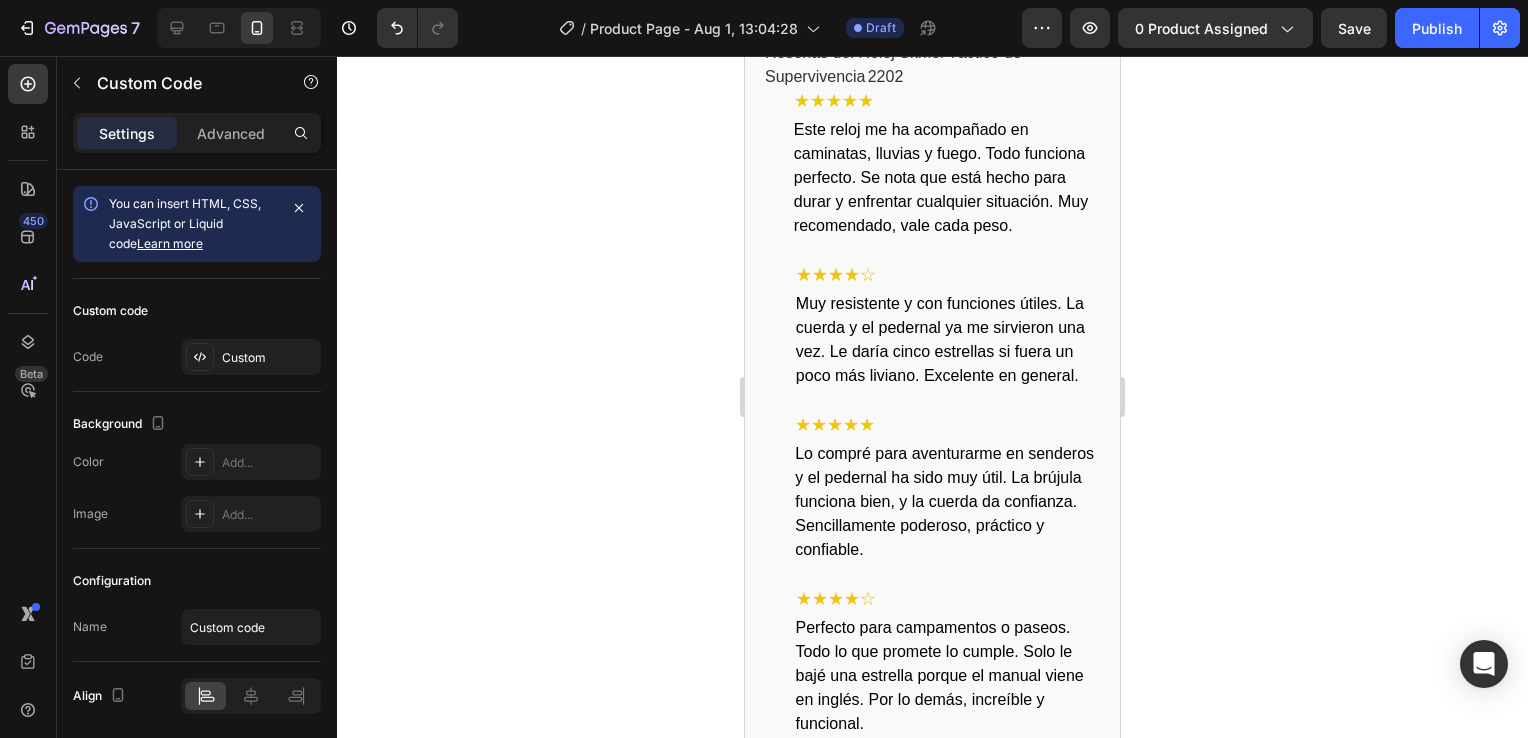 click at bounding box center (773, 328) 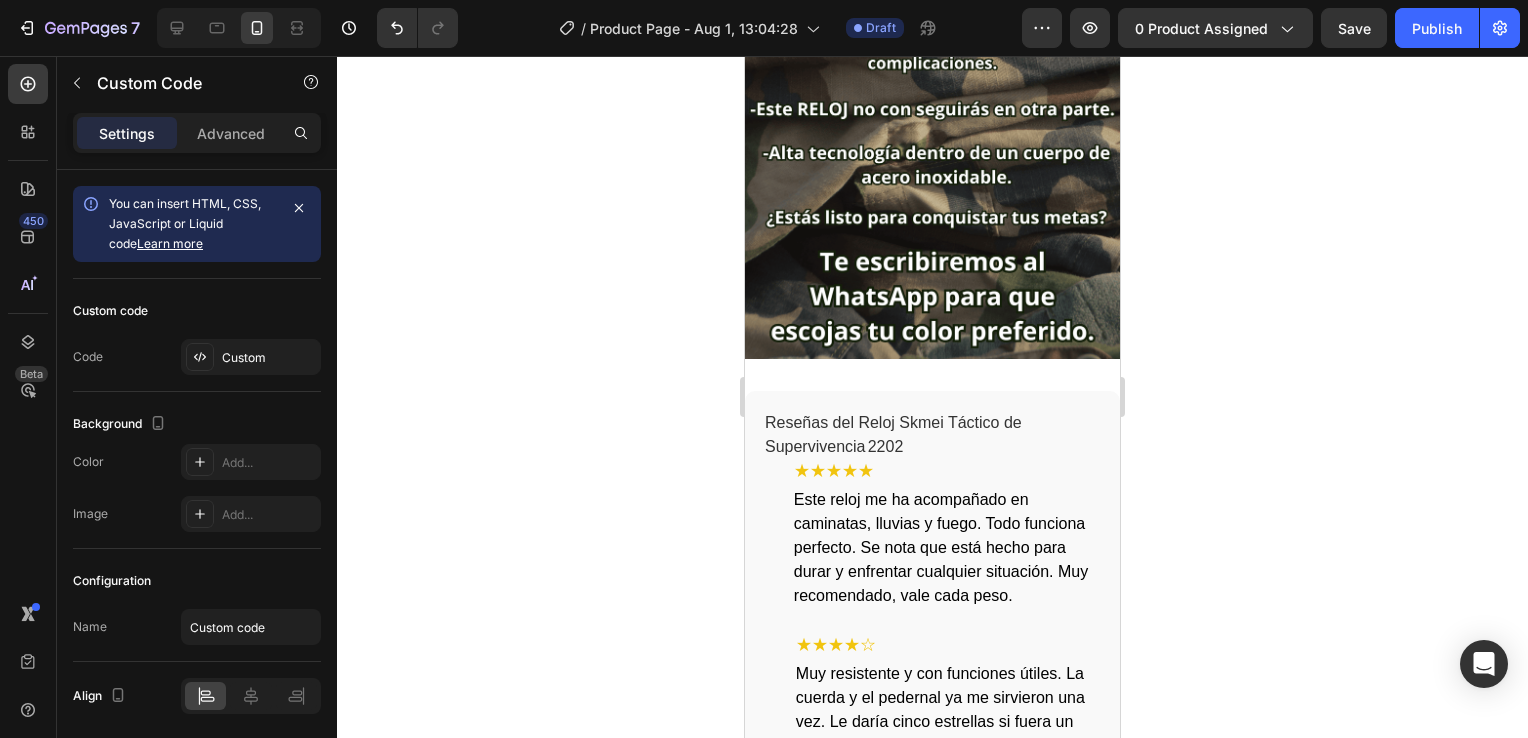 scroll, scrollTop: 3256, scrollLeft: 0, axis: vertical 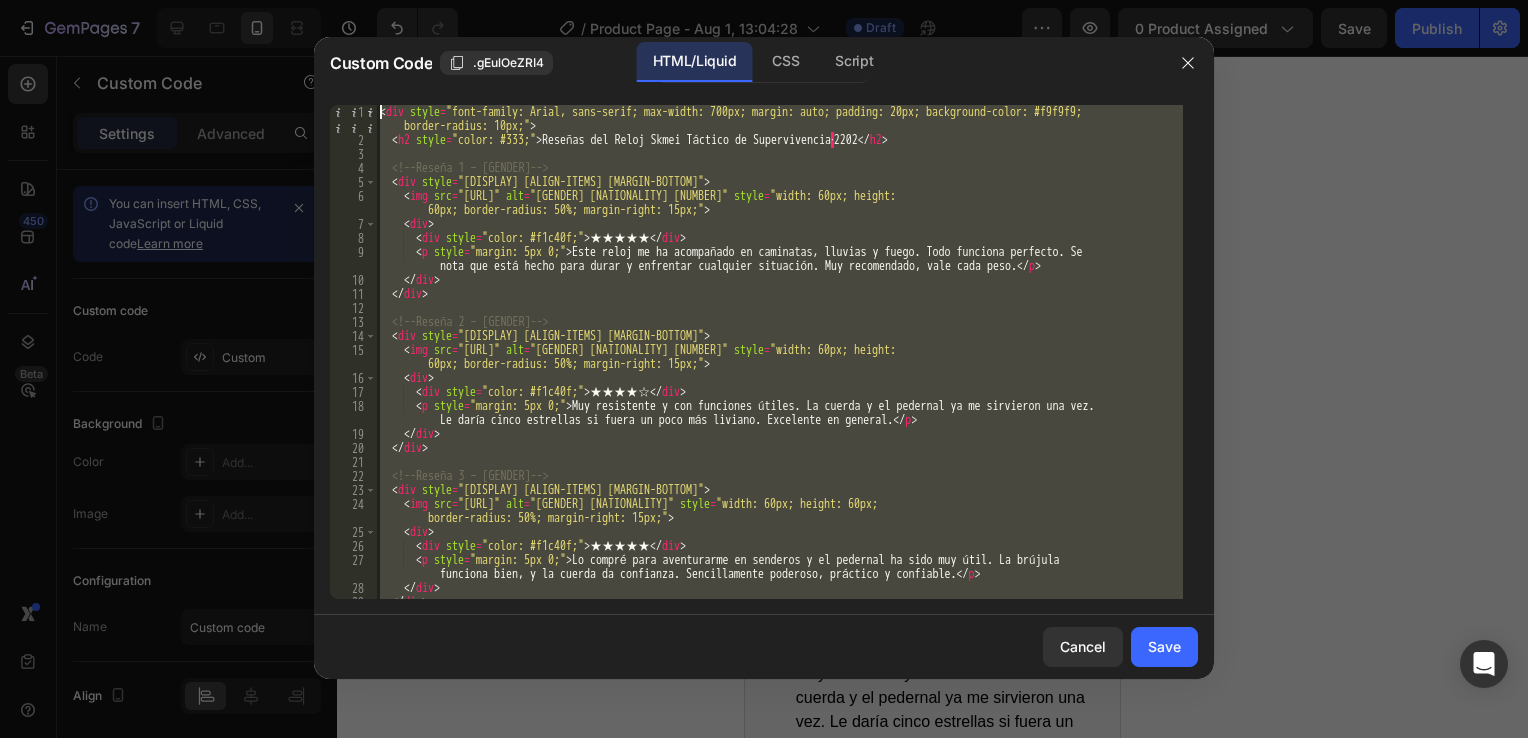 drag, startPoint x: 392, startPoint y: 524, endPoint x: 318, endPoint y: 28, distance: 501.48978 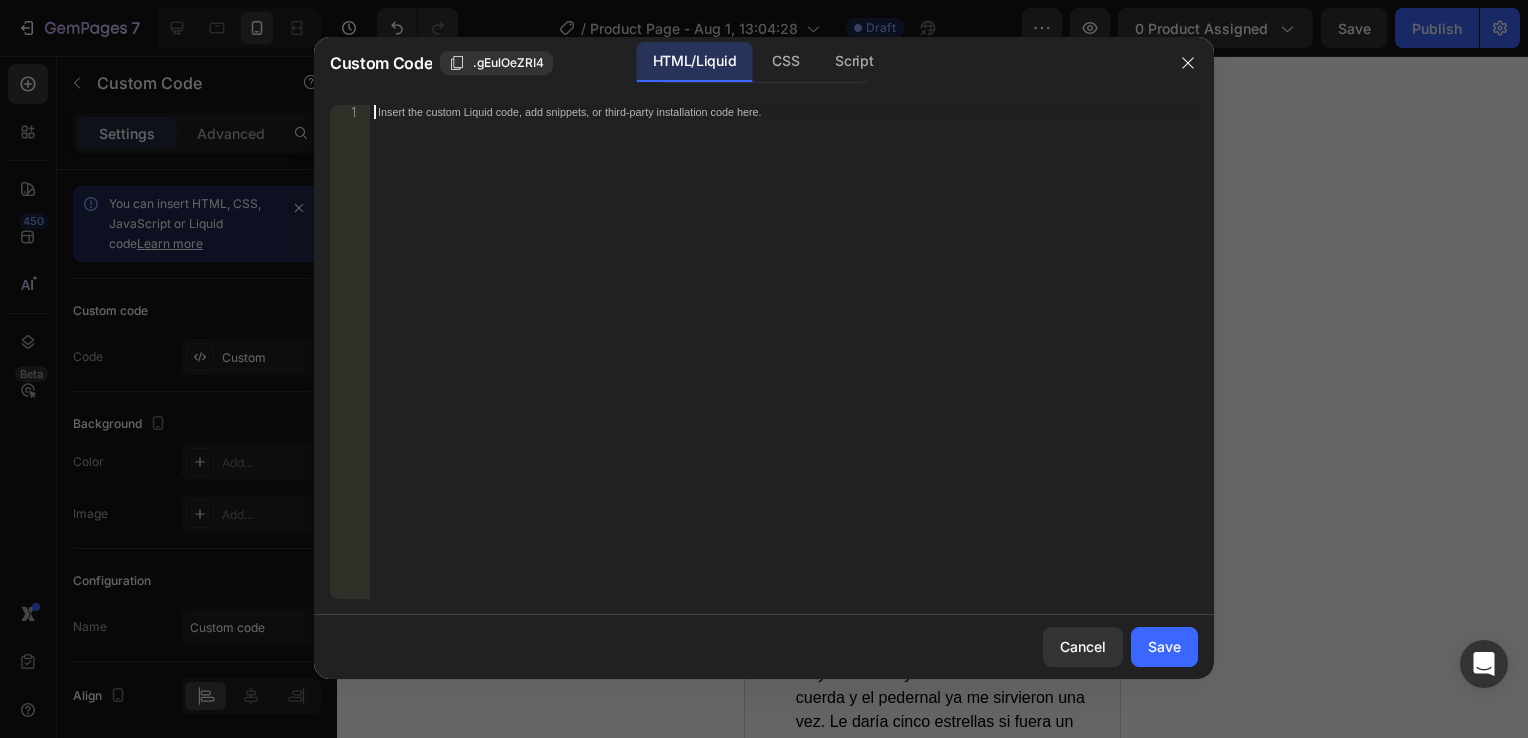 click on "Insert the custom Liquid code, add snippets, or third-party installation code here." at bounding box center (784, 366) 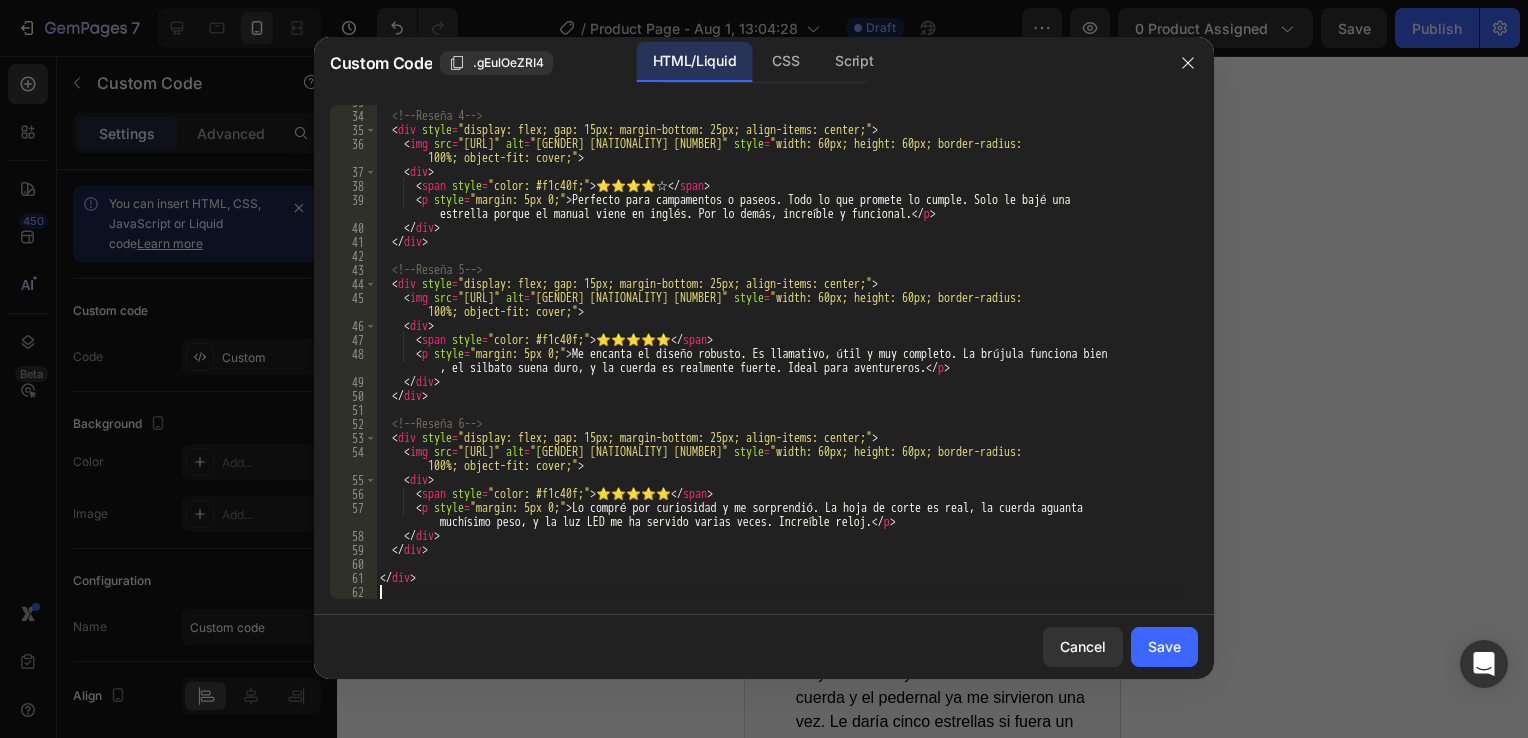 scroll, scrollTop: 541, scrollLeft: 0, axis: vertical 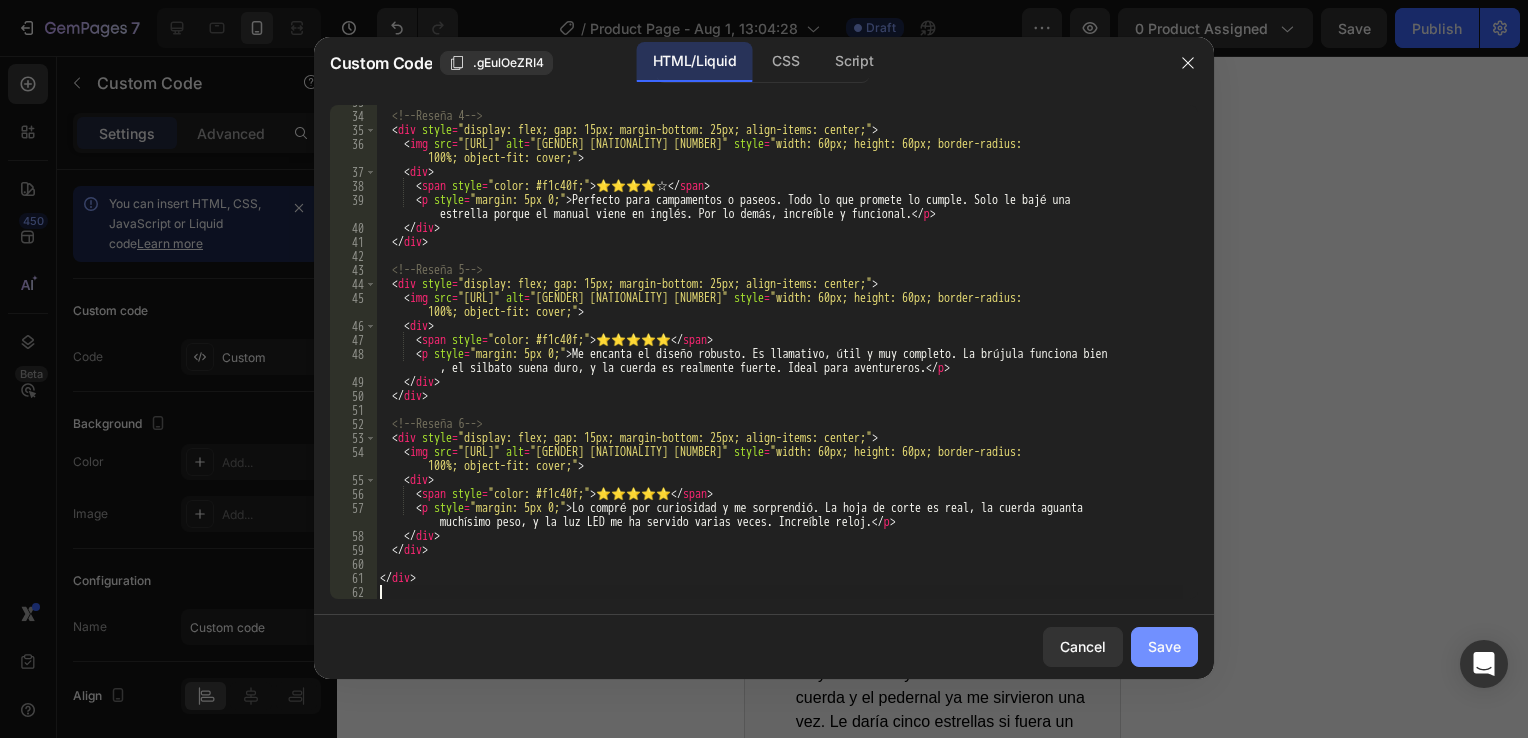 click on "Save" at bounding box center (1164, 646) 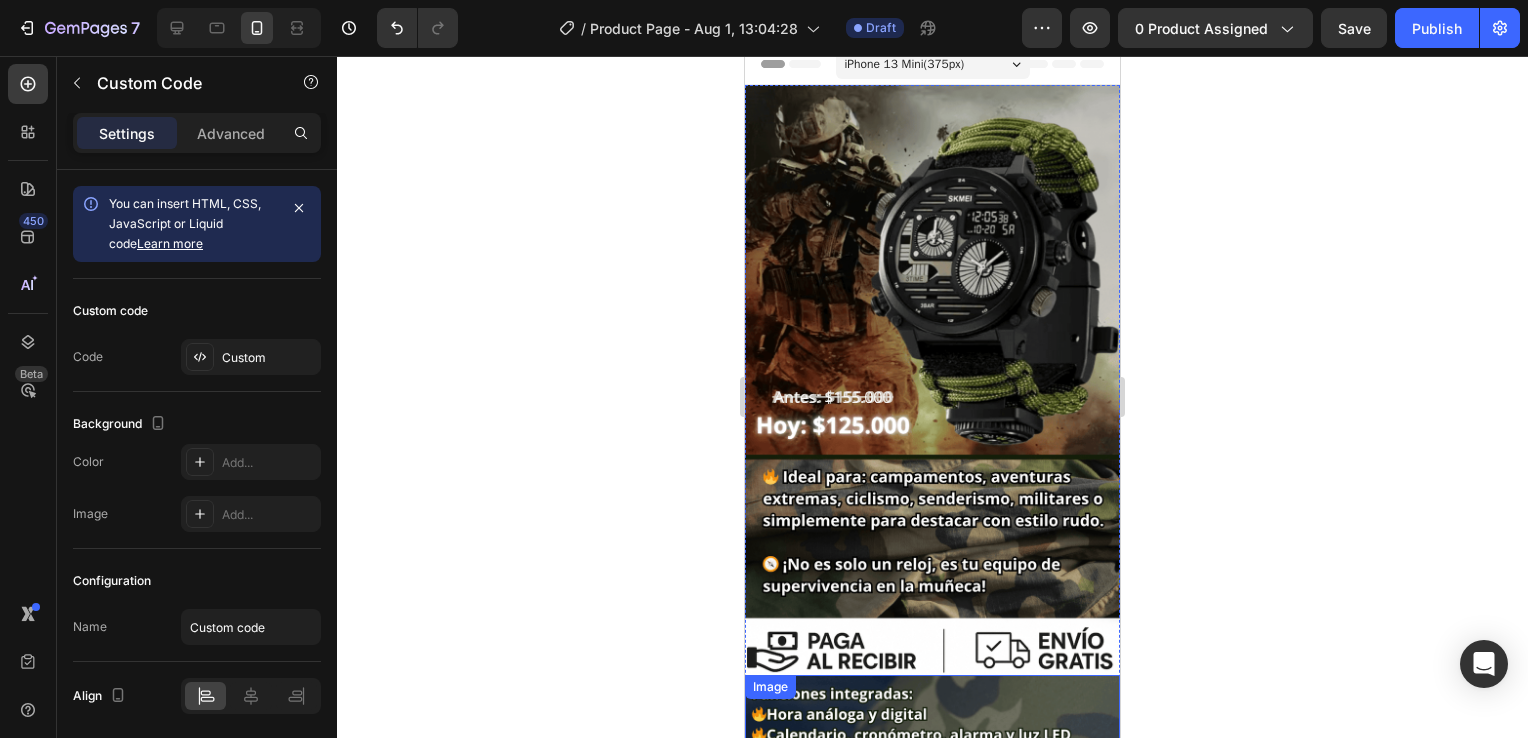 scroll, scrollTop: 8, scrollLeft: 0, axis: vertical 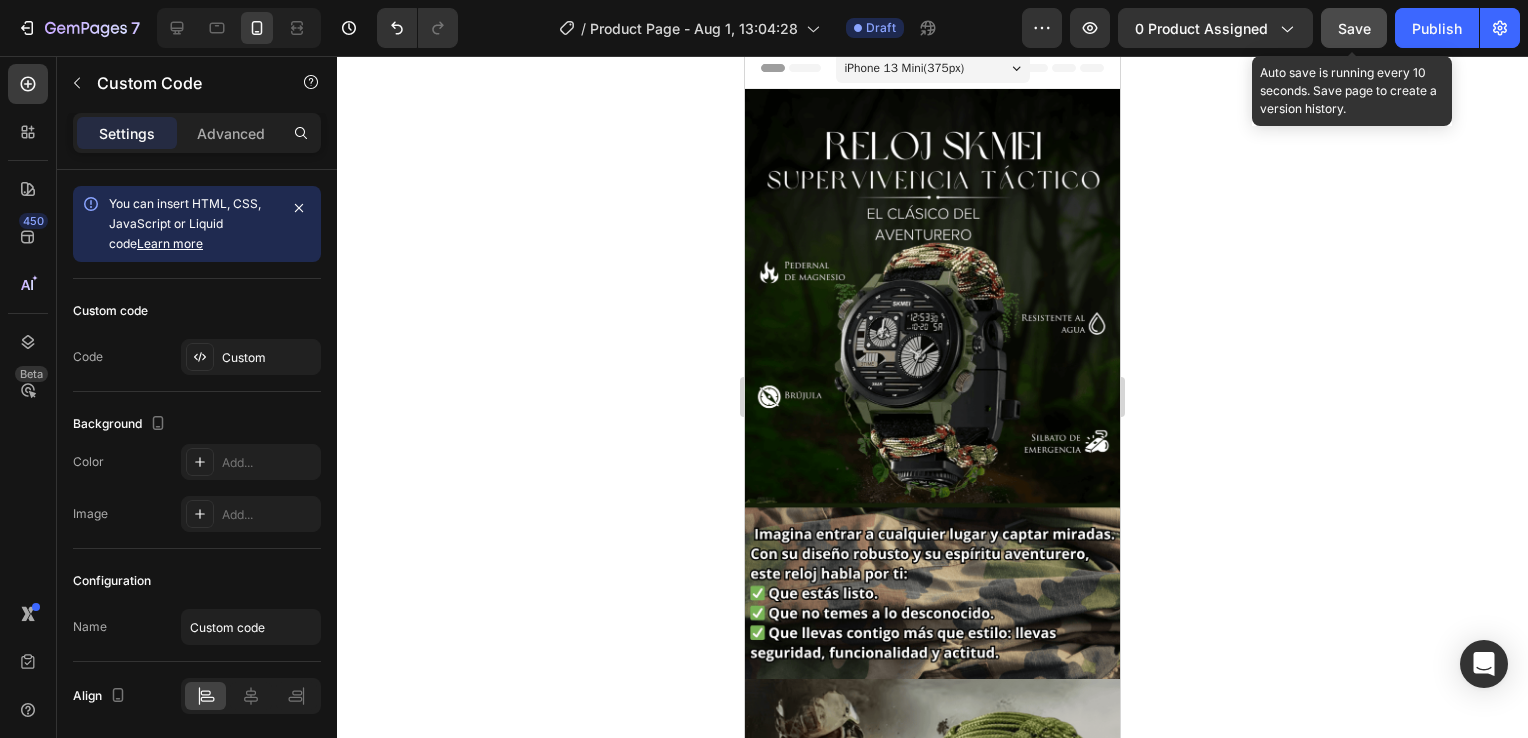 click on "Save" 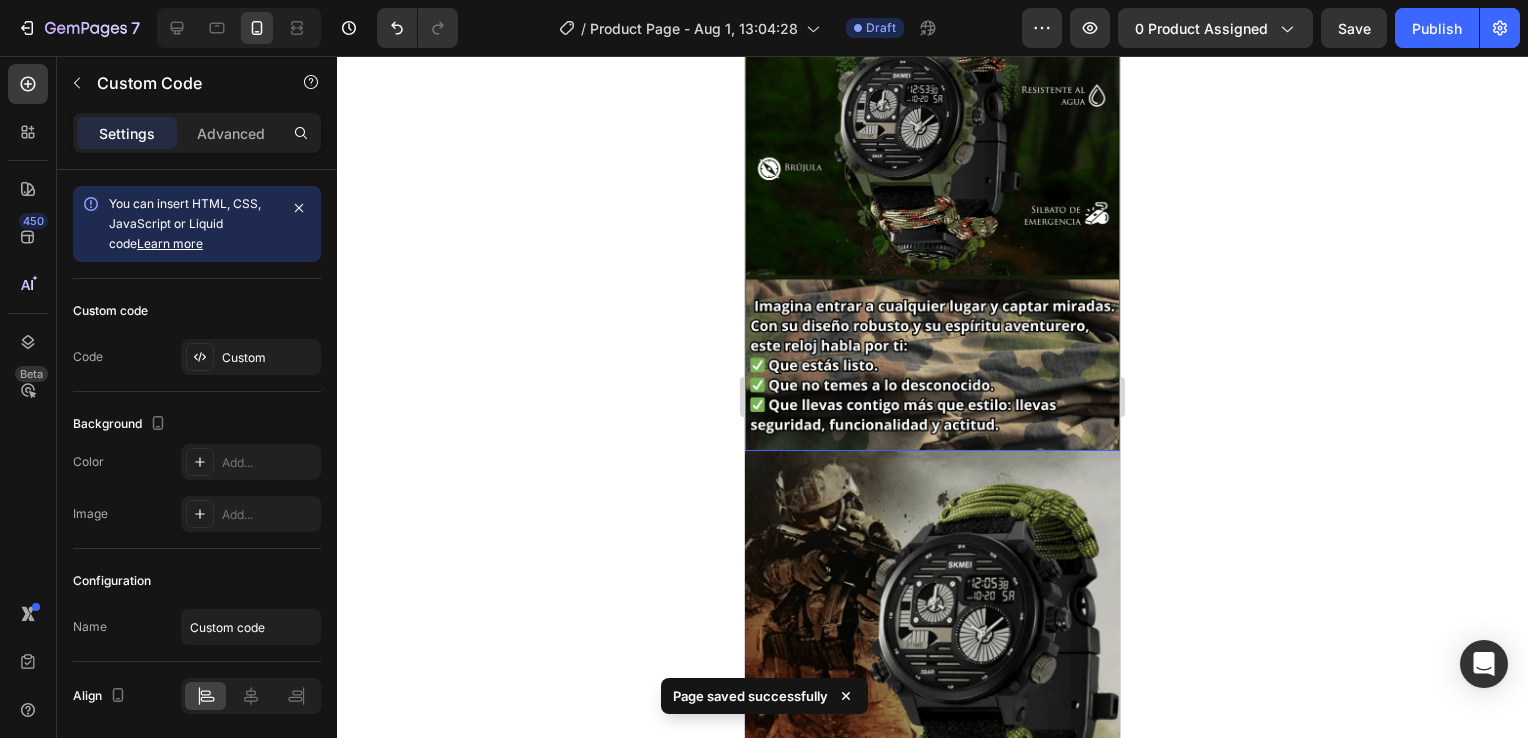 scroll, scrollTop: 300, scrollLeft: 0, axis: vertical 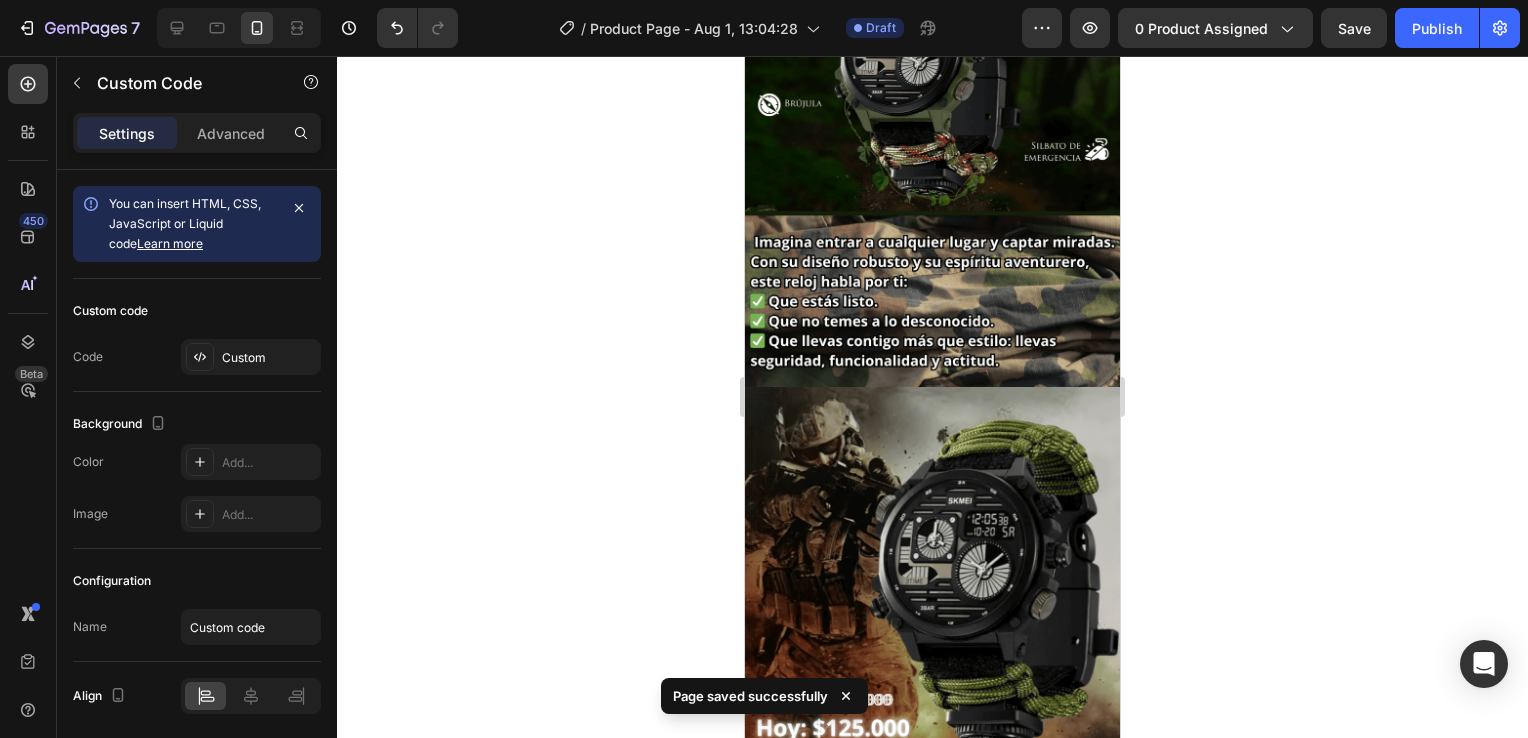type 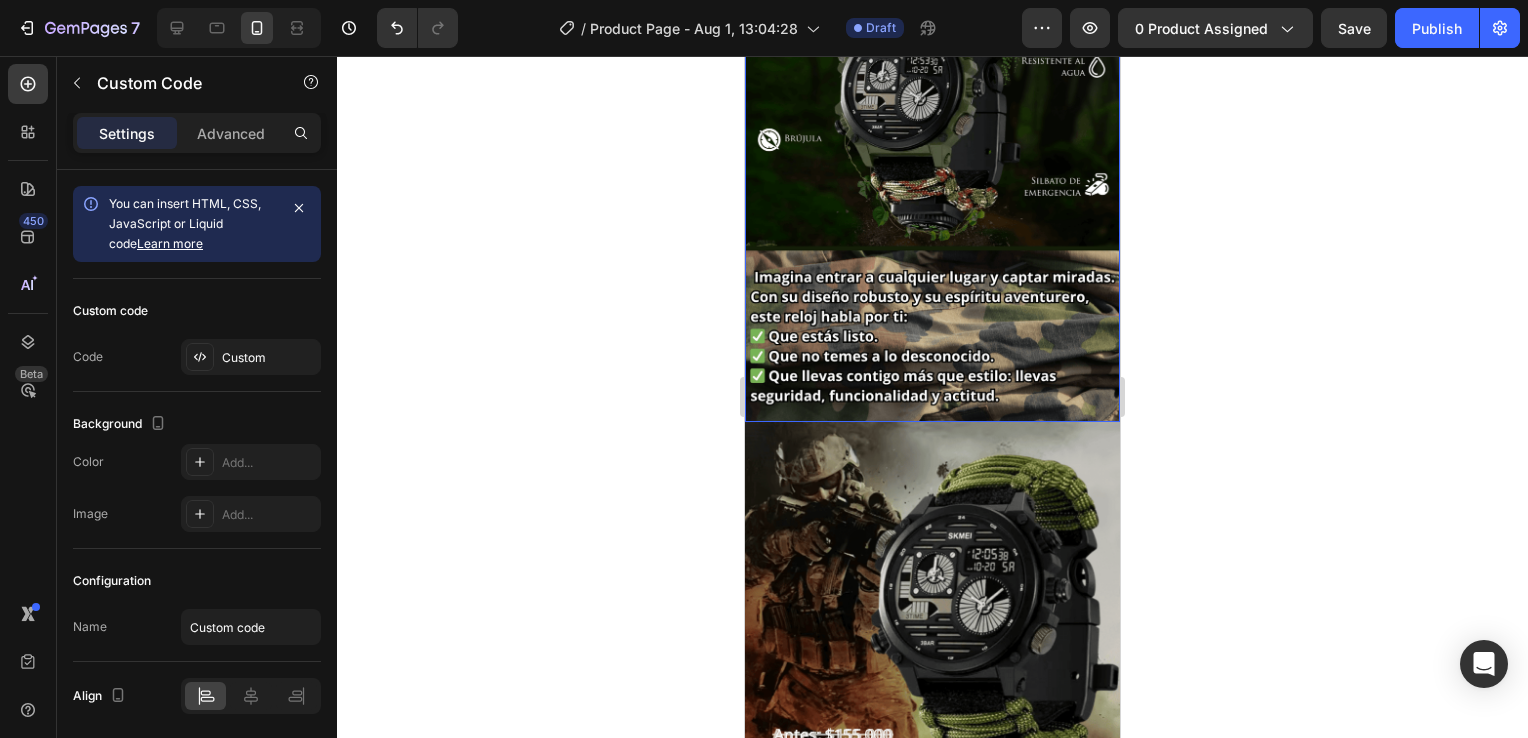 scroll, scrollTop: 300, scrollLeft: 0, axis: vertical 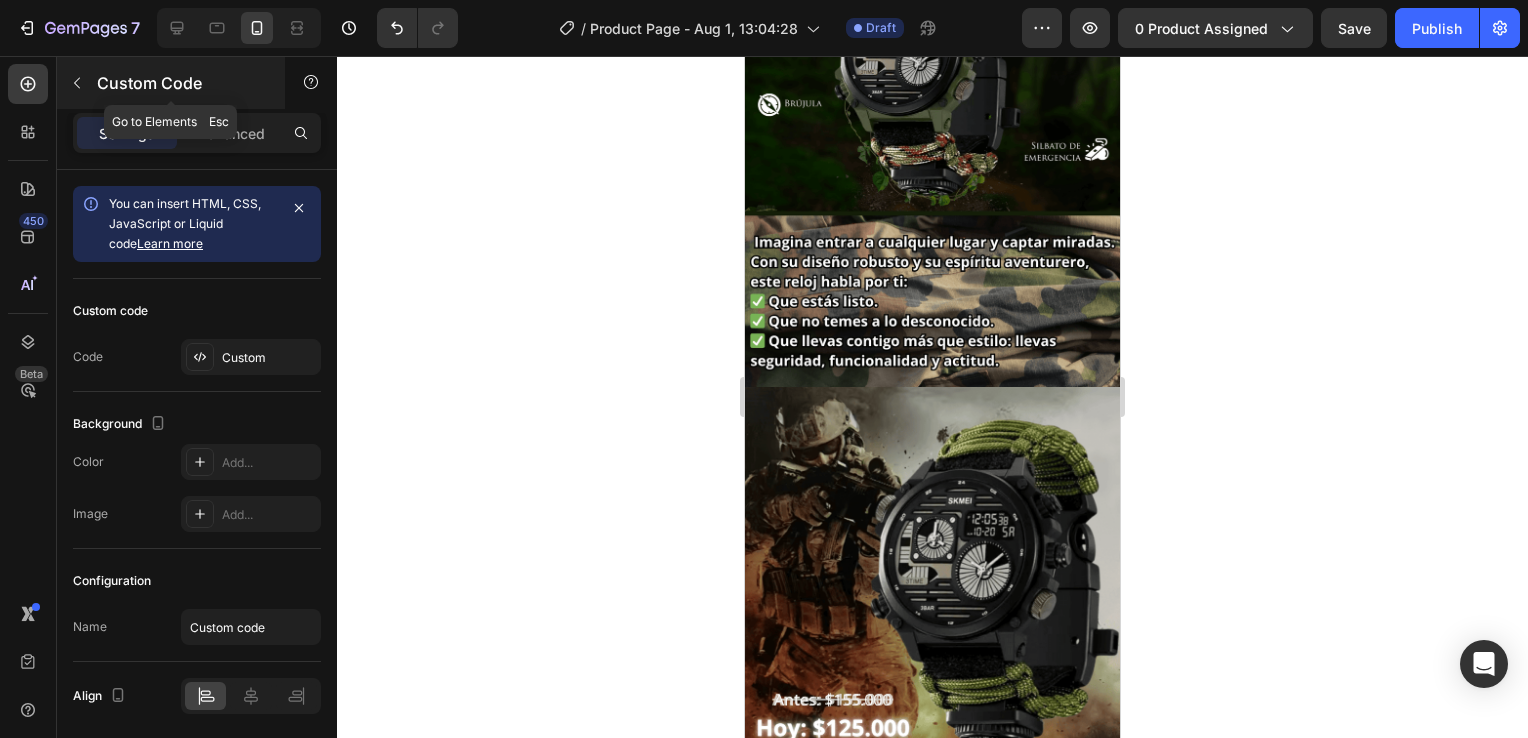 click 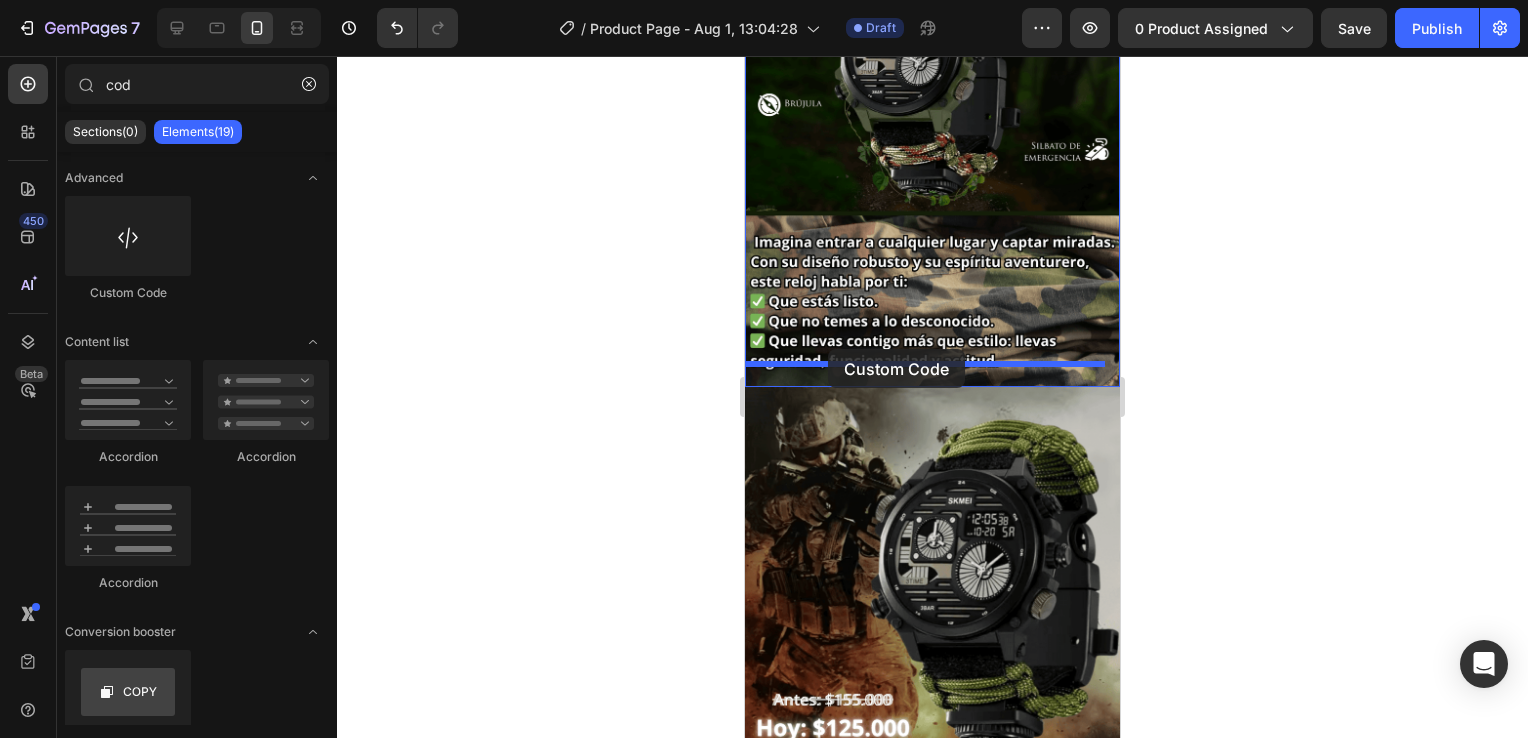 drag, startPoint x: 893, startPoint y: 304, endPoint x: 828, endPoint y: 349, distance: 79.05694 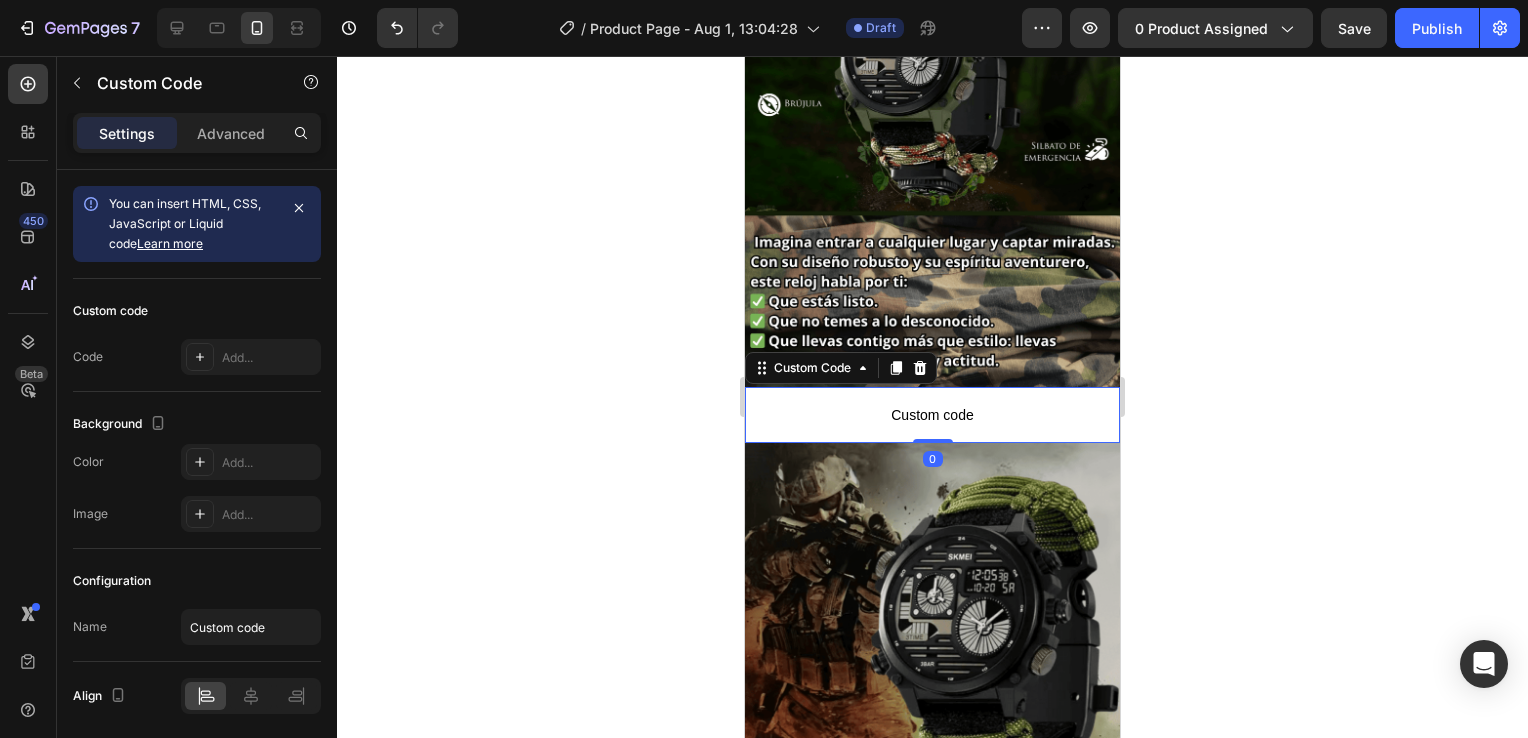 click on "Custom code" at bounding box center (932, 415) 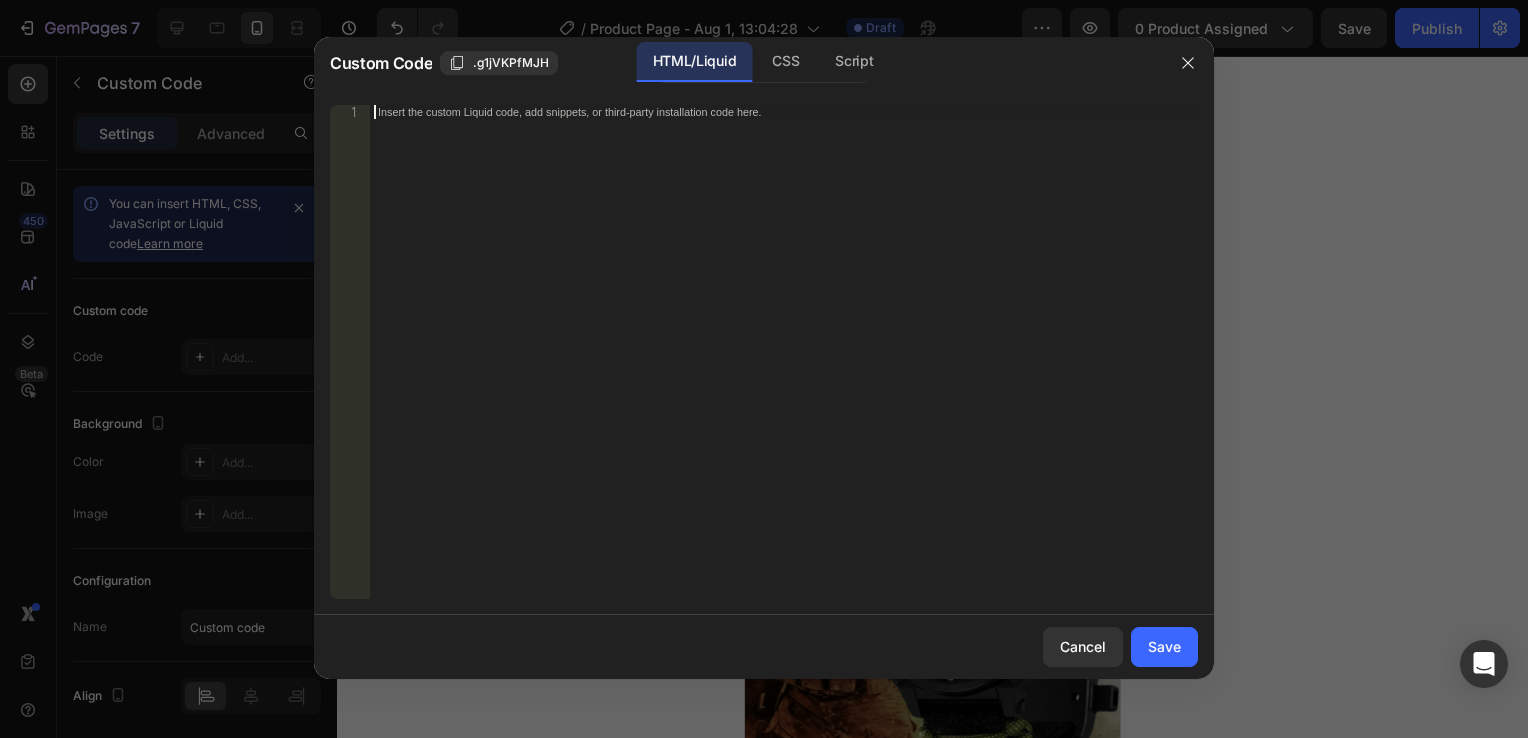 click on "Insert the custom Liquid code, add snippets, or third-party installation code here." at bounding box center (784, 366) 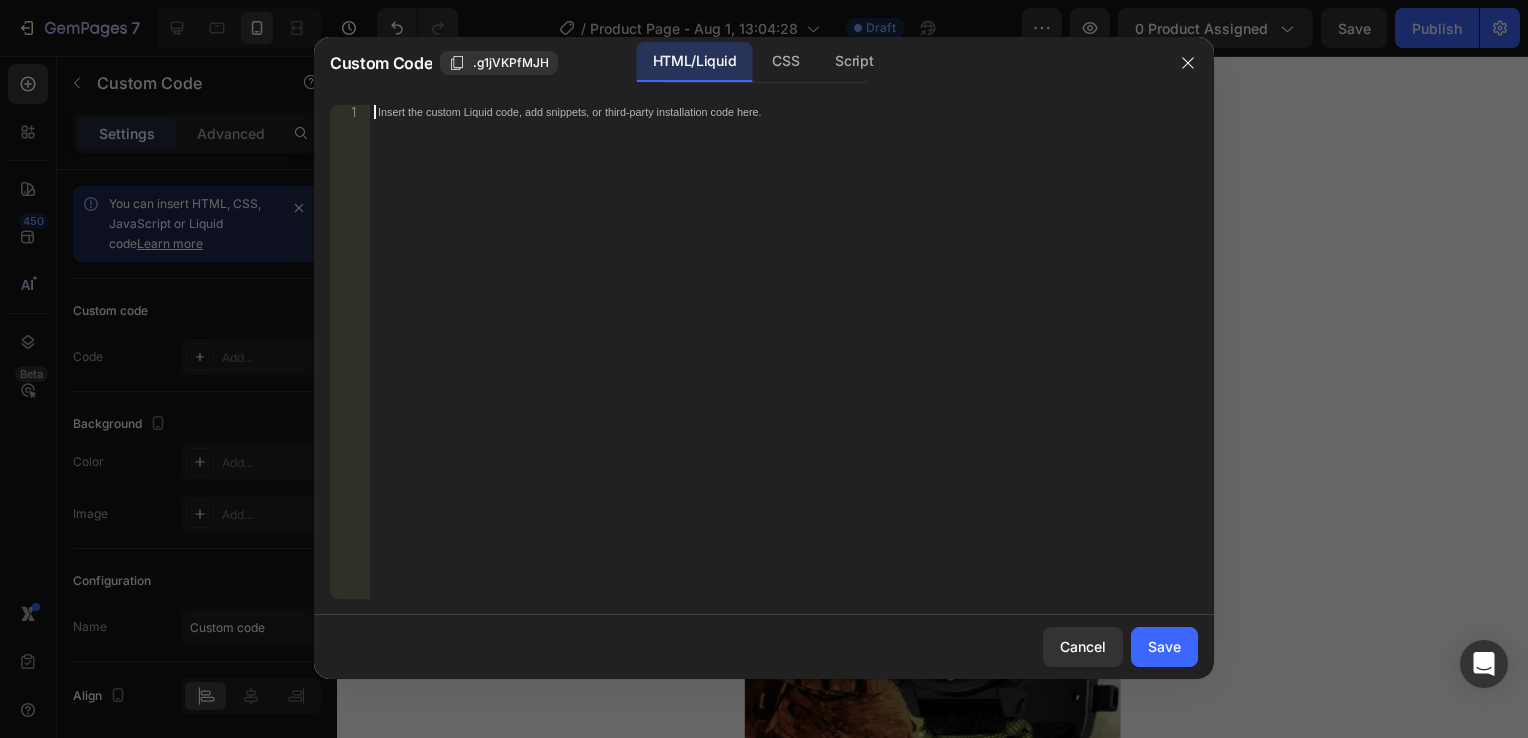 paste on "_rsi-cod-form-gempages-button-overwrite _rsi-cod-form-is-gempage" 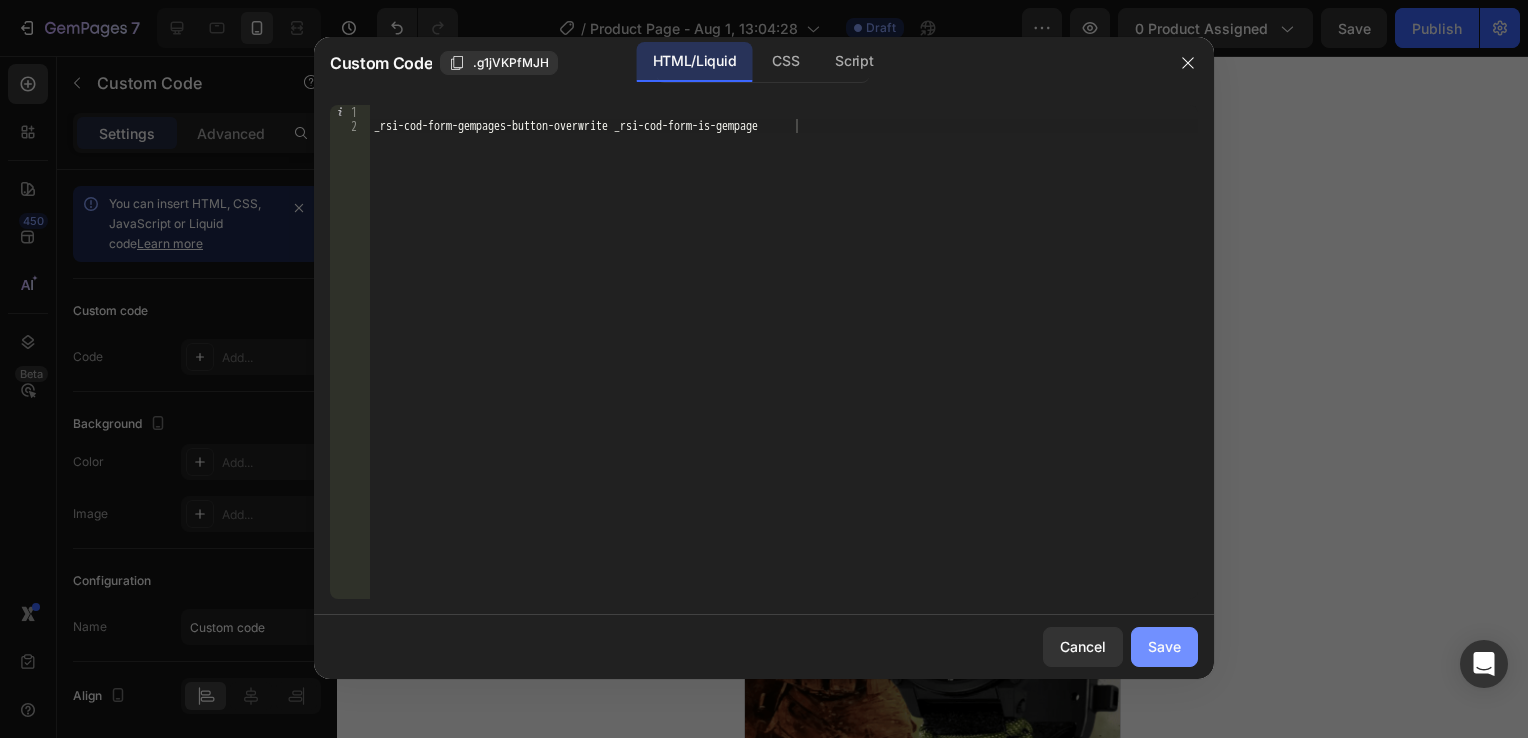 click on "Save" 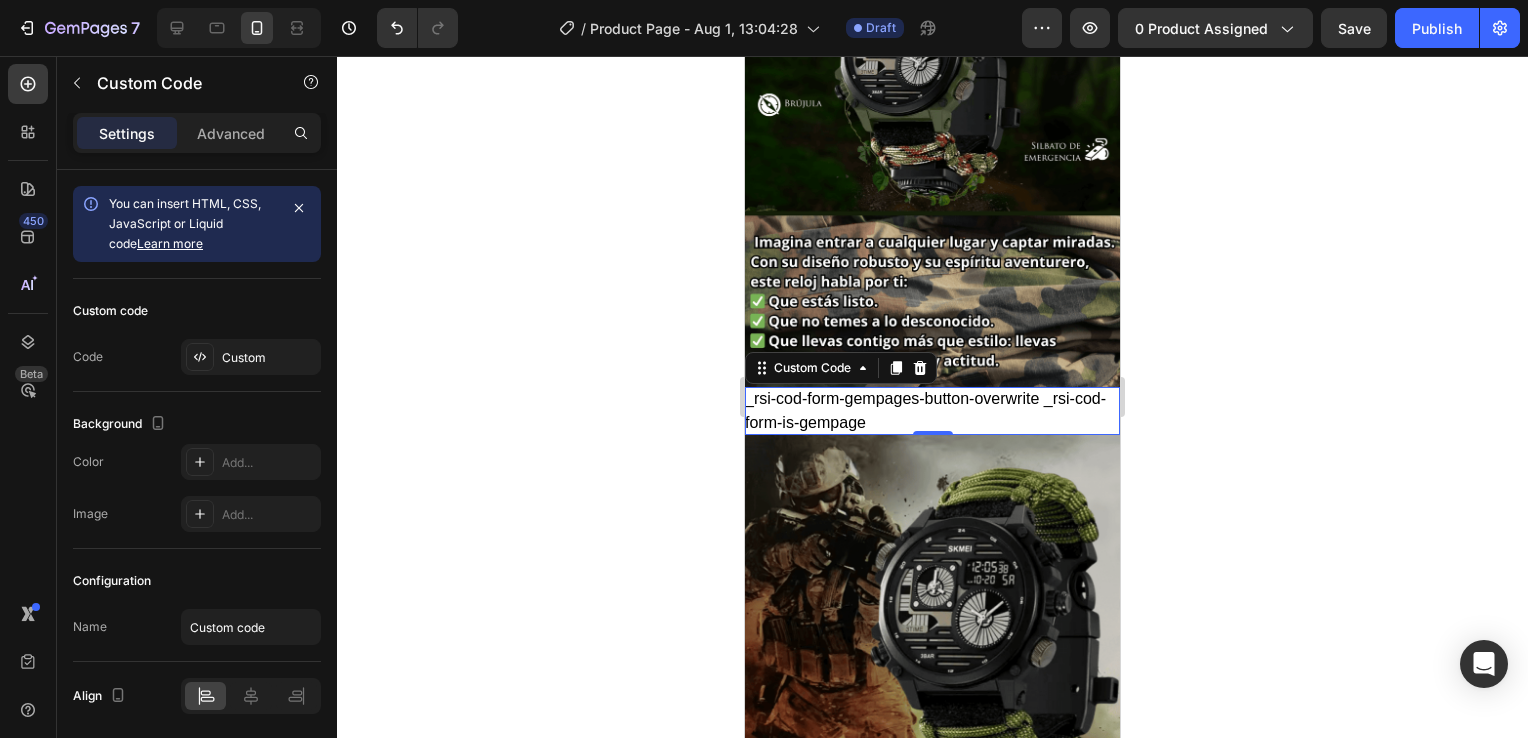 click on "_rsi-cod-form-gempages-button-overwrite _rsi-cod-form-is-gempage" at bounding box center [932, 411] 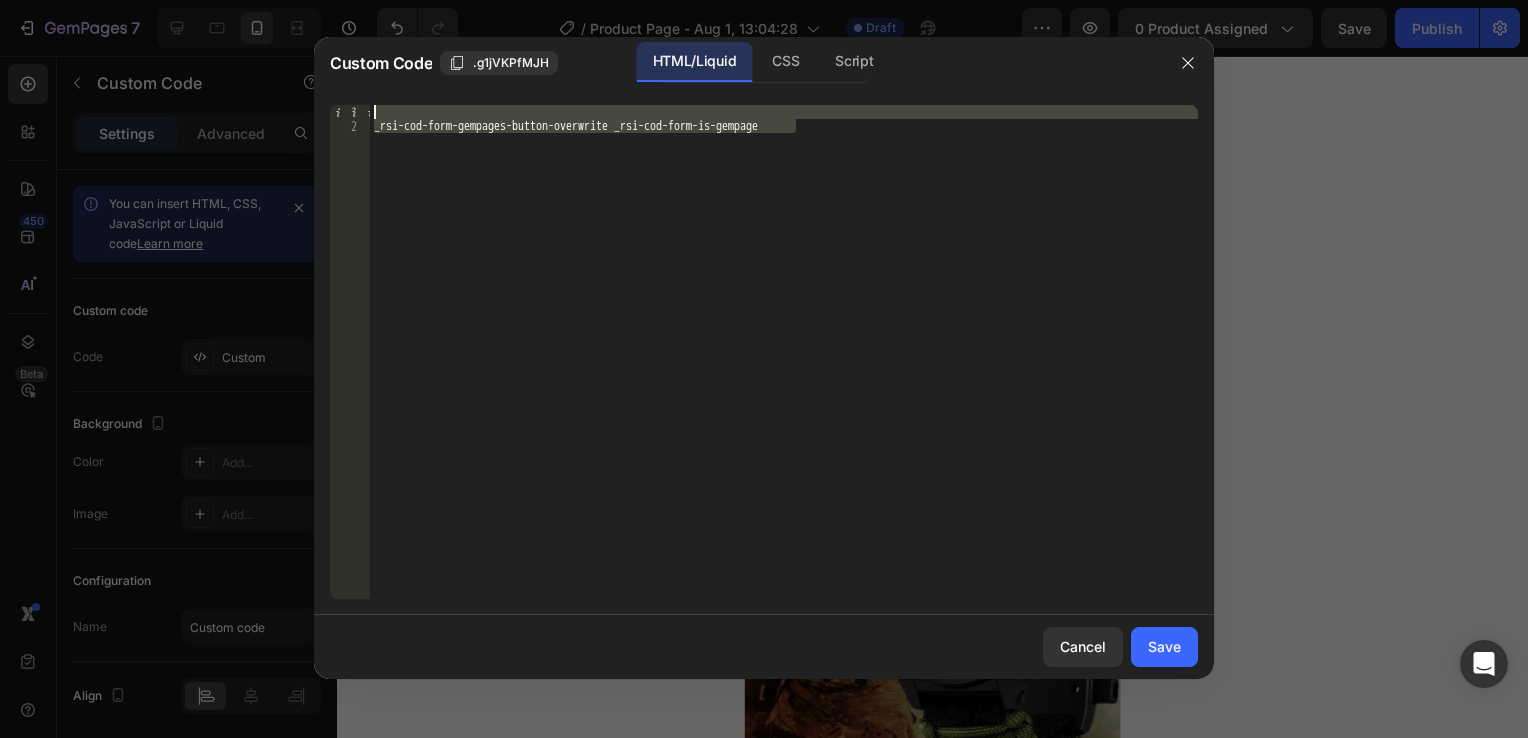 drag, startPoint x: 842, startPoint y: 126, endPoint x: 372, endPoint y: 84, distance: 471.87286 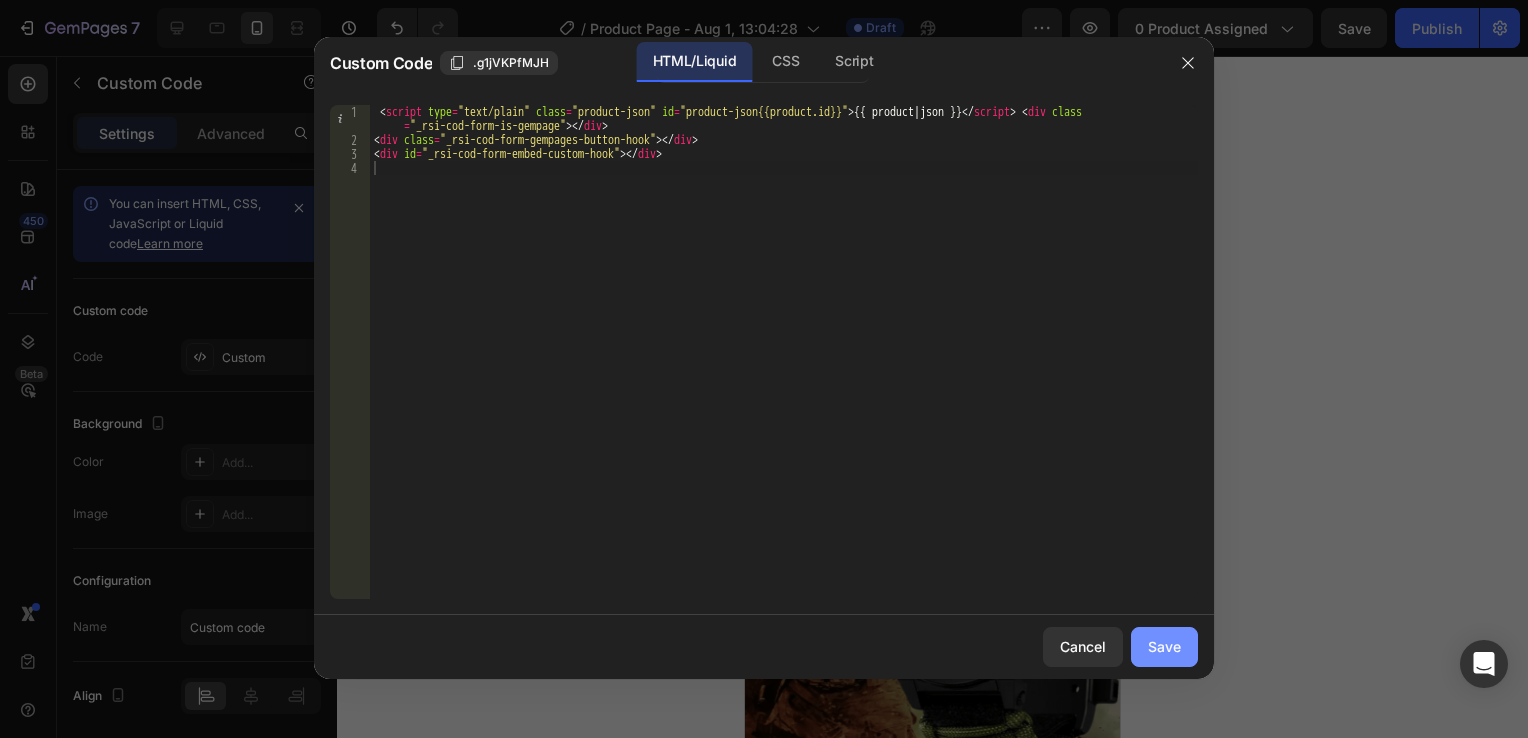 click on "Save" at bounding box center (1164, 646) 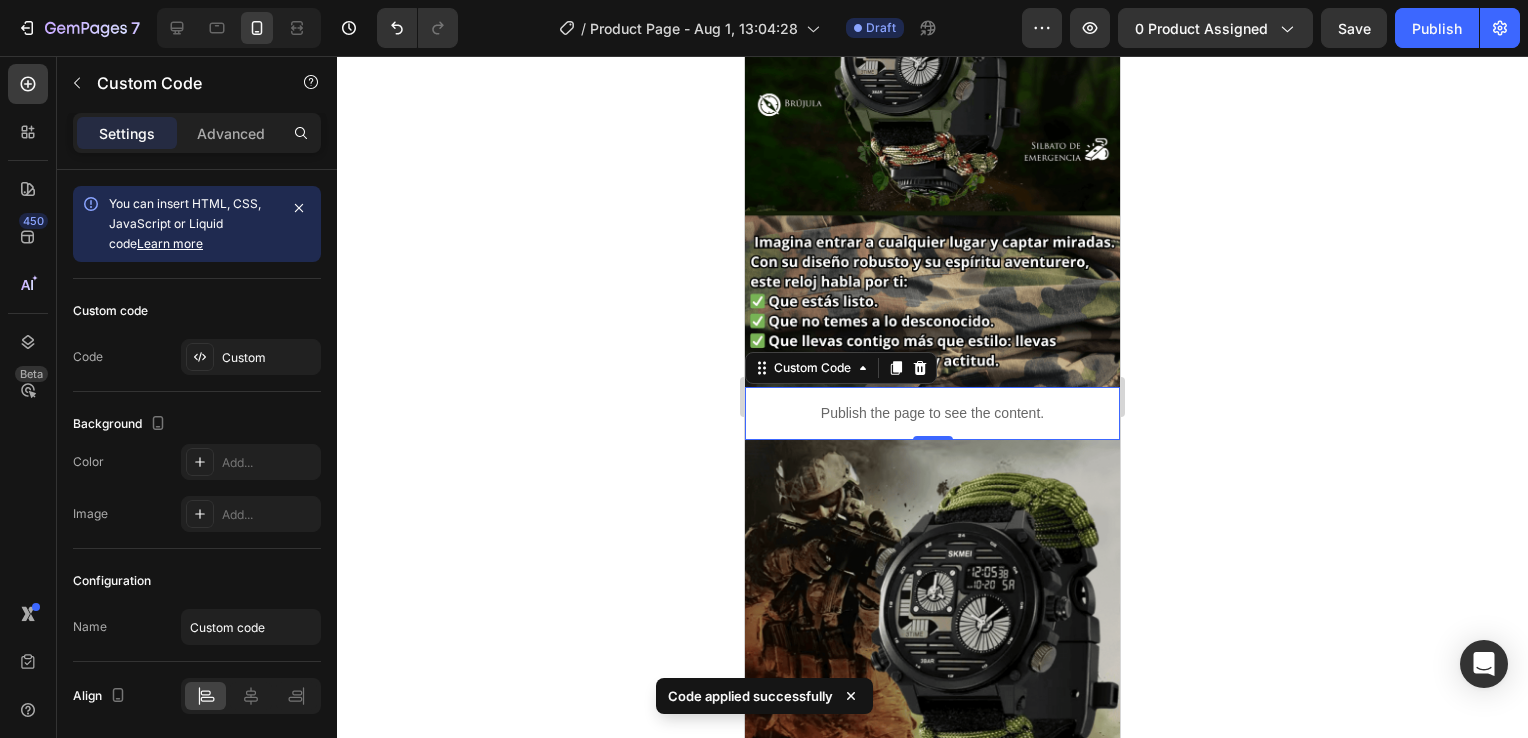 click 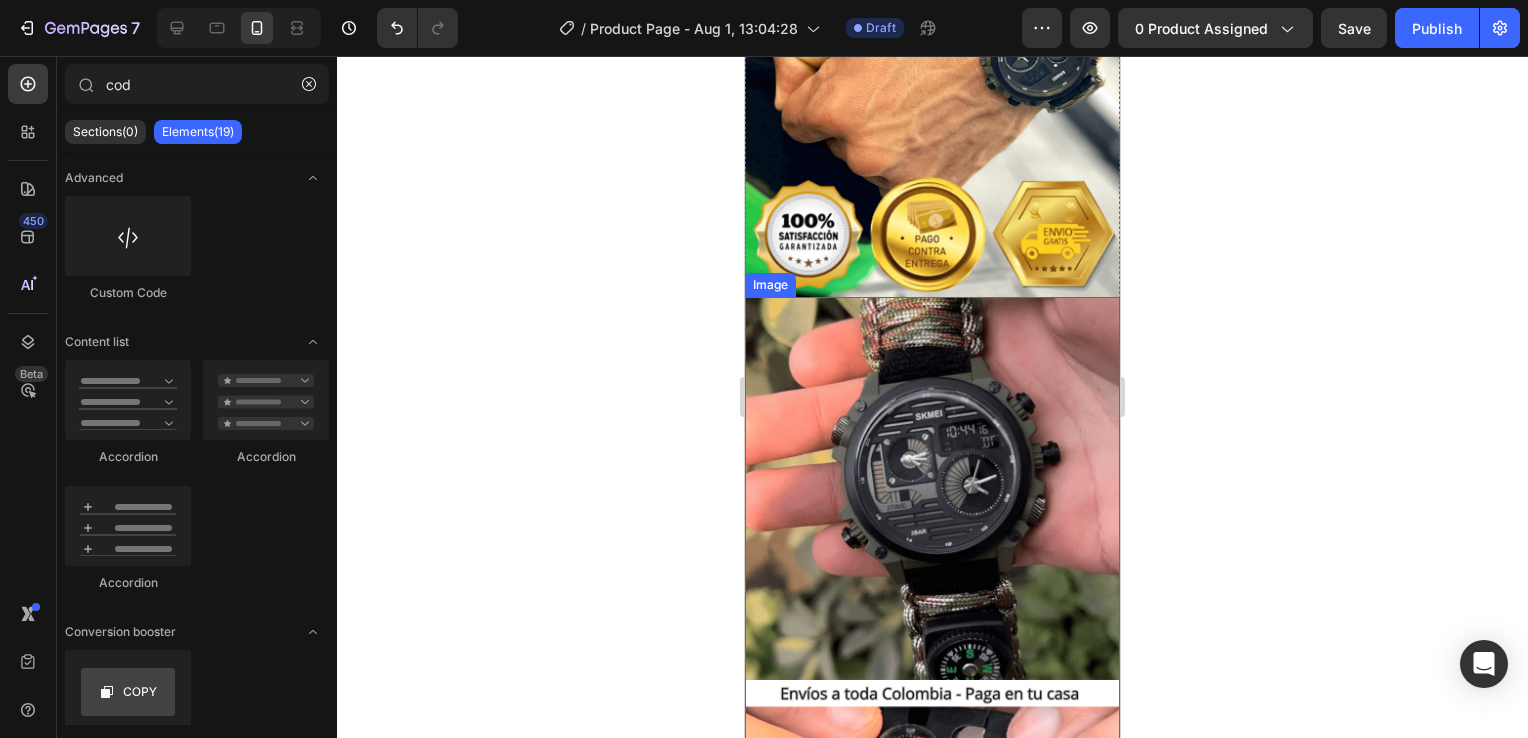 scroll, scrollTop: 1500, scrollLeft: 0, axis: vertical 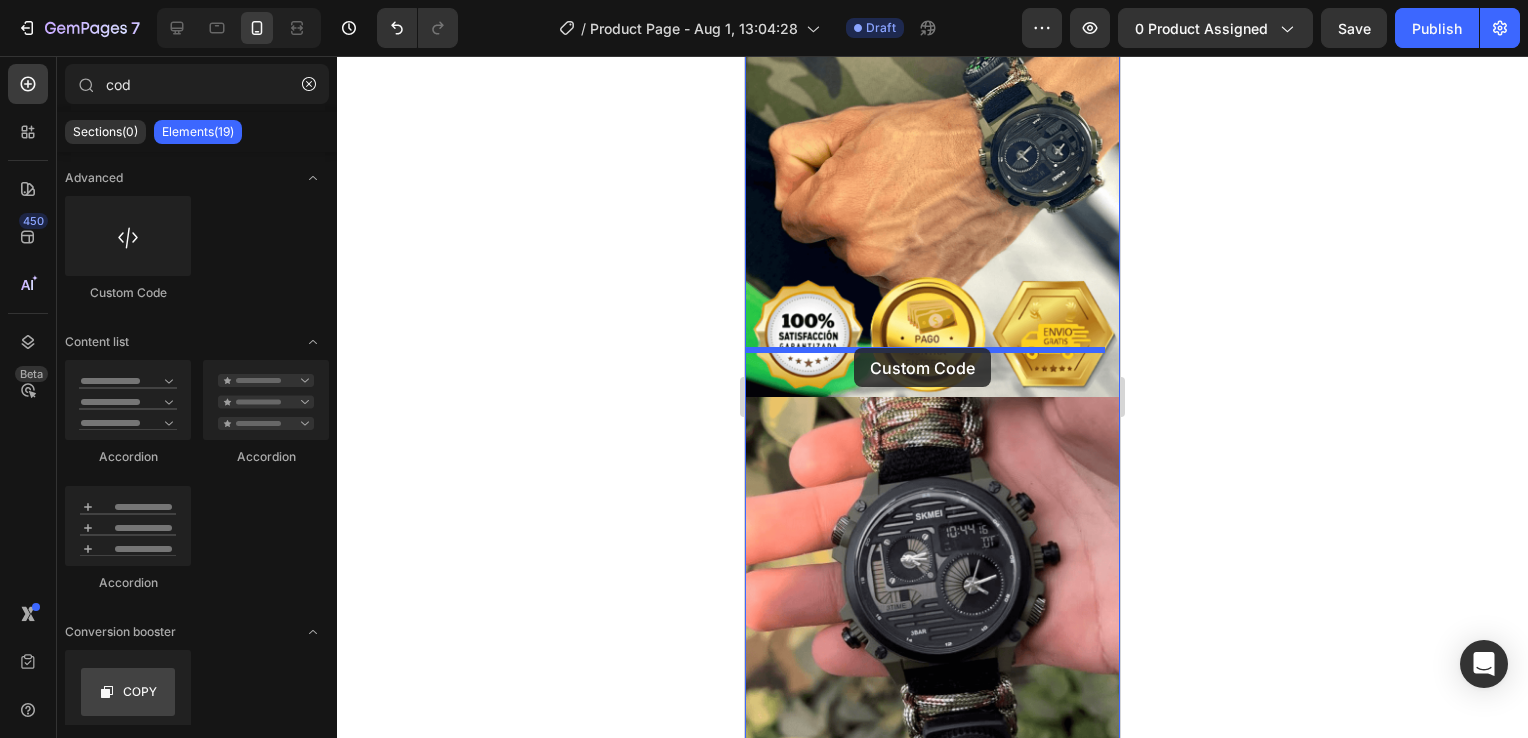 drag, startPoint x: 923, startPoint y: 302, endPoint x: 854, endPoint y: 348, distance: 82.92768 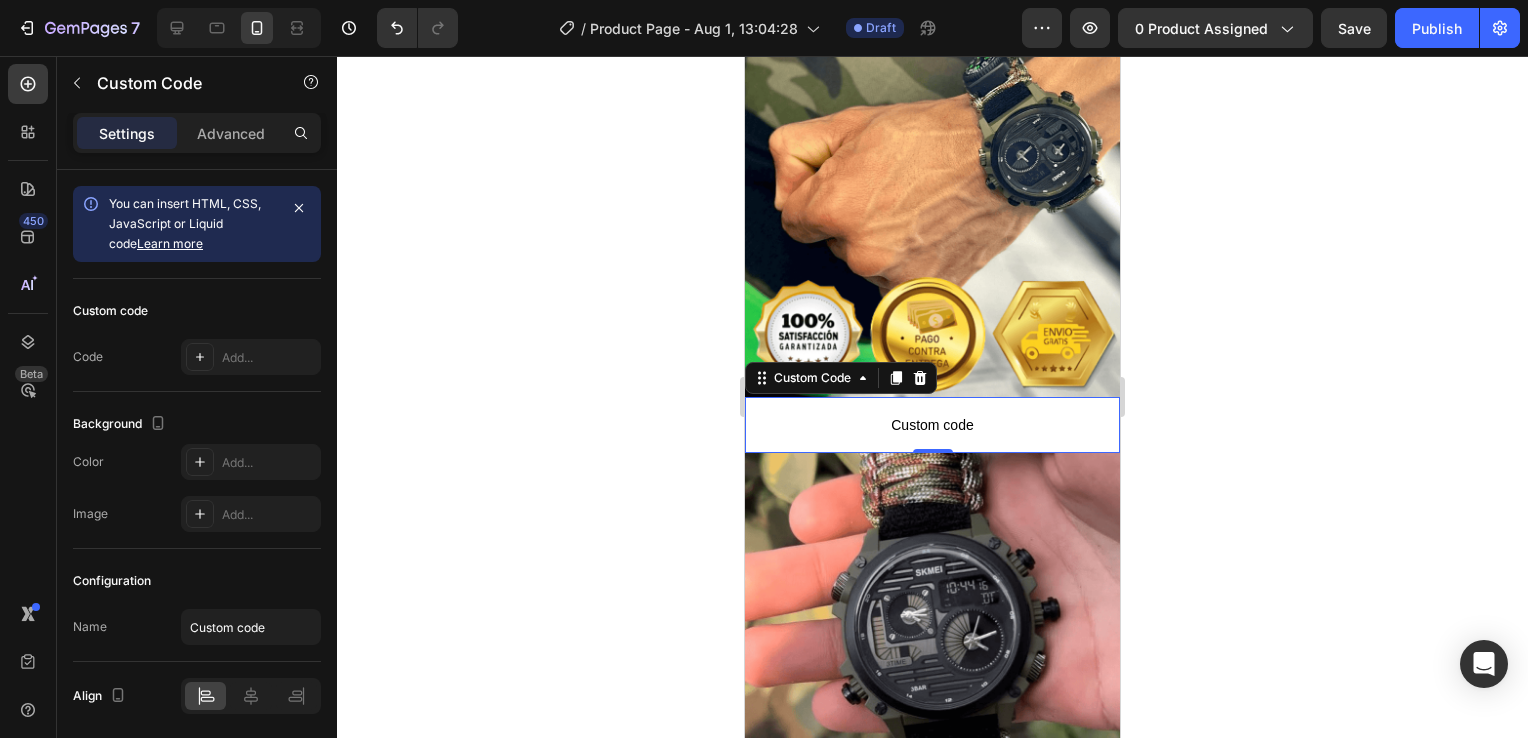 click on "Custom code" at bounding box center [932, 425] 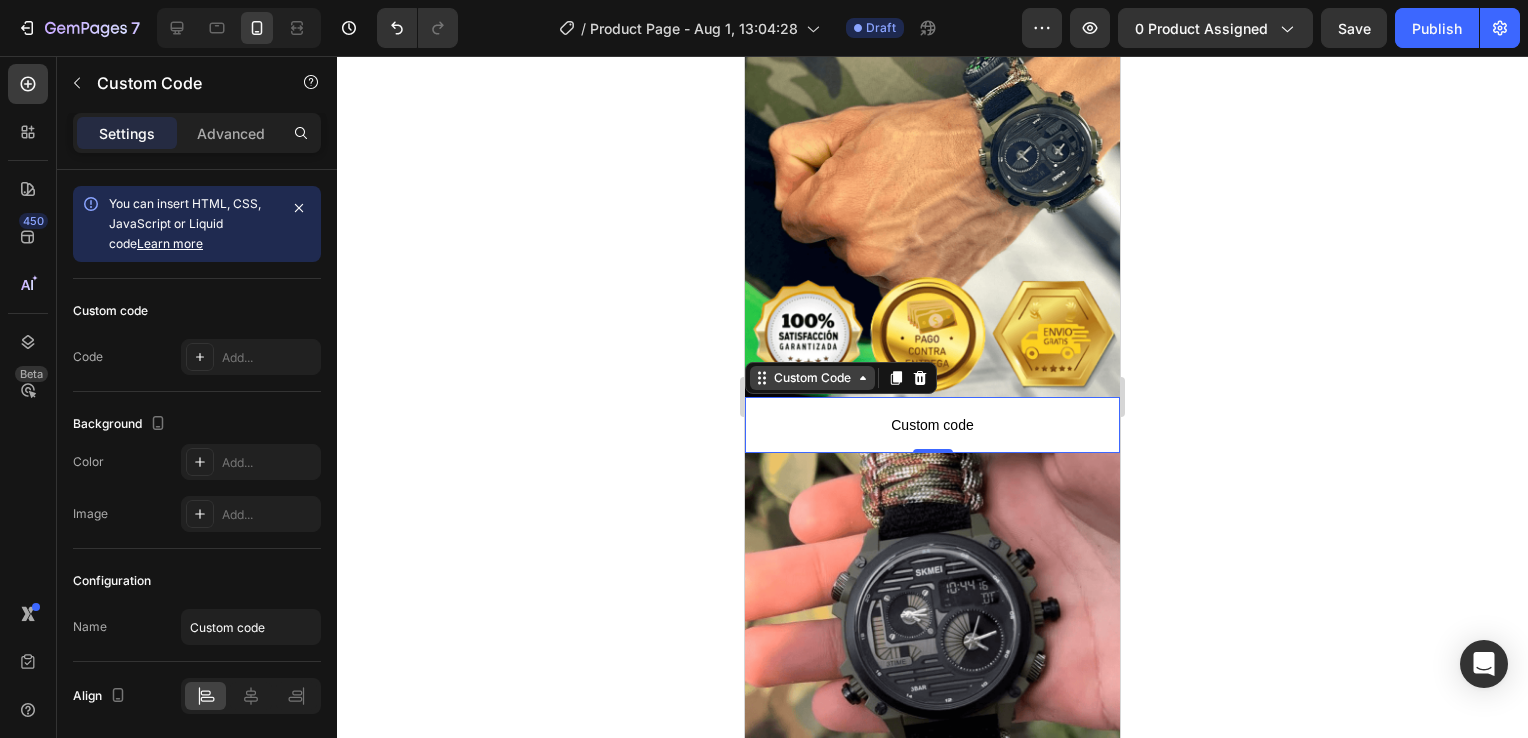 click on "Custom Code" at bounding box center (812, 378) 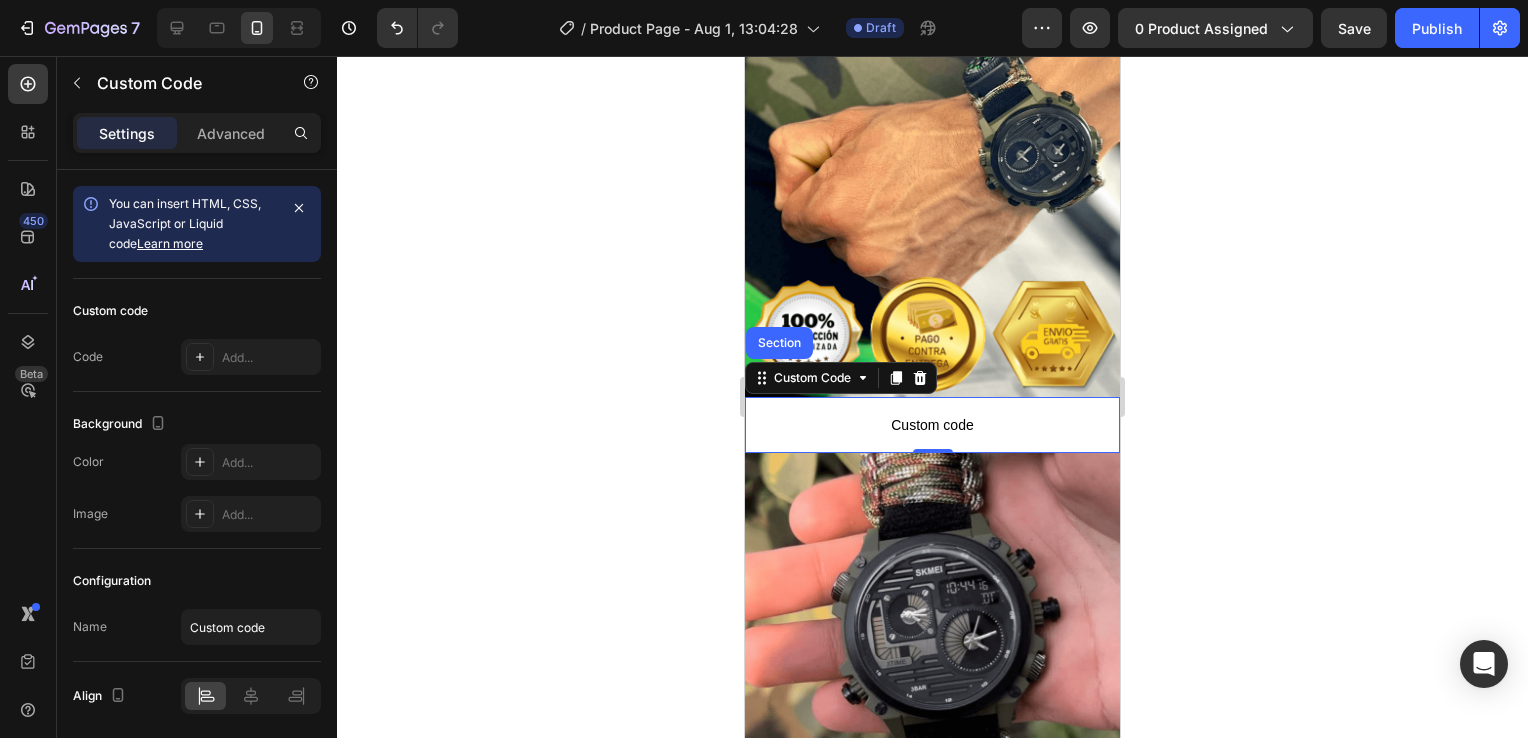 click on "Custom code" at bounding box center (932, 425) 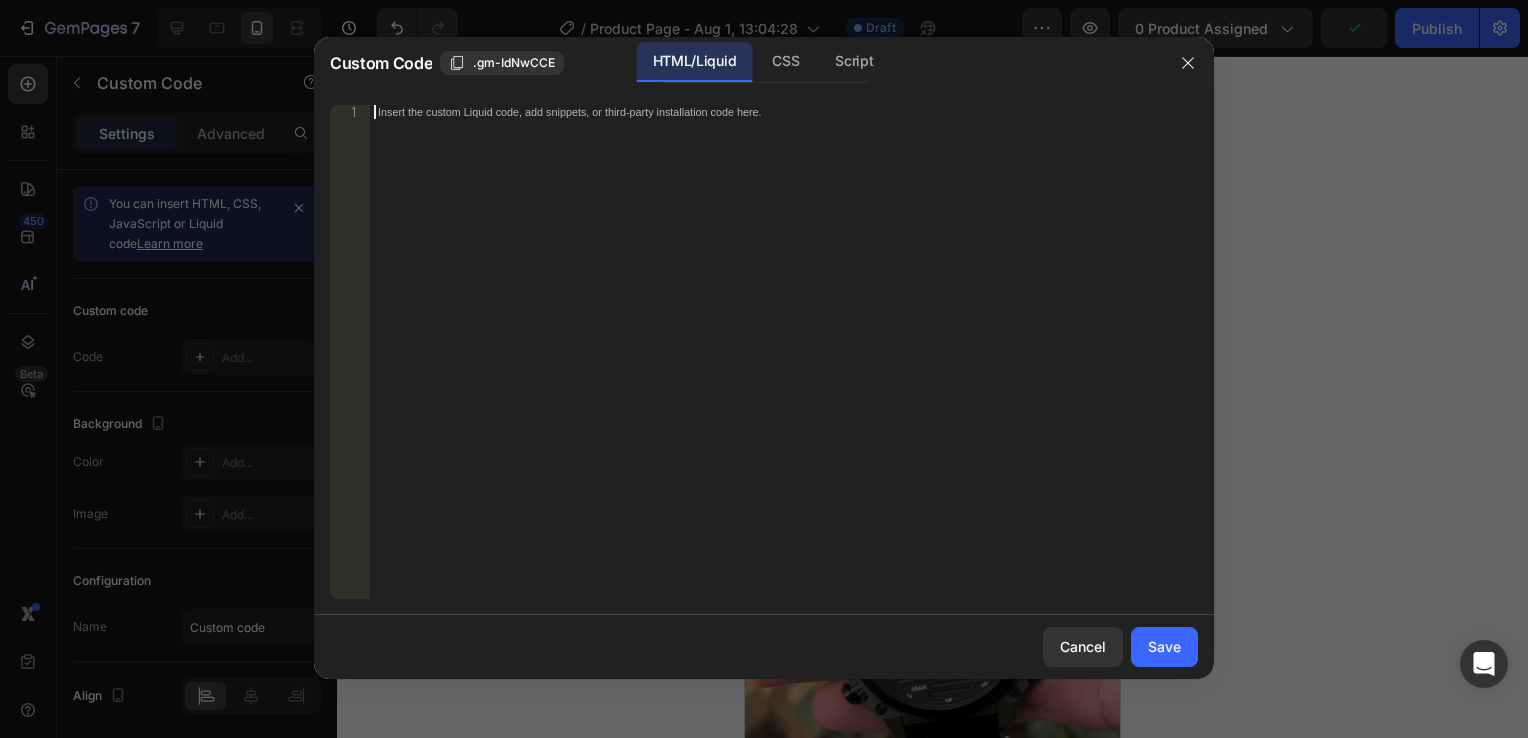 click on "Insert the custom Liquid code, add snippets, or third-party installation code here." at bounding box center [784, 366] 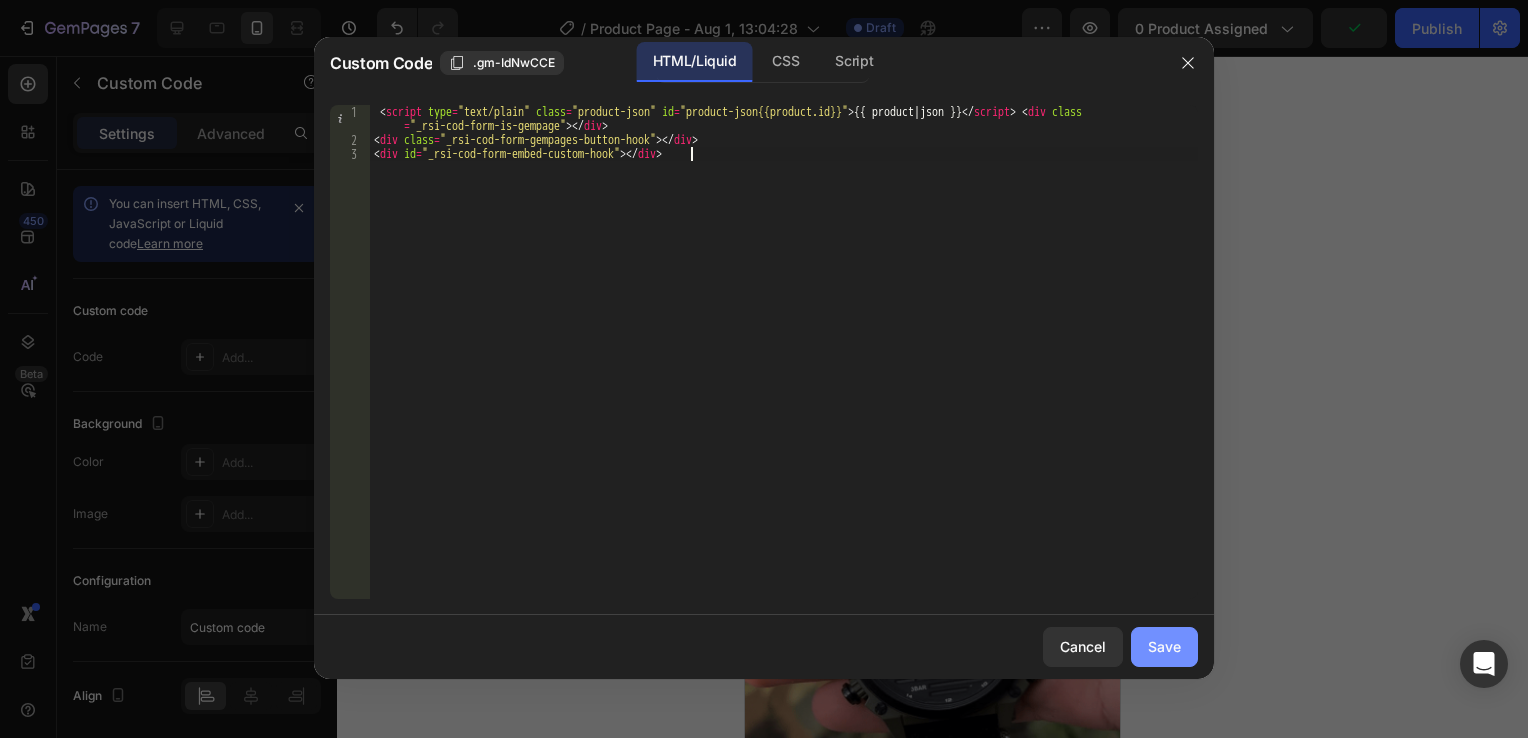 click on "Save" 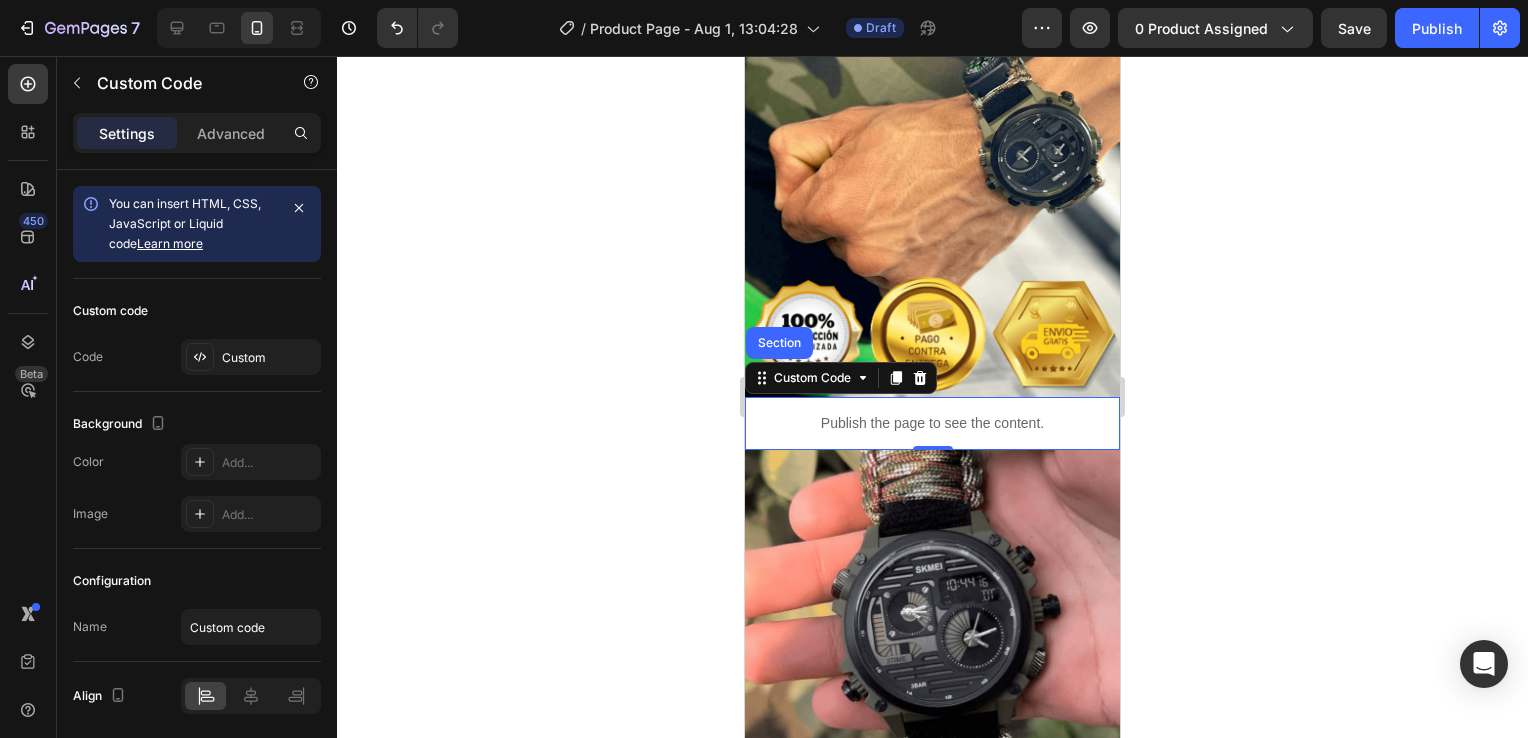 click 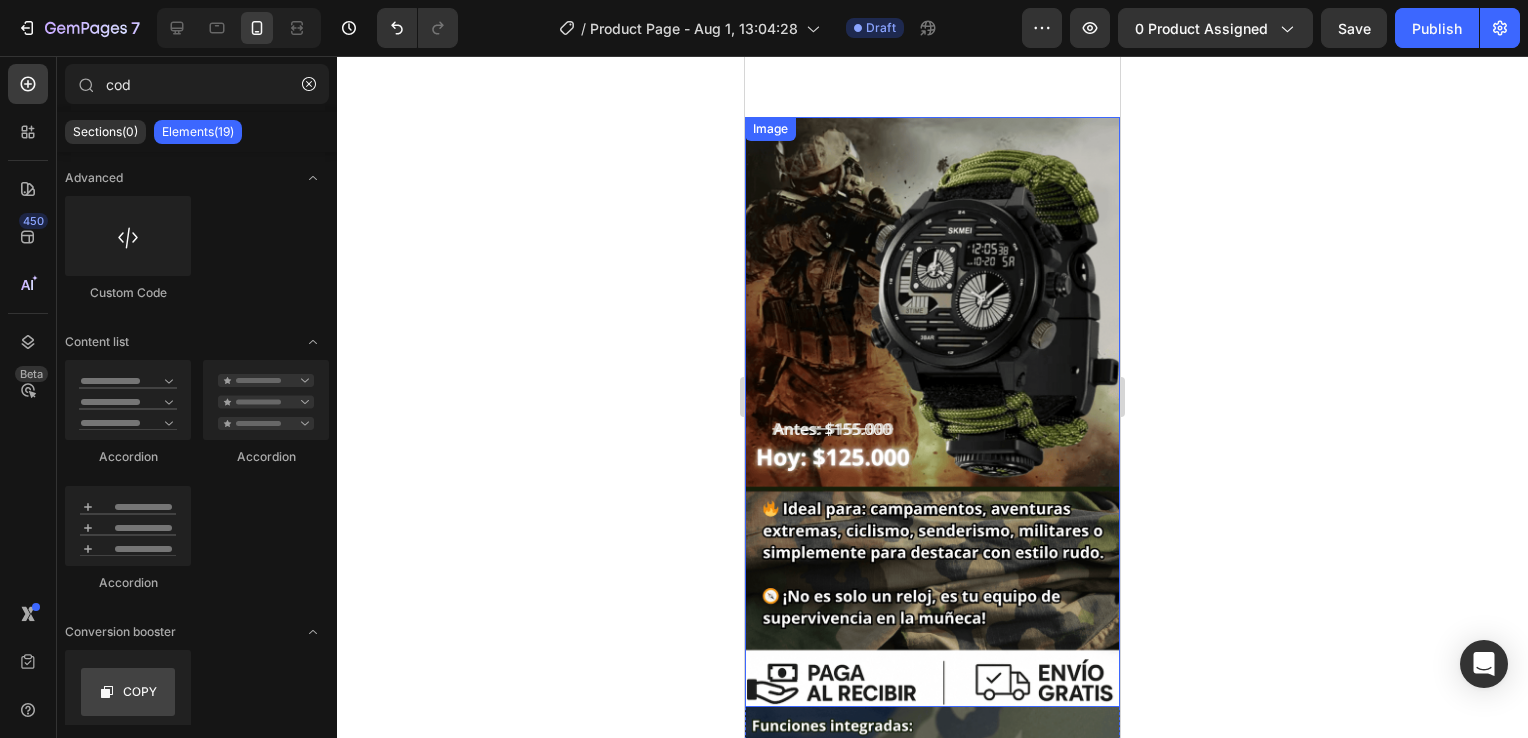 scroll, scrollTop: 600, scrollLeft: 0, axis: vertical 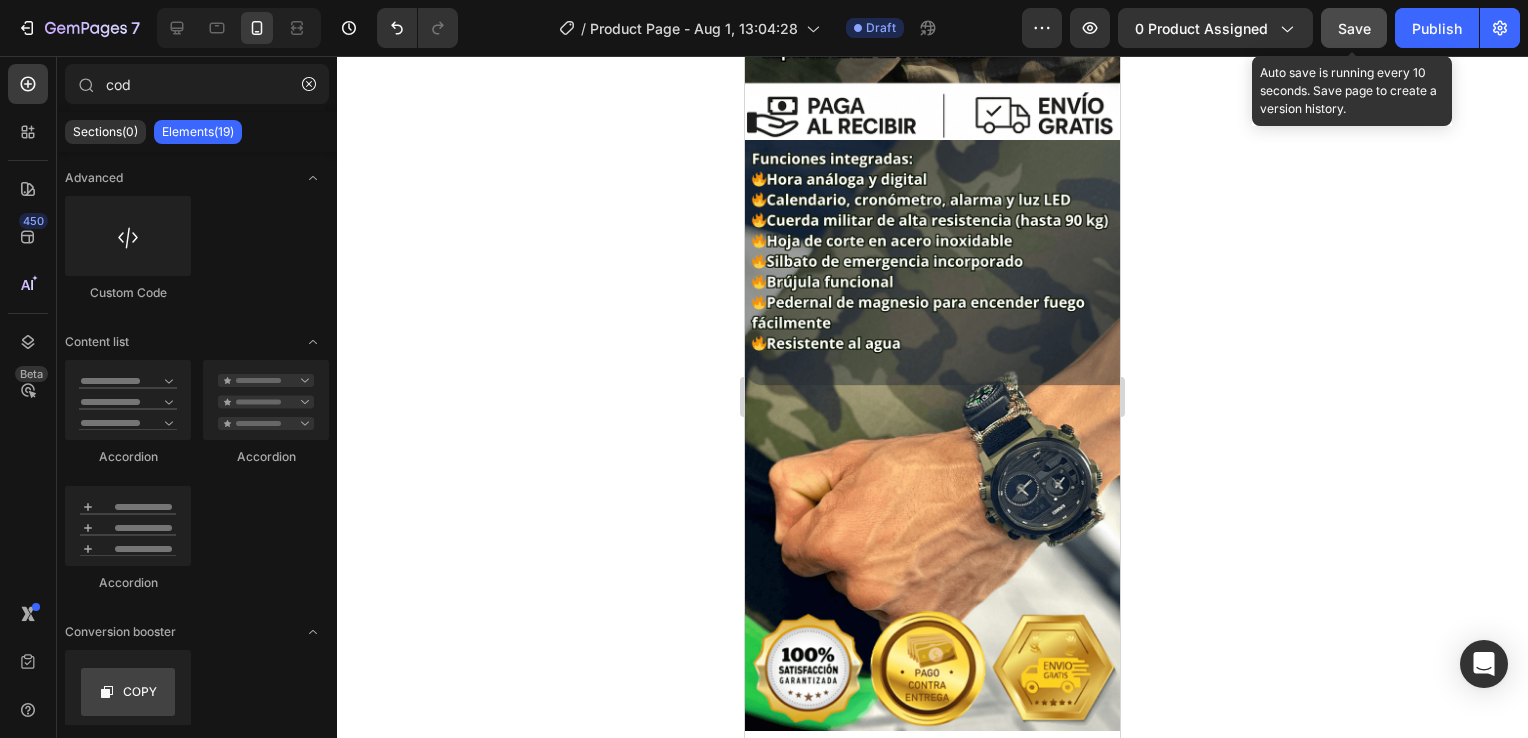 click on "Save" at bounding box center (1354, 28) 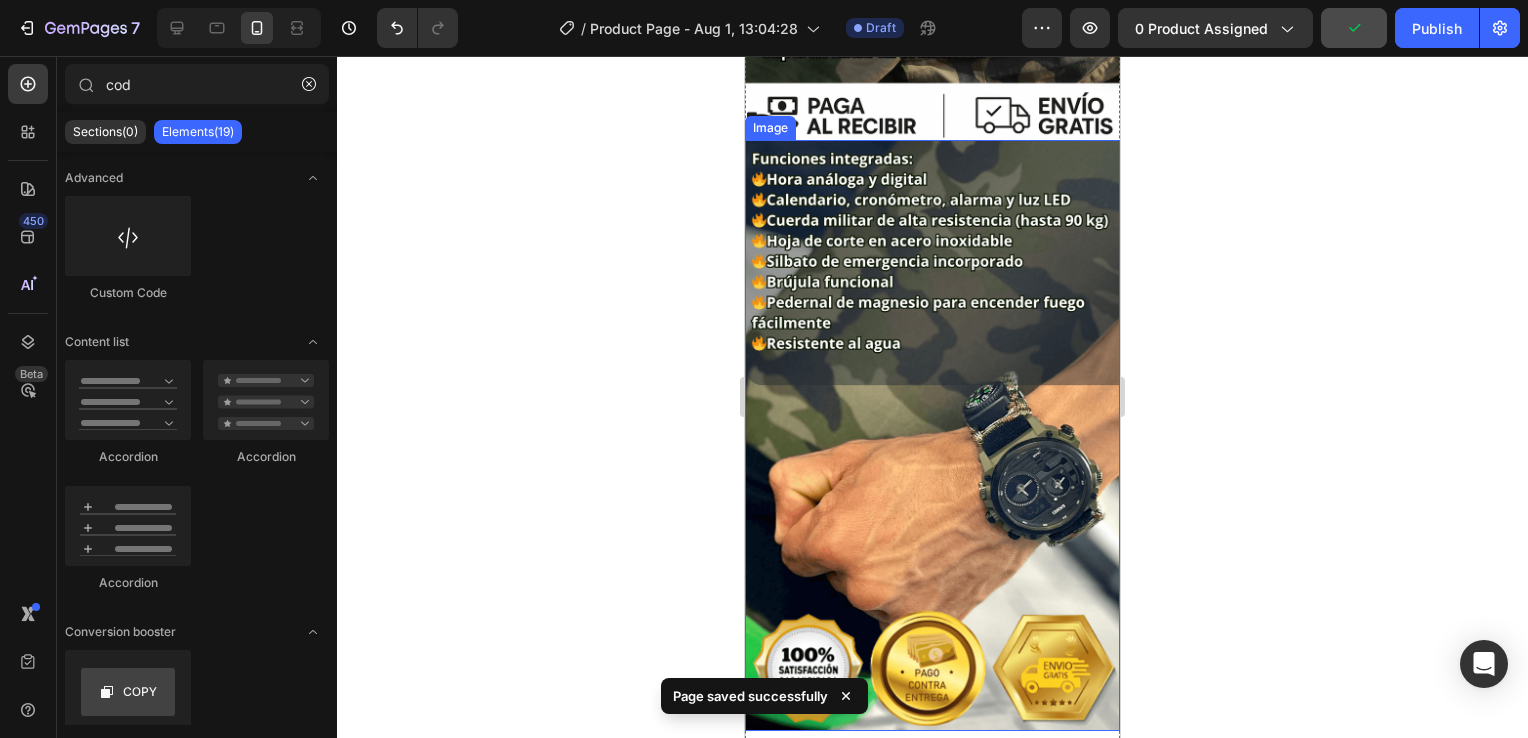 scroll, scrollTop: 0, scrollLeft: 0, axis: both 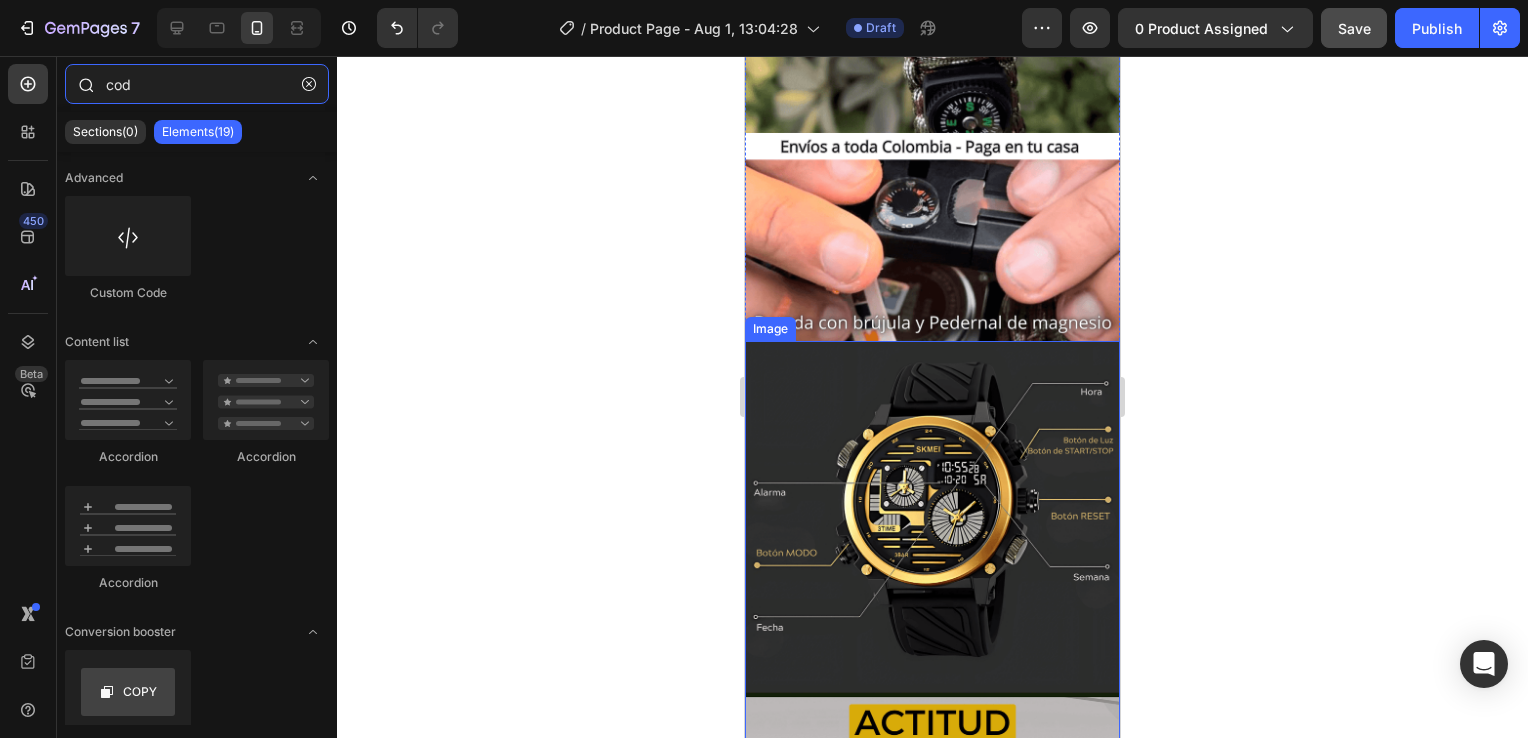 click on "cod" at bounding box center [197, 84] 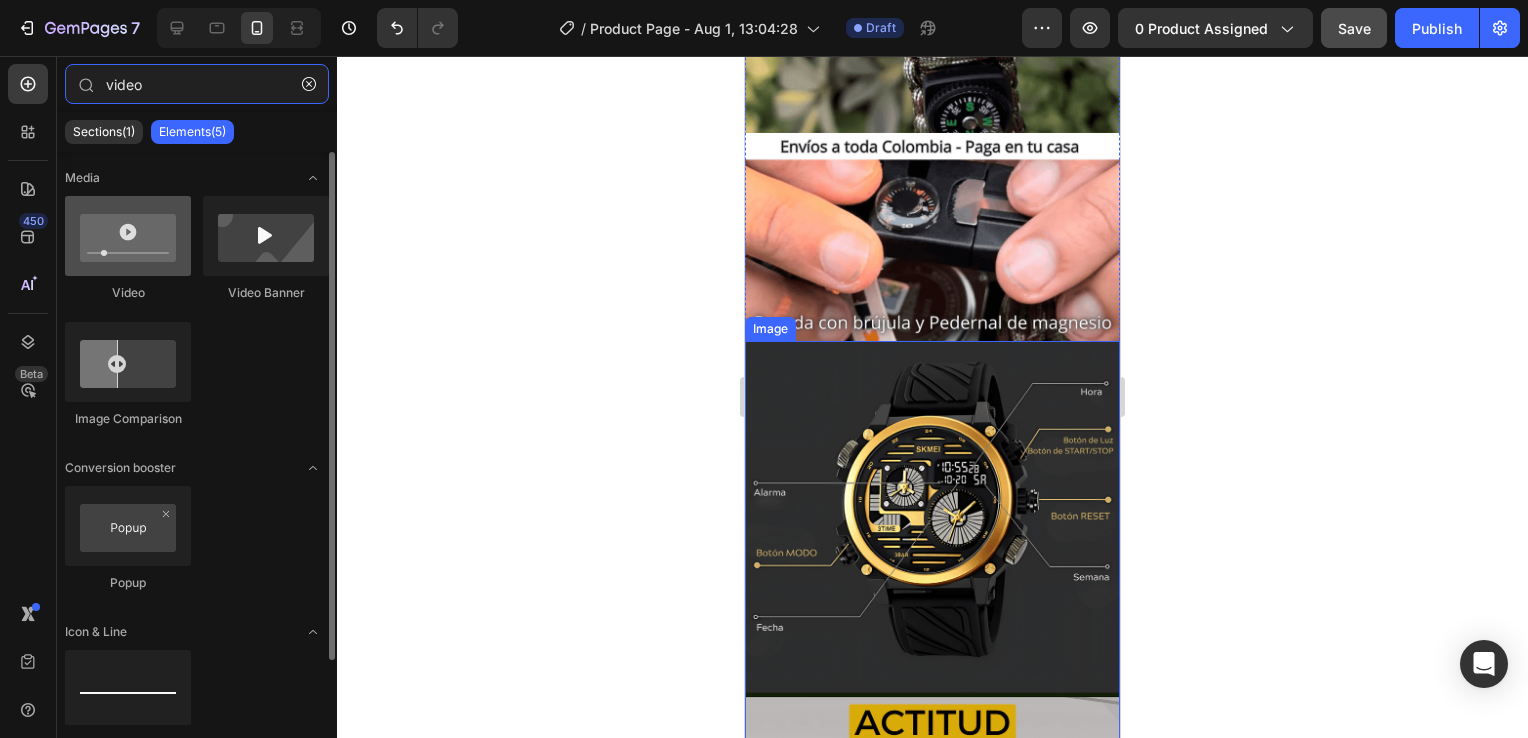 type on "video" 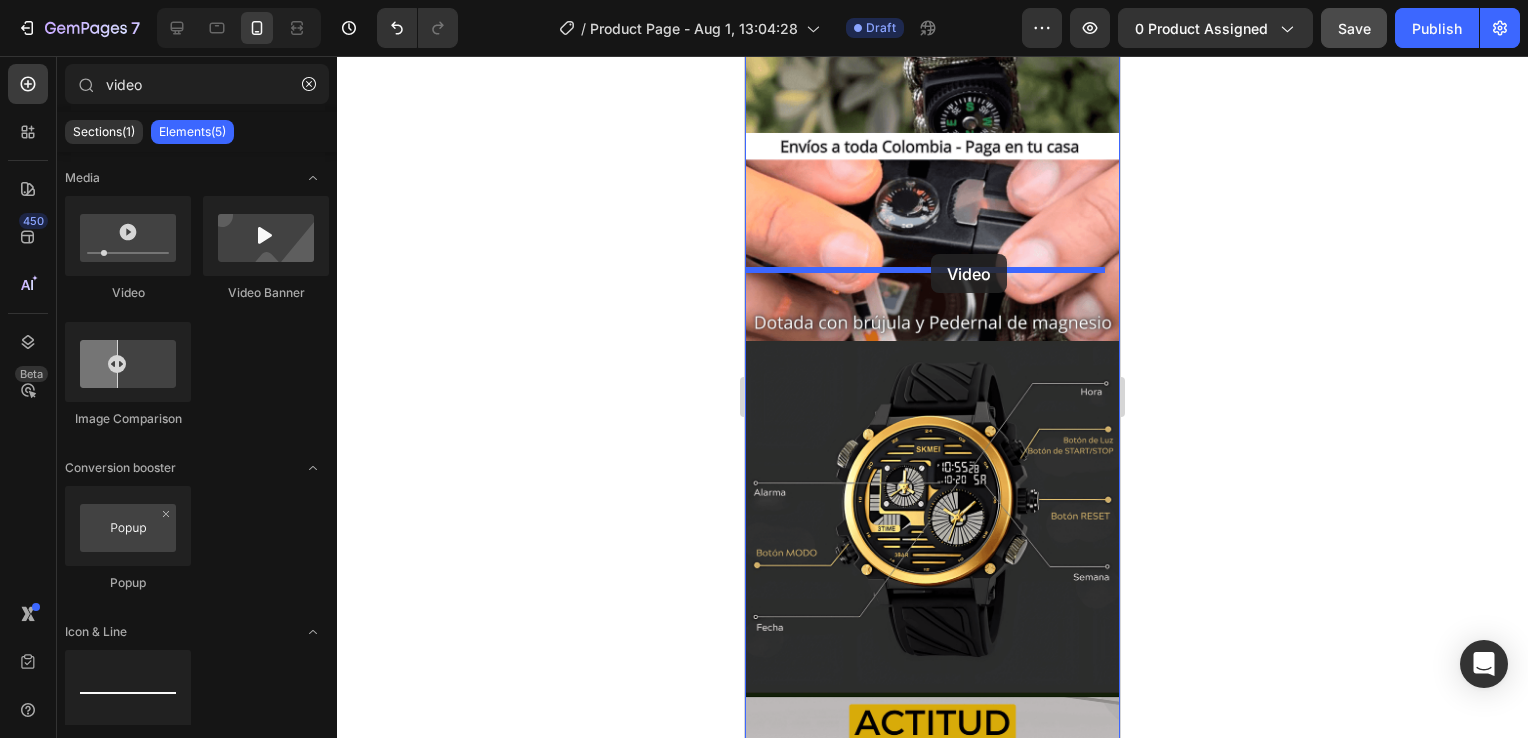 drag, startPoint x: 874, startPoint y: 296, endPoint x: 931, endPoint y: 254, distance: 70.80254 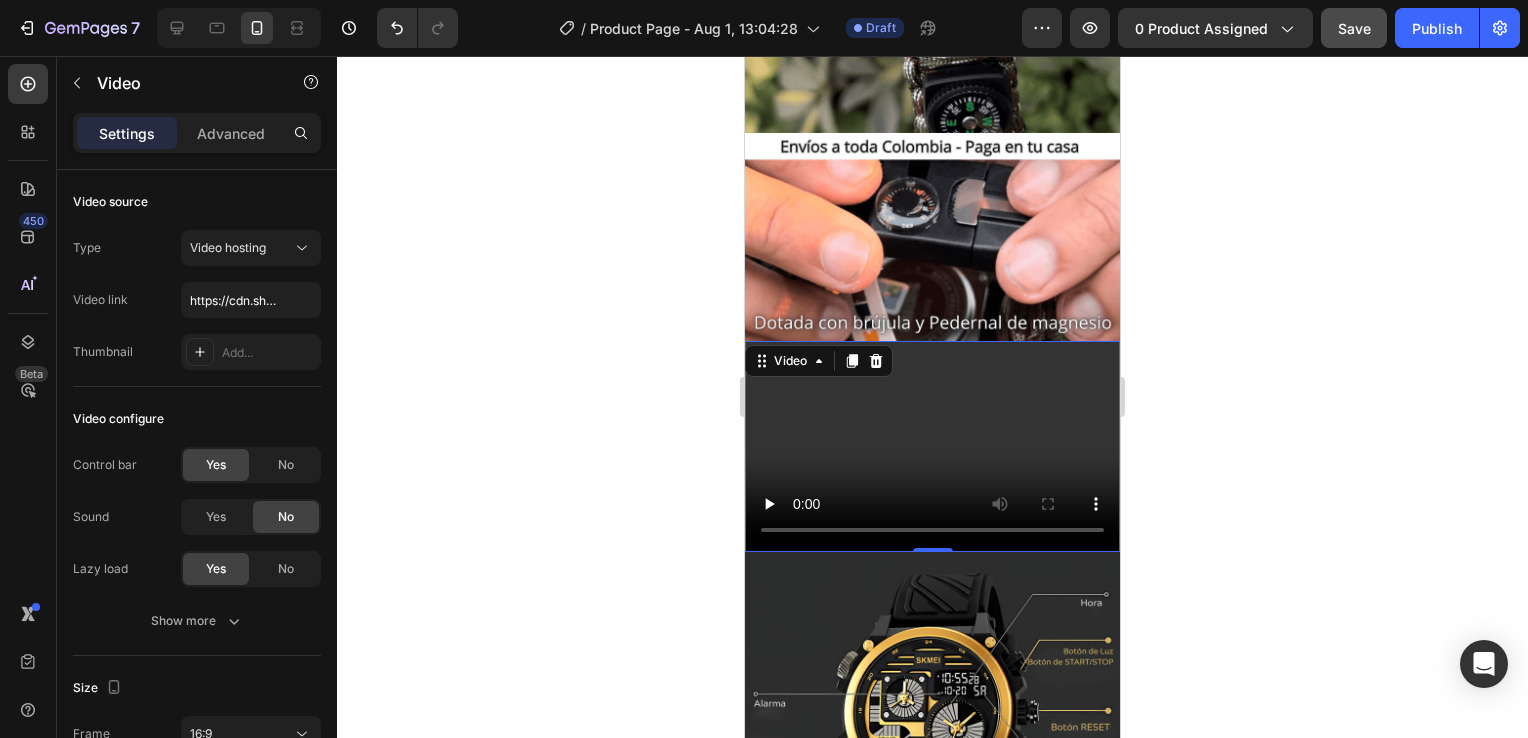 click at bounding box center (932, 446) 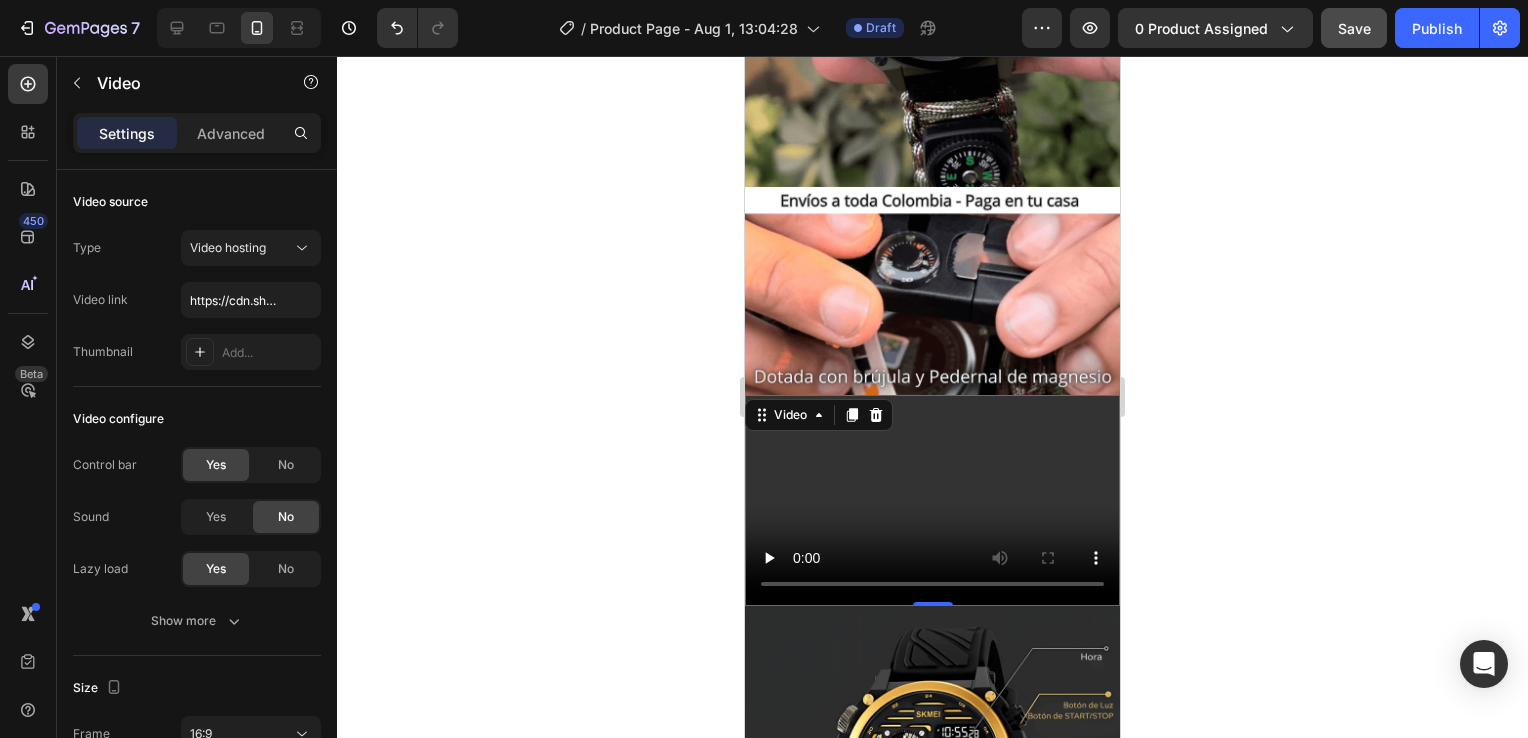 scroll, scrollTop: 2112, scrollLeft: 0, axis: vertical 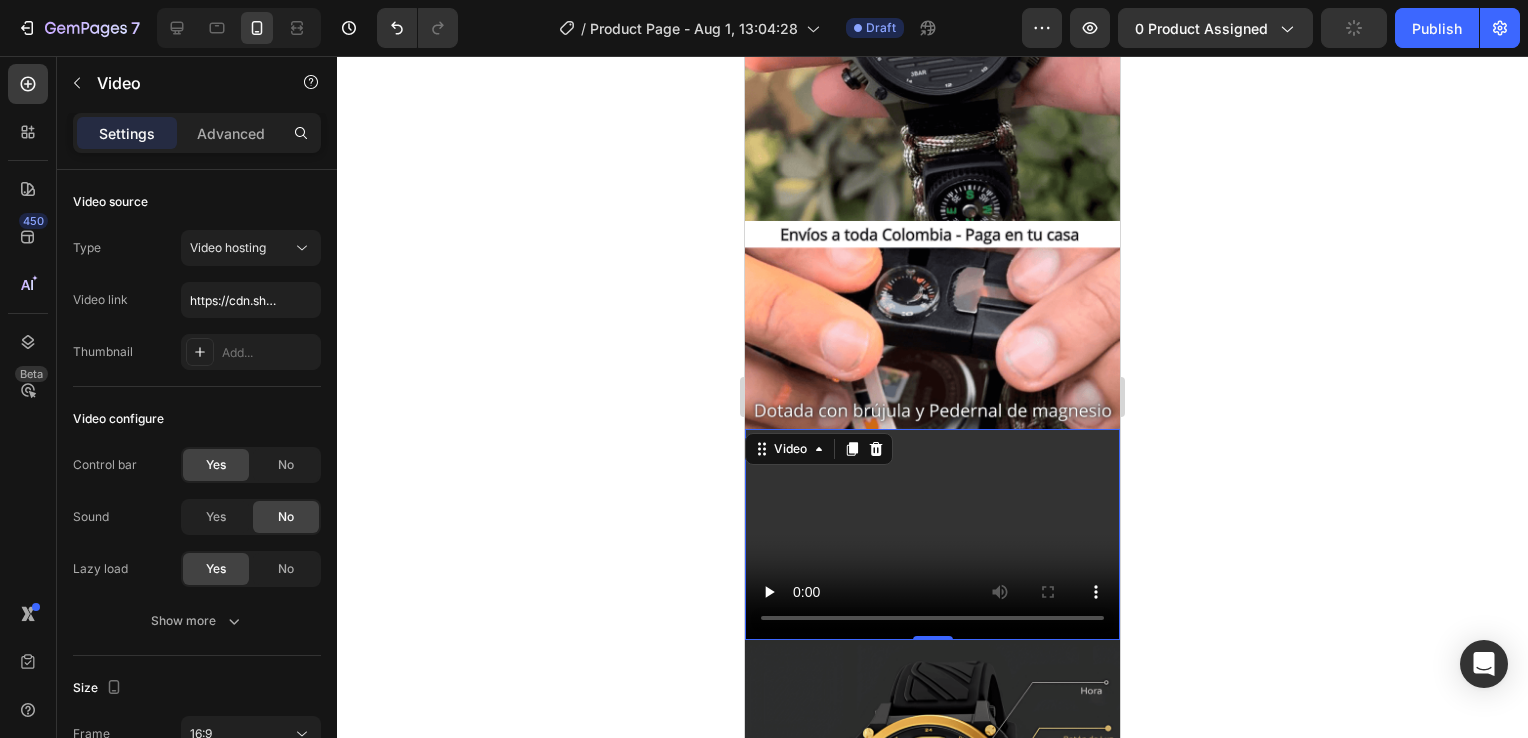 click at bounding box center [932, 534] 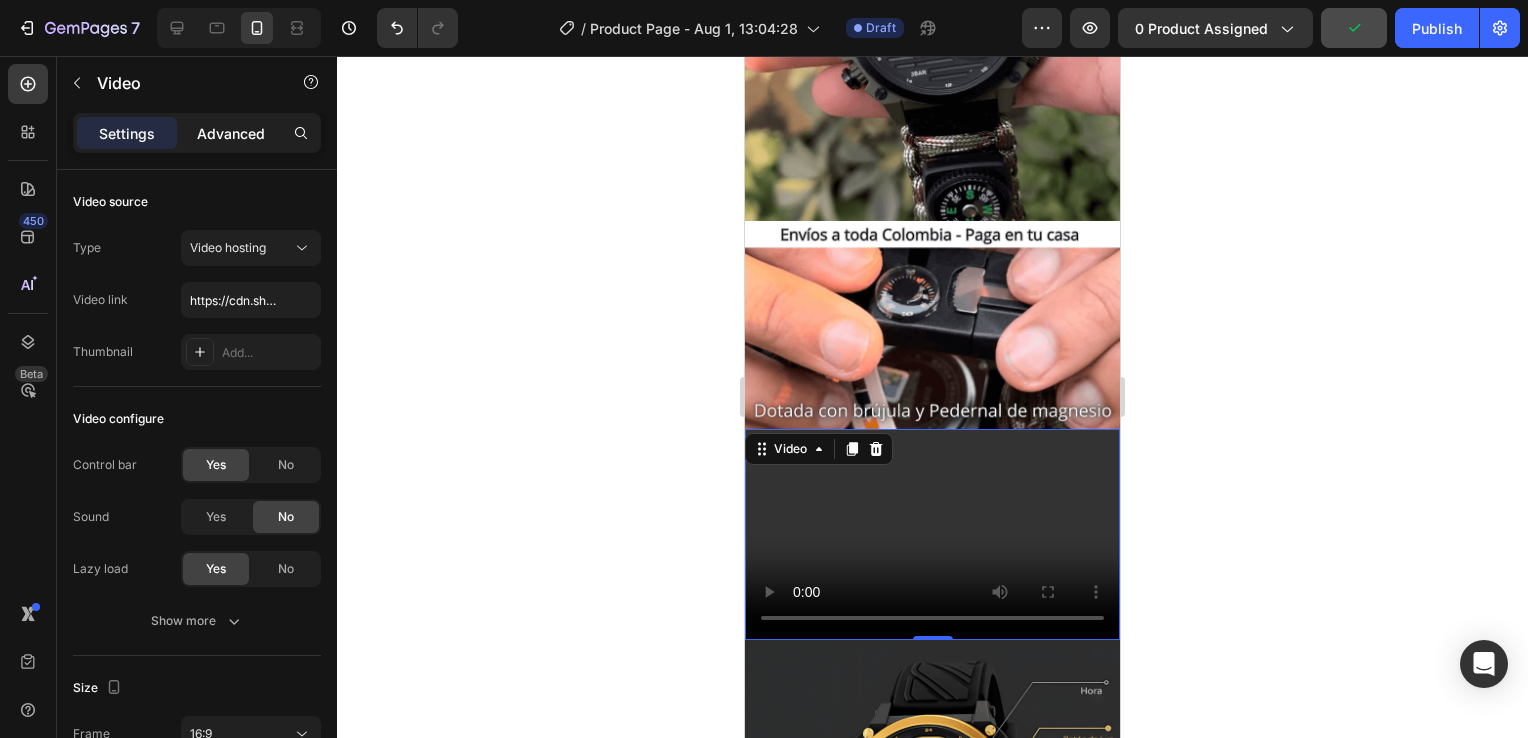 click on "Advanced" at bounding box center [231, 133] 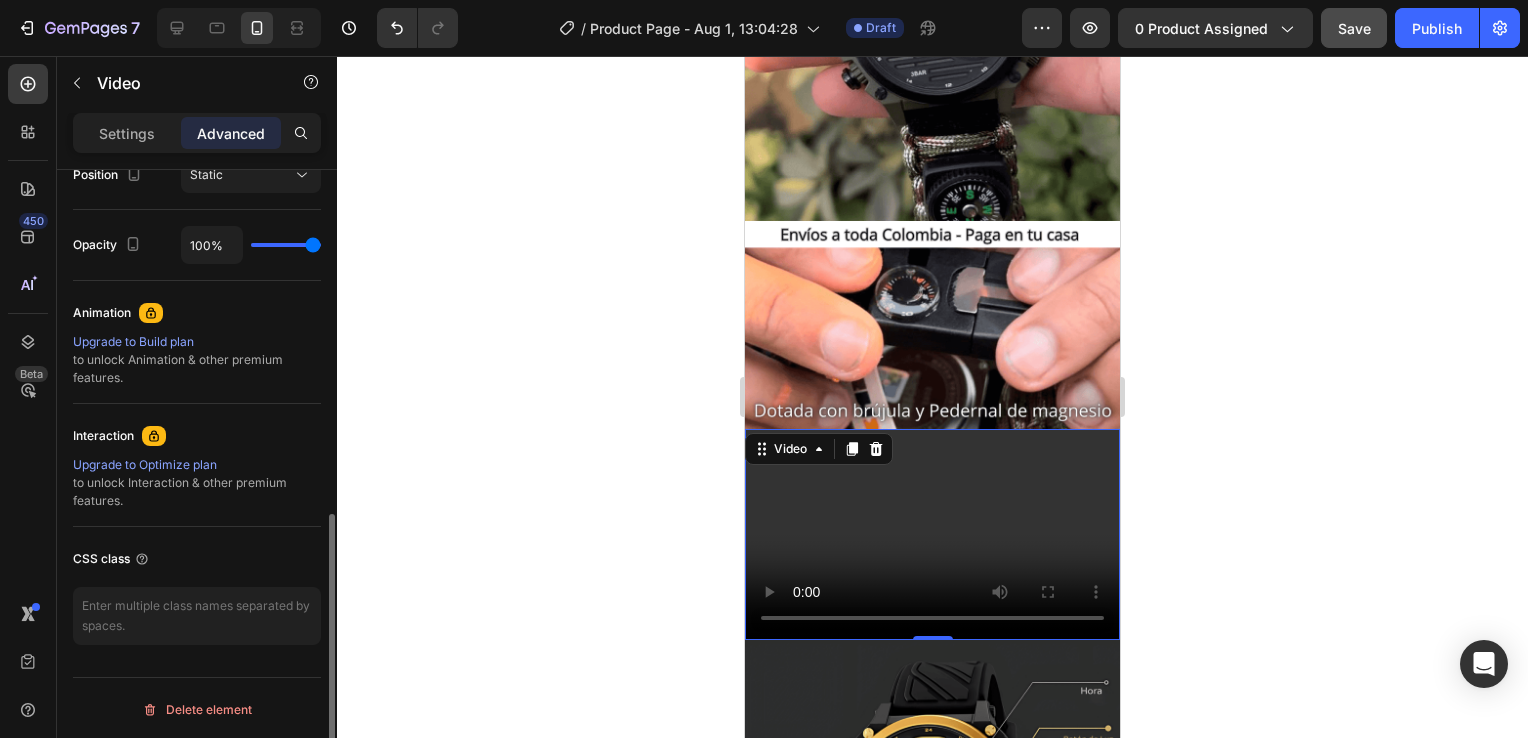 scroll, scrollTop: 560, scrollLeft: 0, axis: vertical 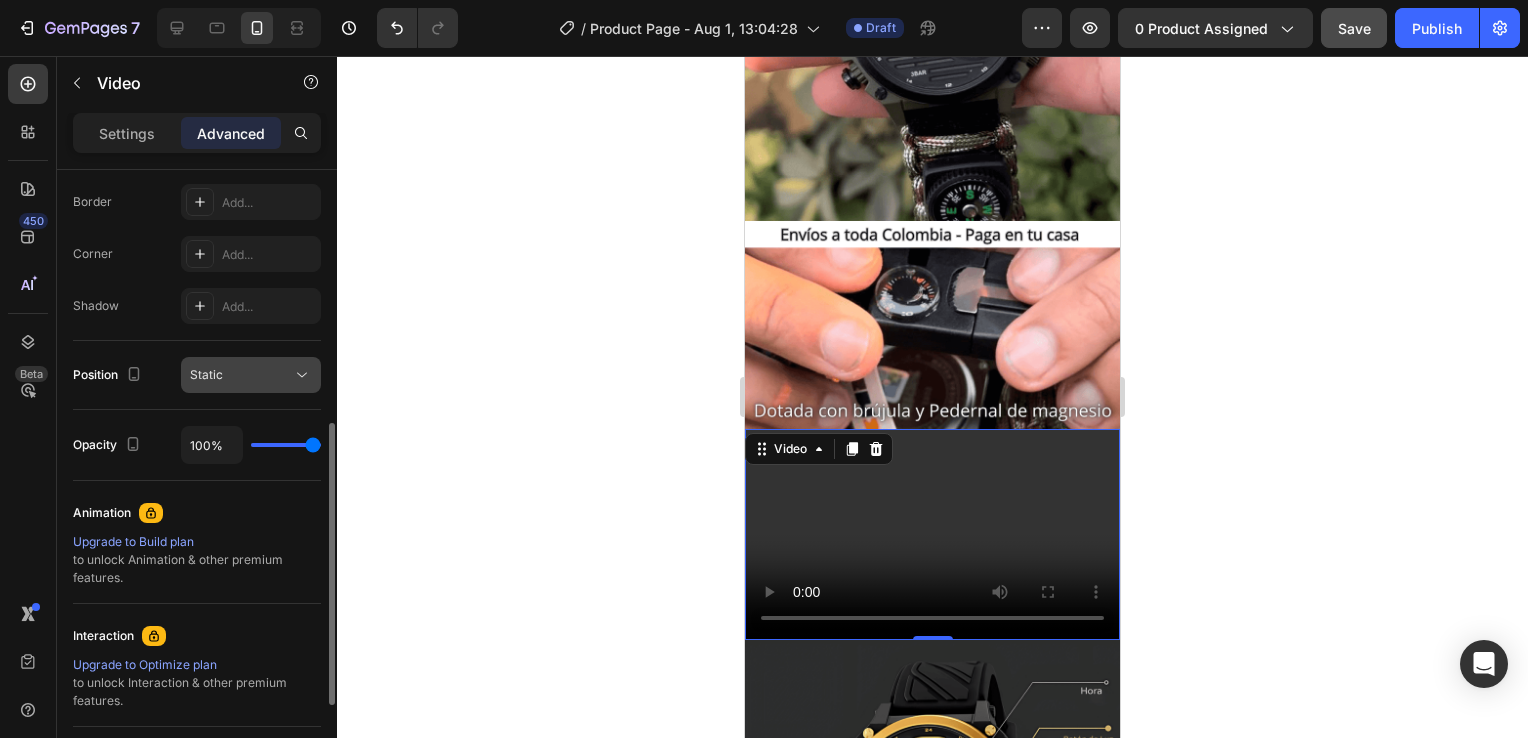 click on "Static" at bounding box center (241, 375) 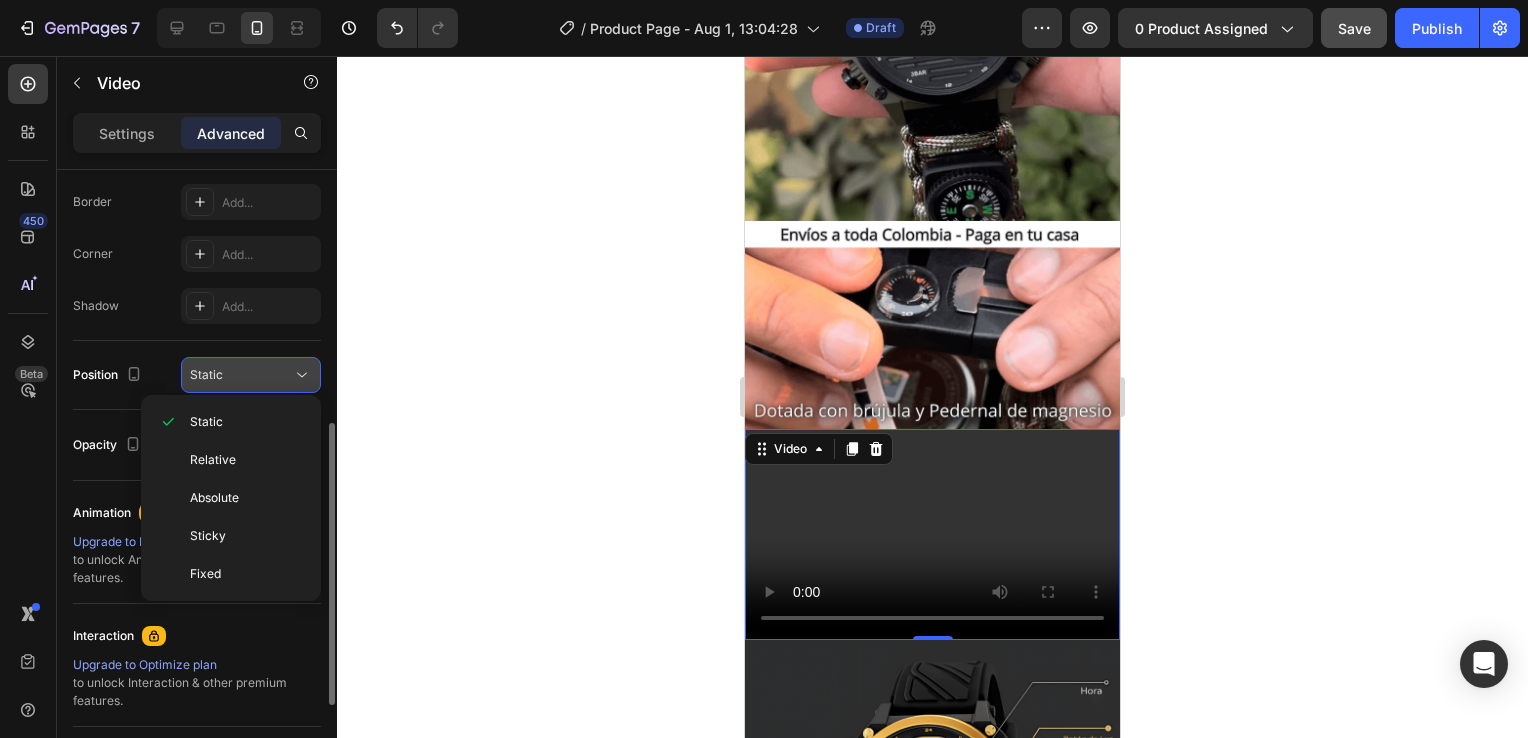 click on "Static" at bounding box center [241, 375] 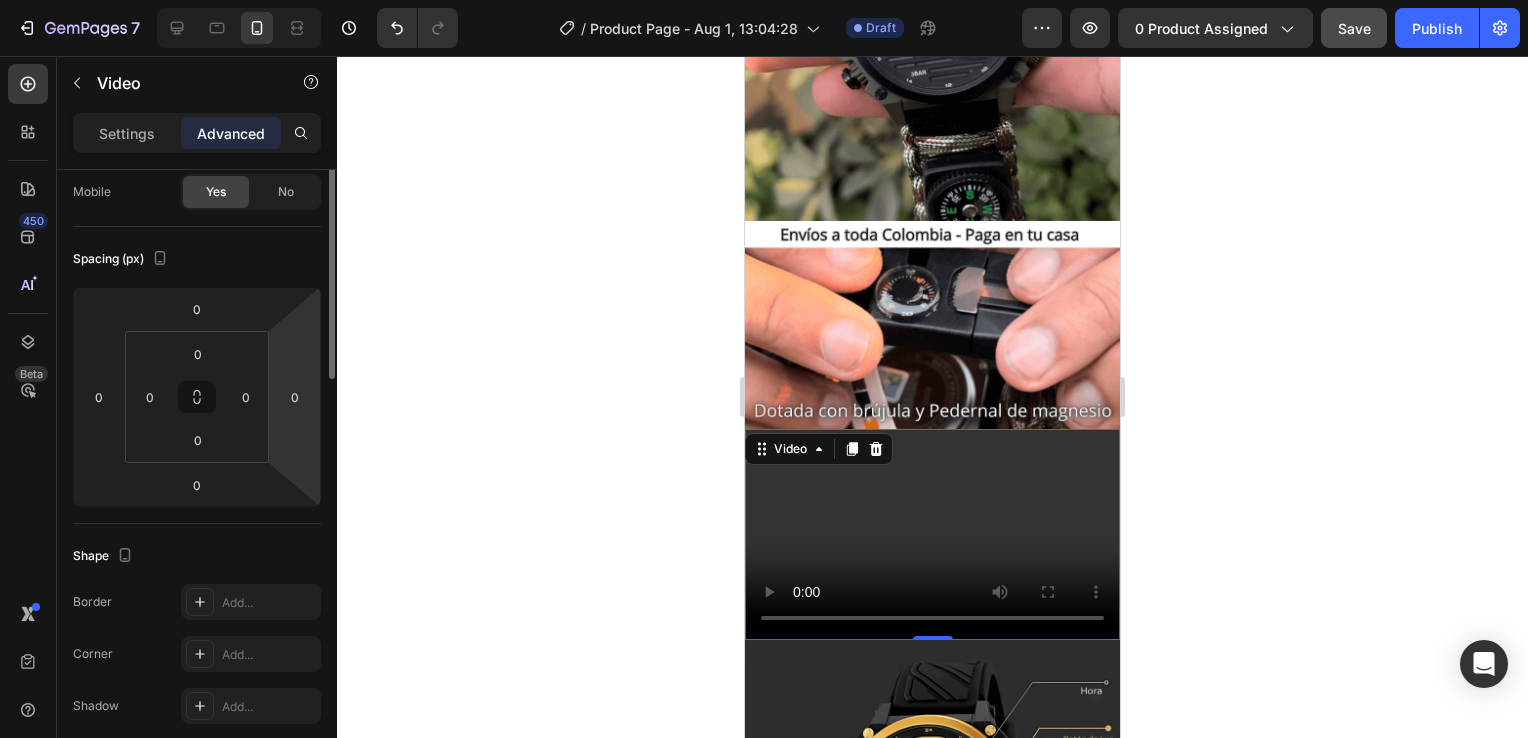 scroll, scrollTop: 0, scrollLeft: 0, axis: both 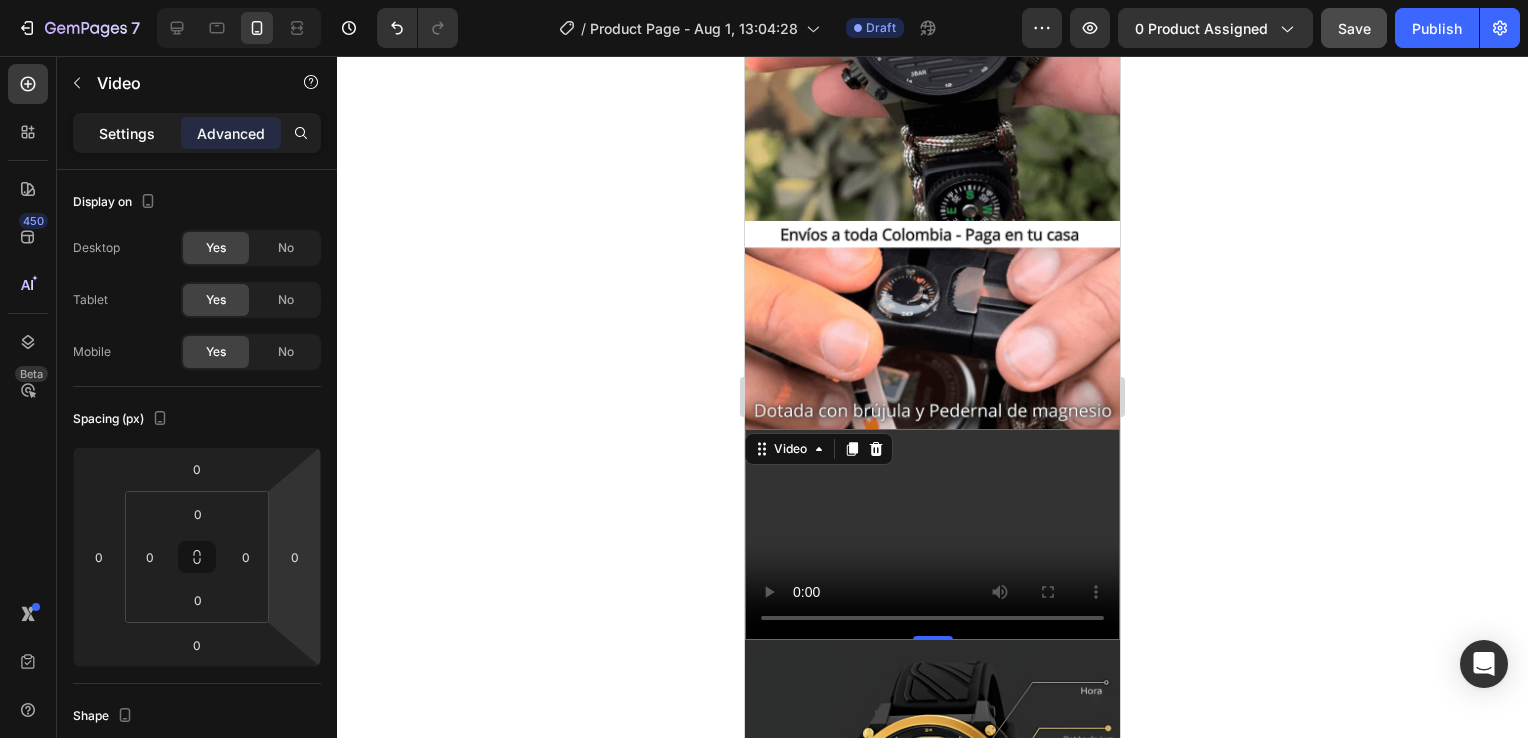 click on "Settings" at bounding box center (127, 133) 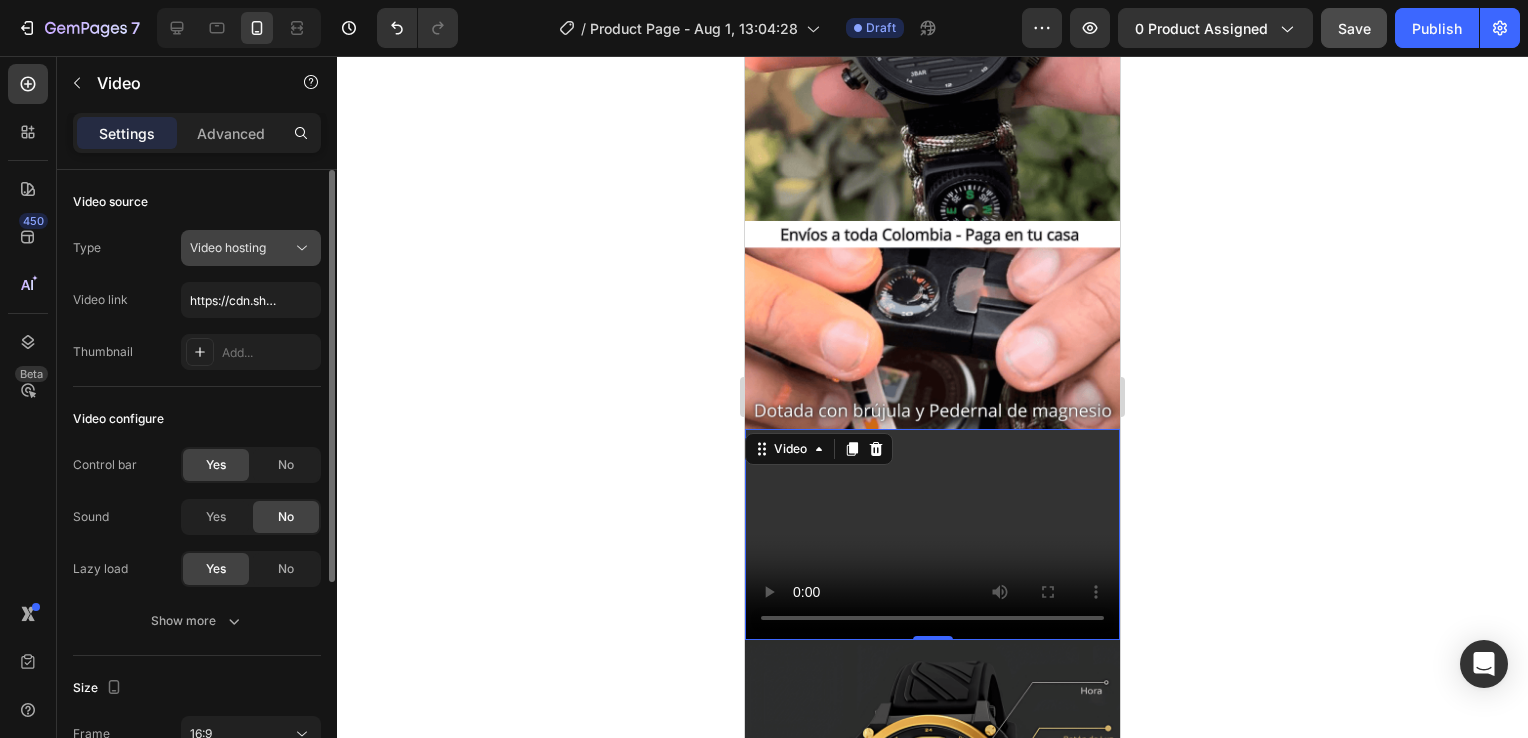 click on "Video hosting" at bounding box center [241, 248] 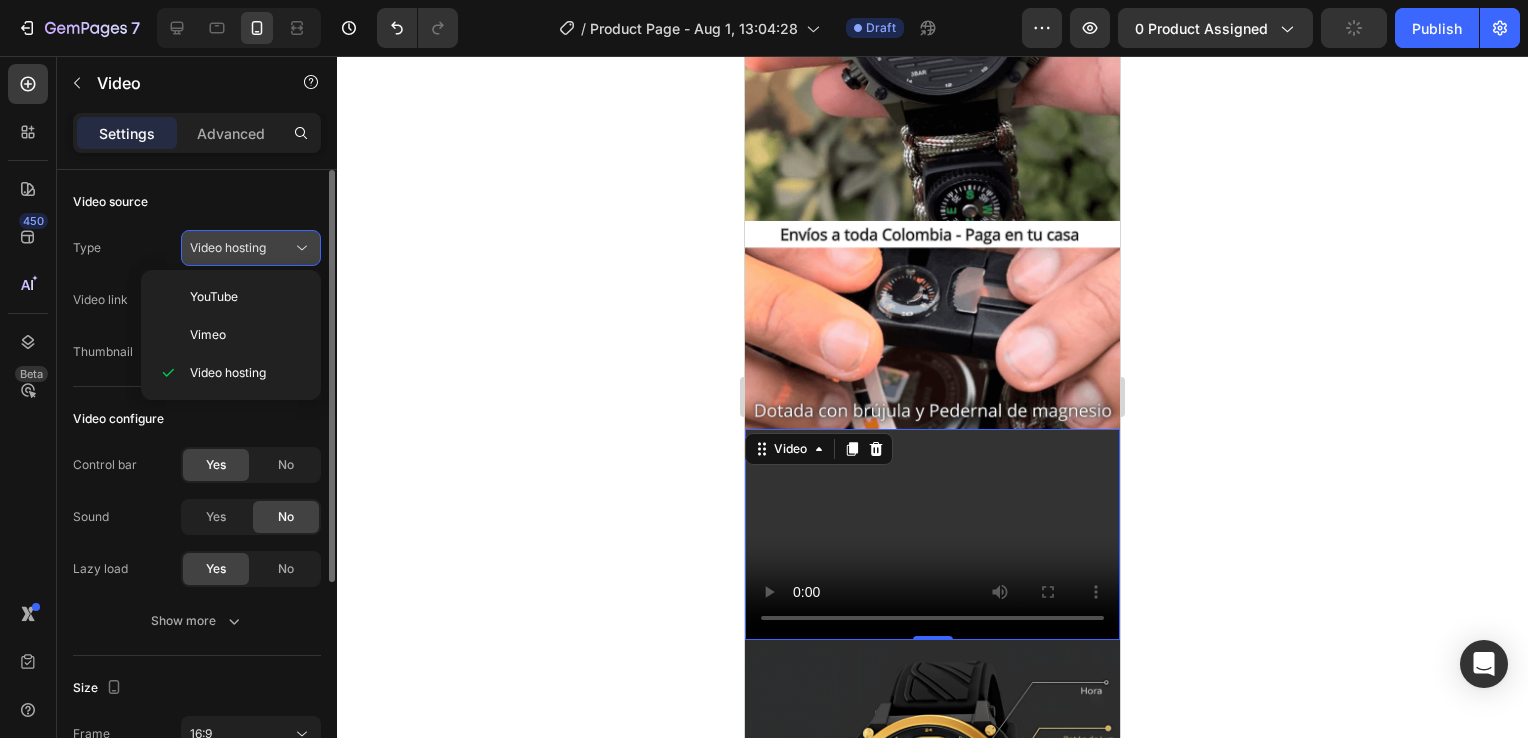 click on "Video hosting" at bounding box center (241, 248) 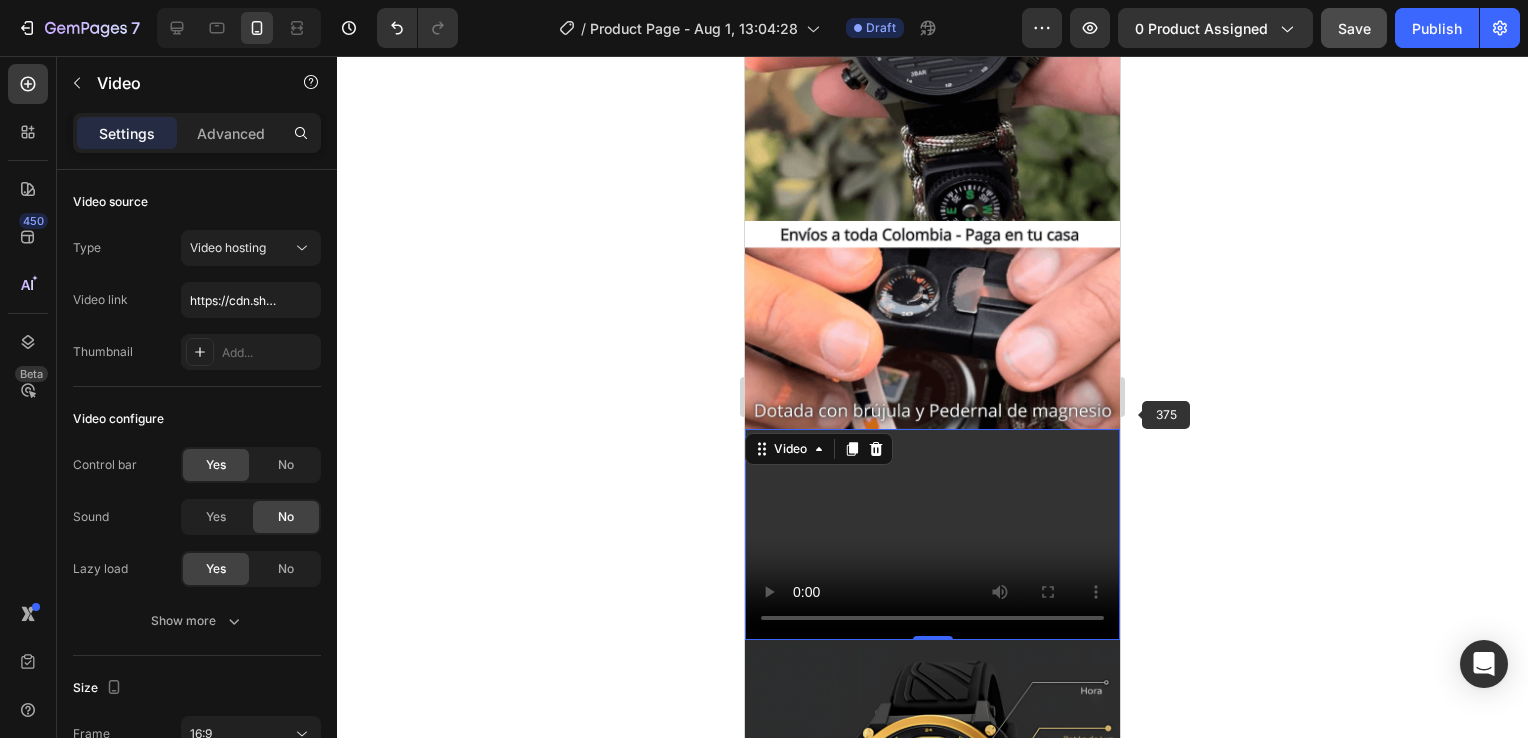scroll, scrollTop: 2012, scrollLeft: 0, axis: vertical 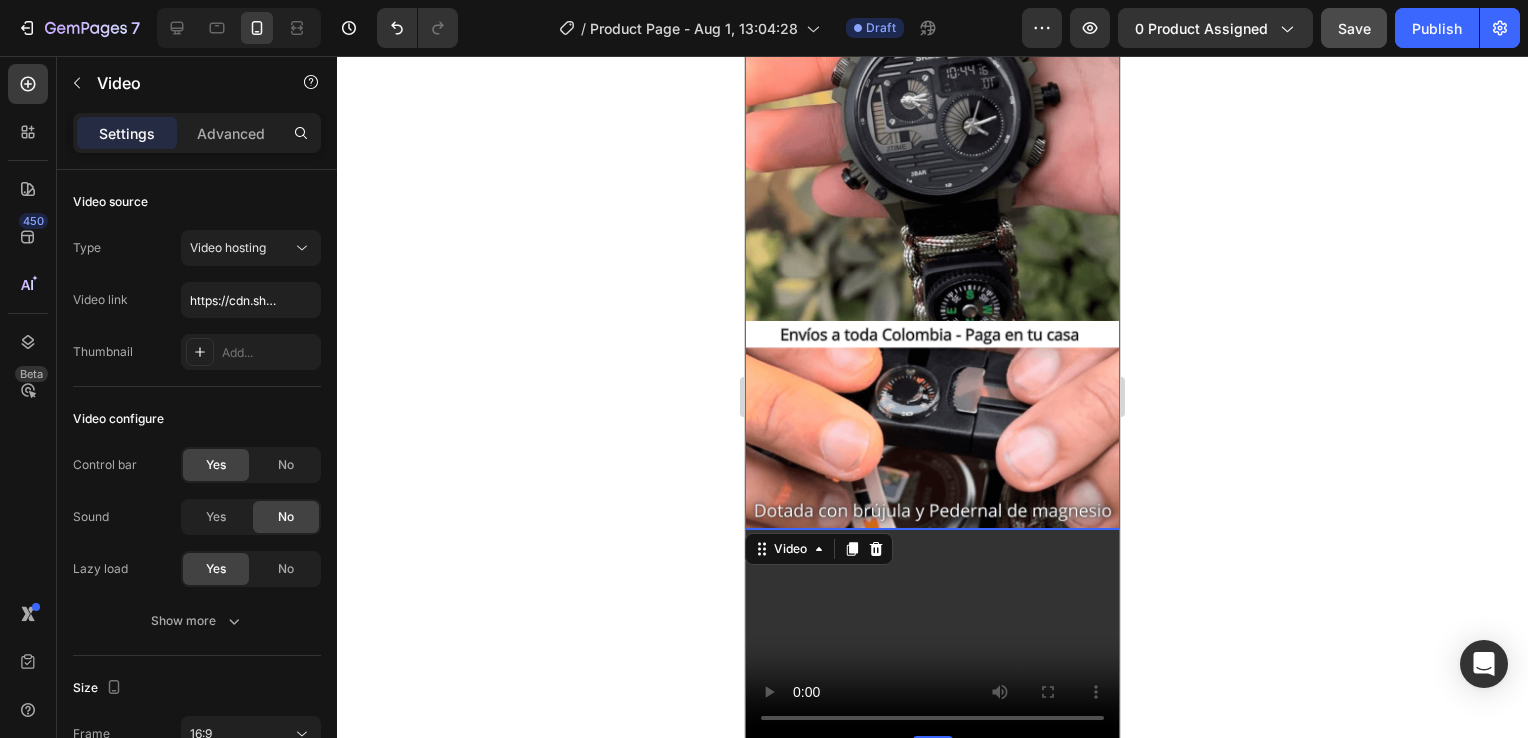 type 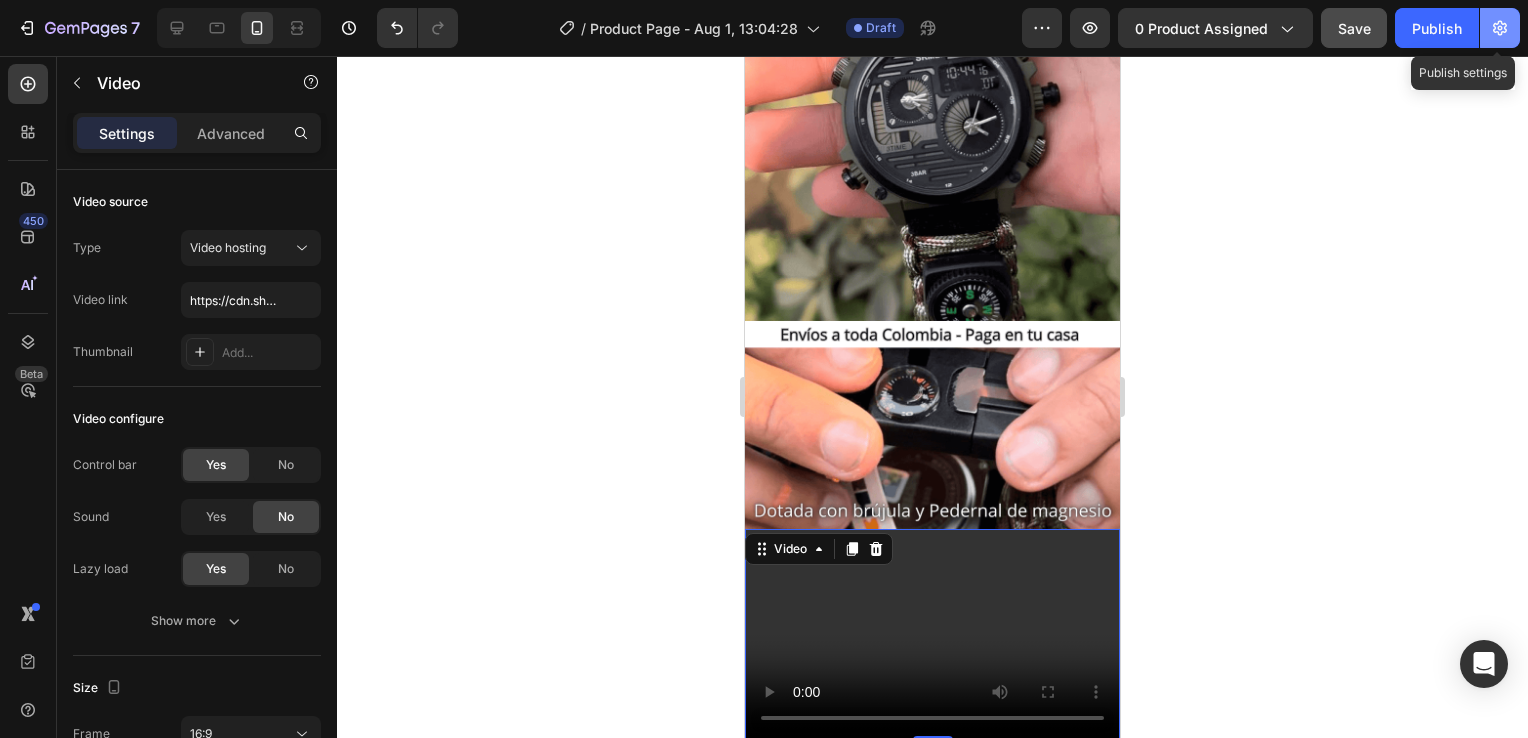 click 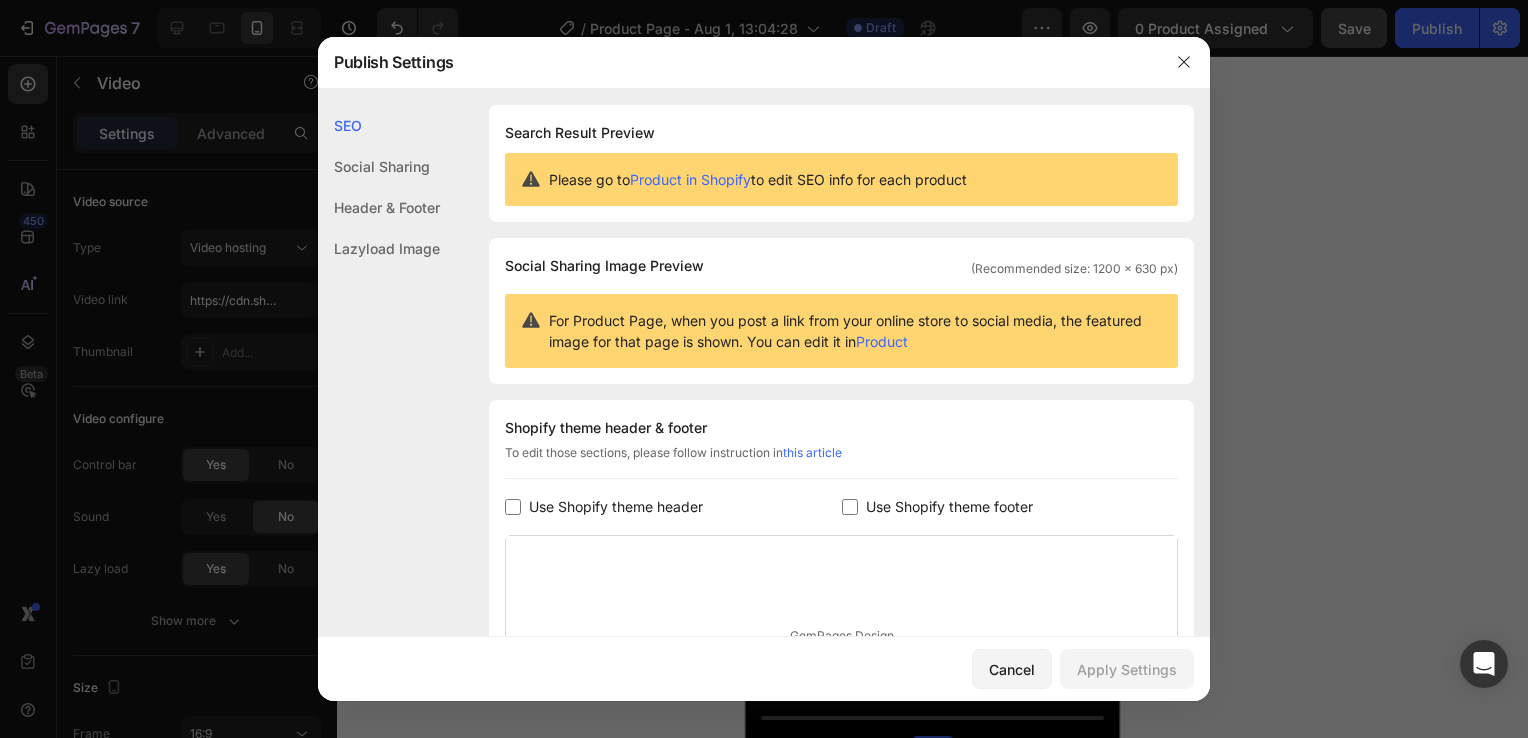 click at bounding box center (764, 369) 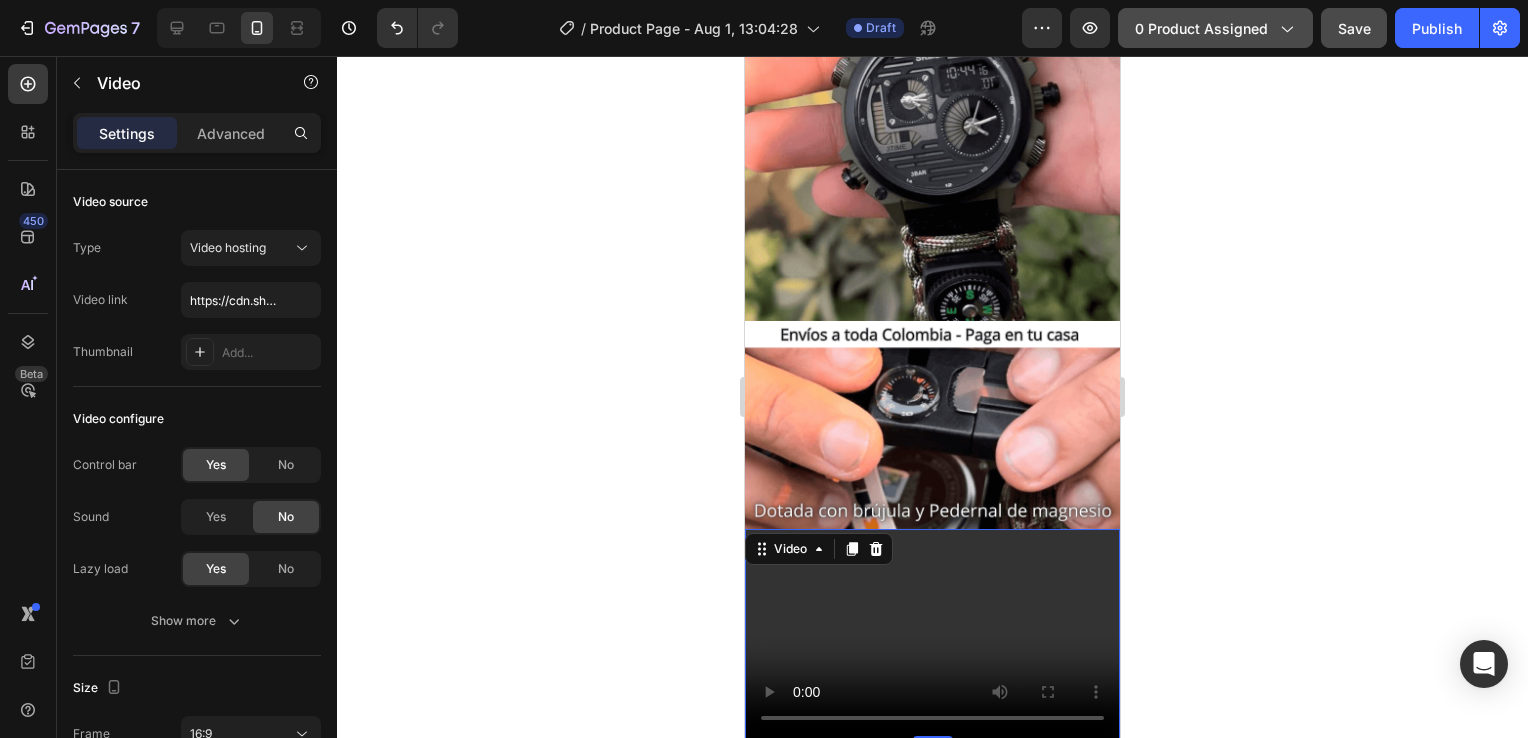 click on "0 product assigned" at bounding box center [1215, 28] 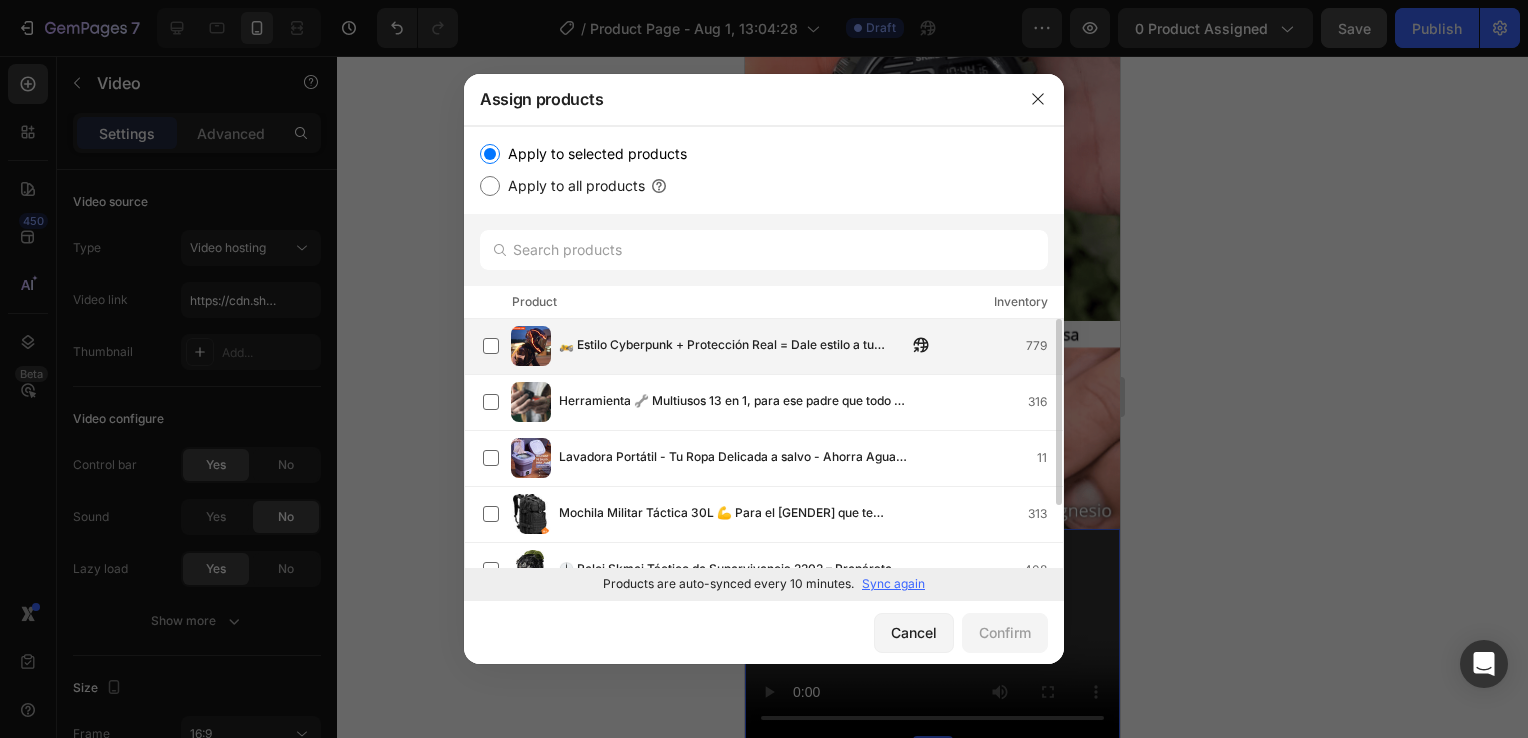 scroll, scrollTop: 0, scrollLeft: 0, axis: both 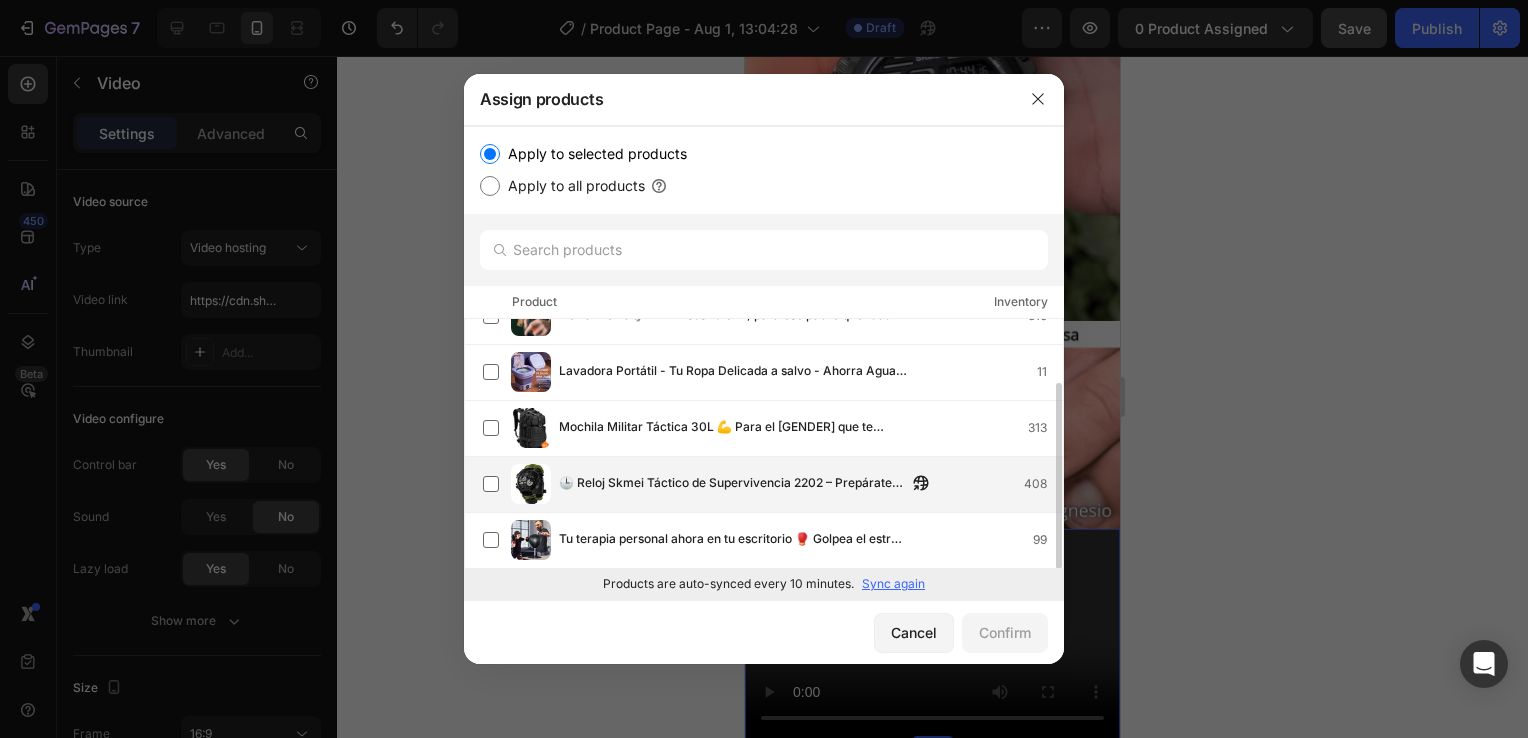 click on "🕒 Reloj Skmei Táctico de Supervivencia 2202 – Prepárate para Todo" at bounding box center (733, 484) 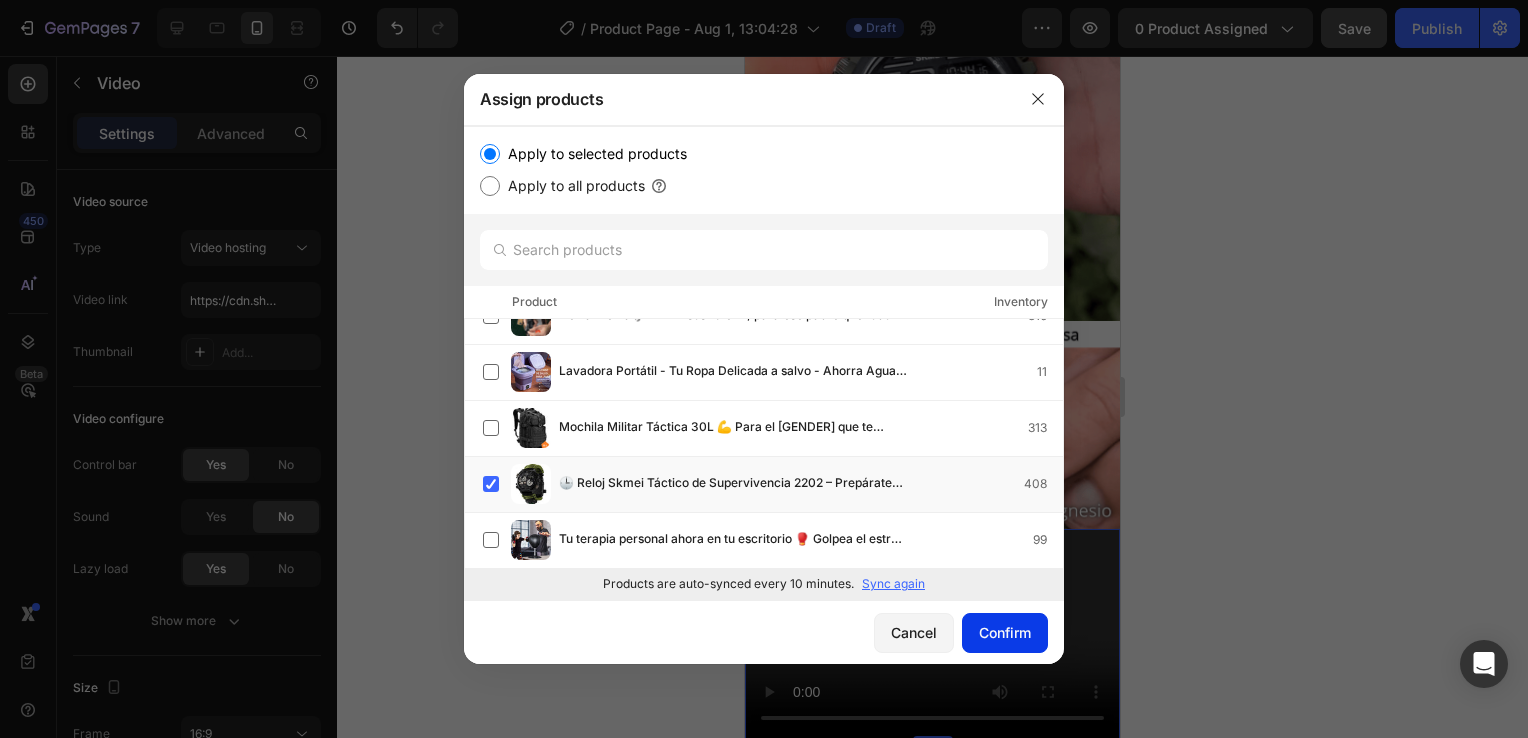 click on "Confirm" at bounding box center (1005, 632) 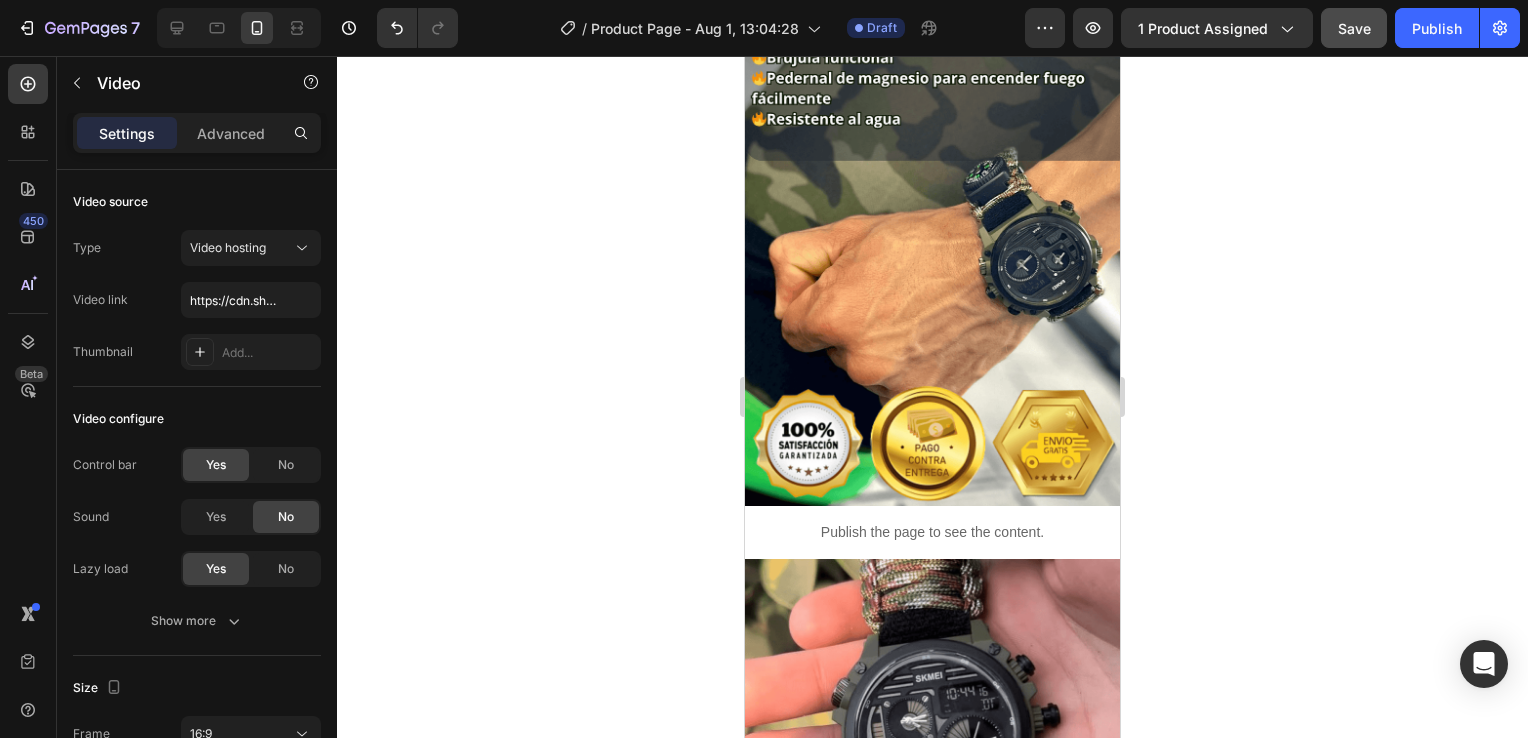 scroll, scrollTop: 1212, scrollLeft: 0, axis: vertical 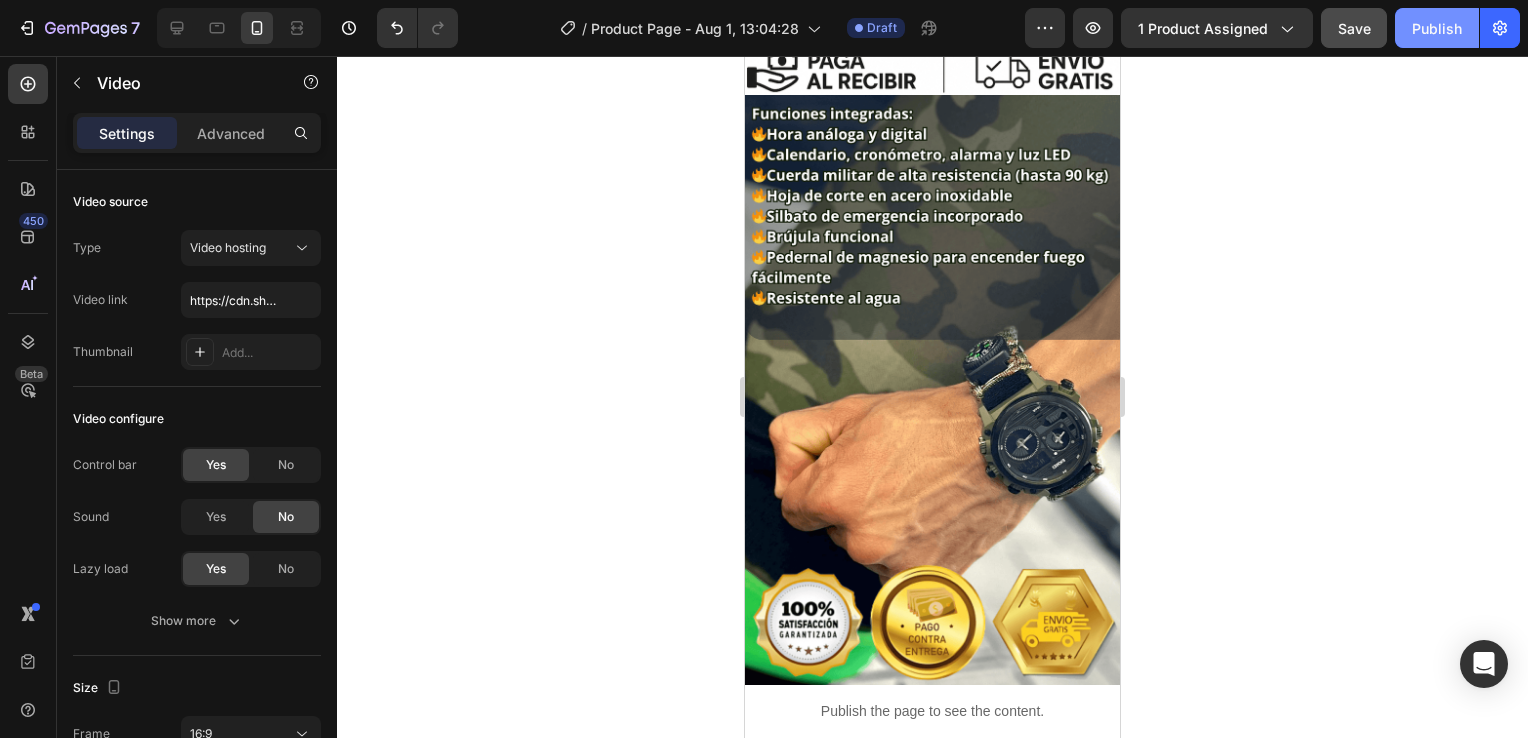 click on "Publish" at bounding box center [1437, 28] 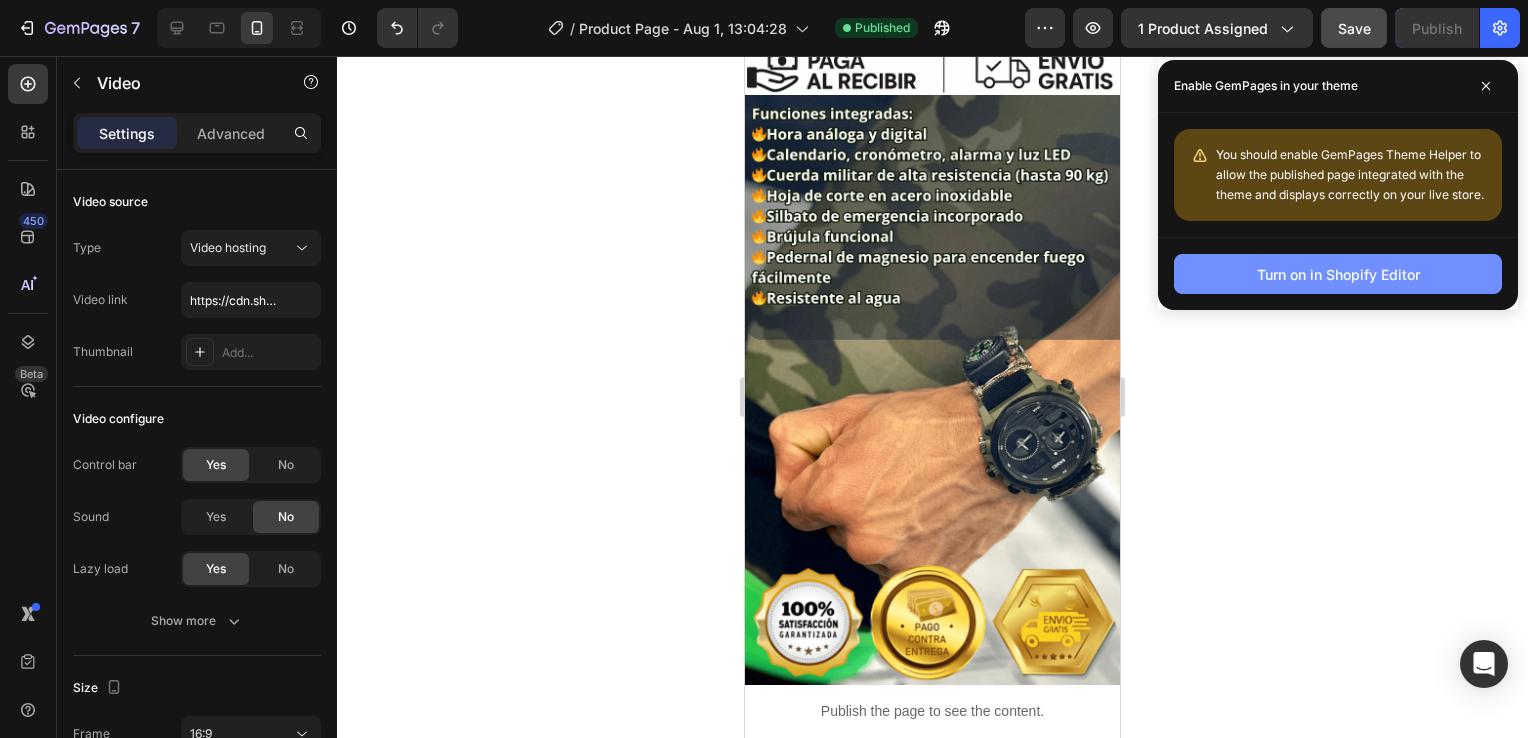 click on "Turn on in Shopify Editor" at bounding box center [1338, 274] 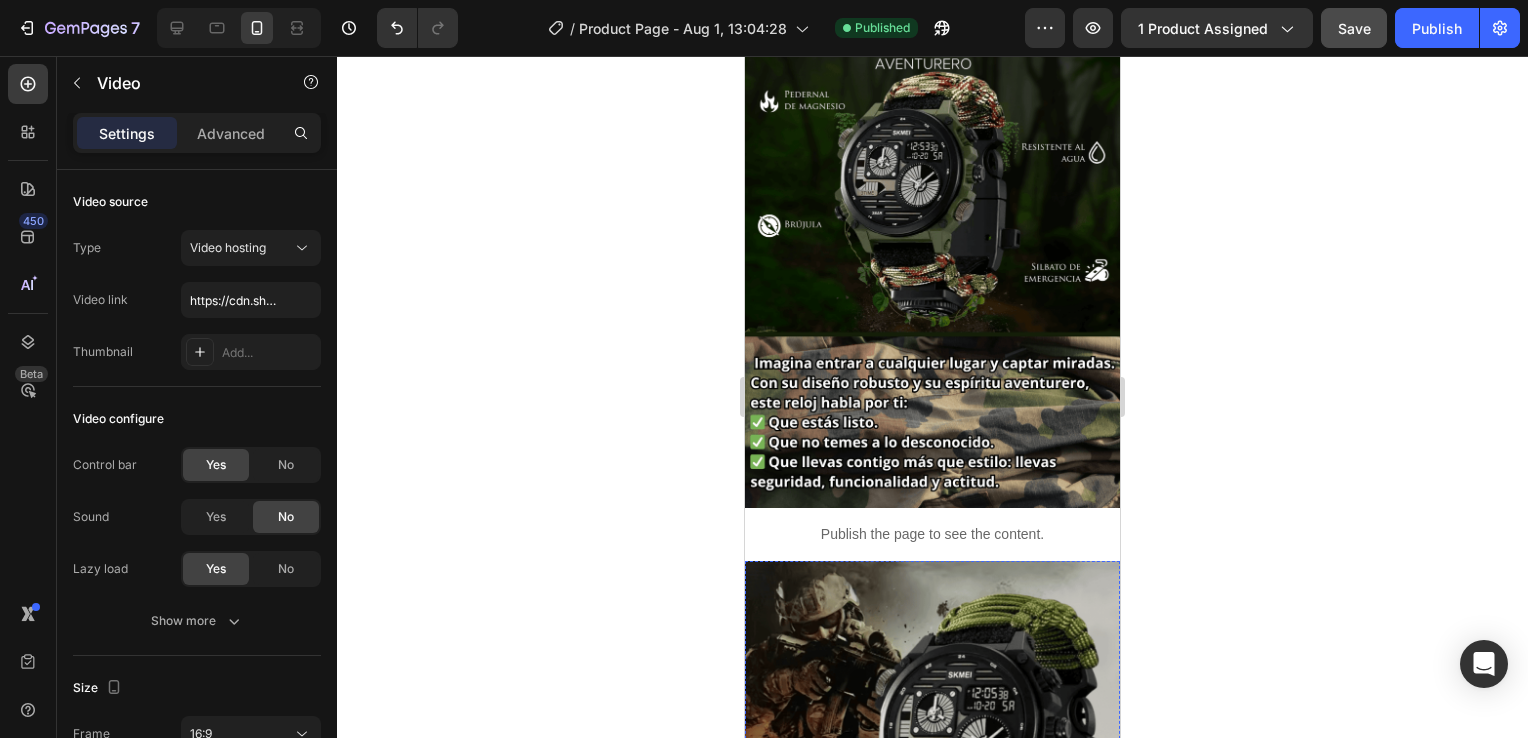 scroll, scrollTop: 0, scrollLeft: 0, axis: both 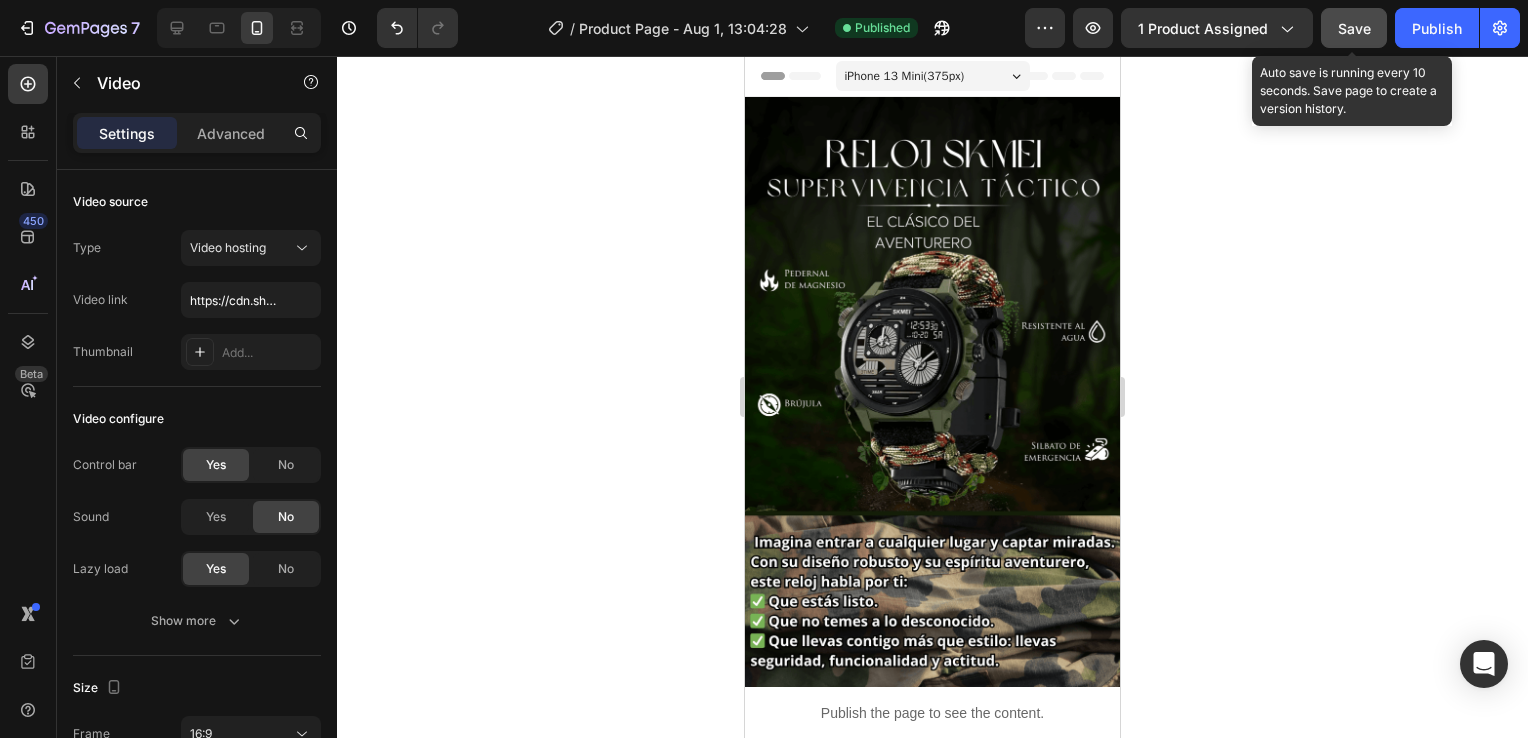 click on "Save" at bounding box center [1354, 28] 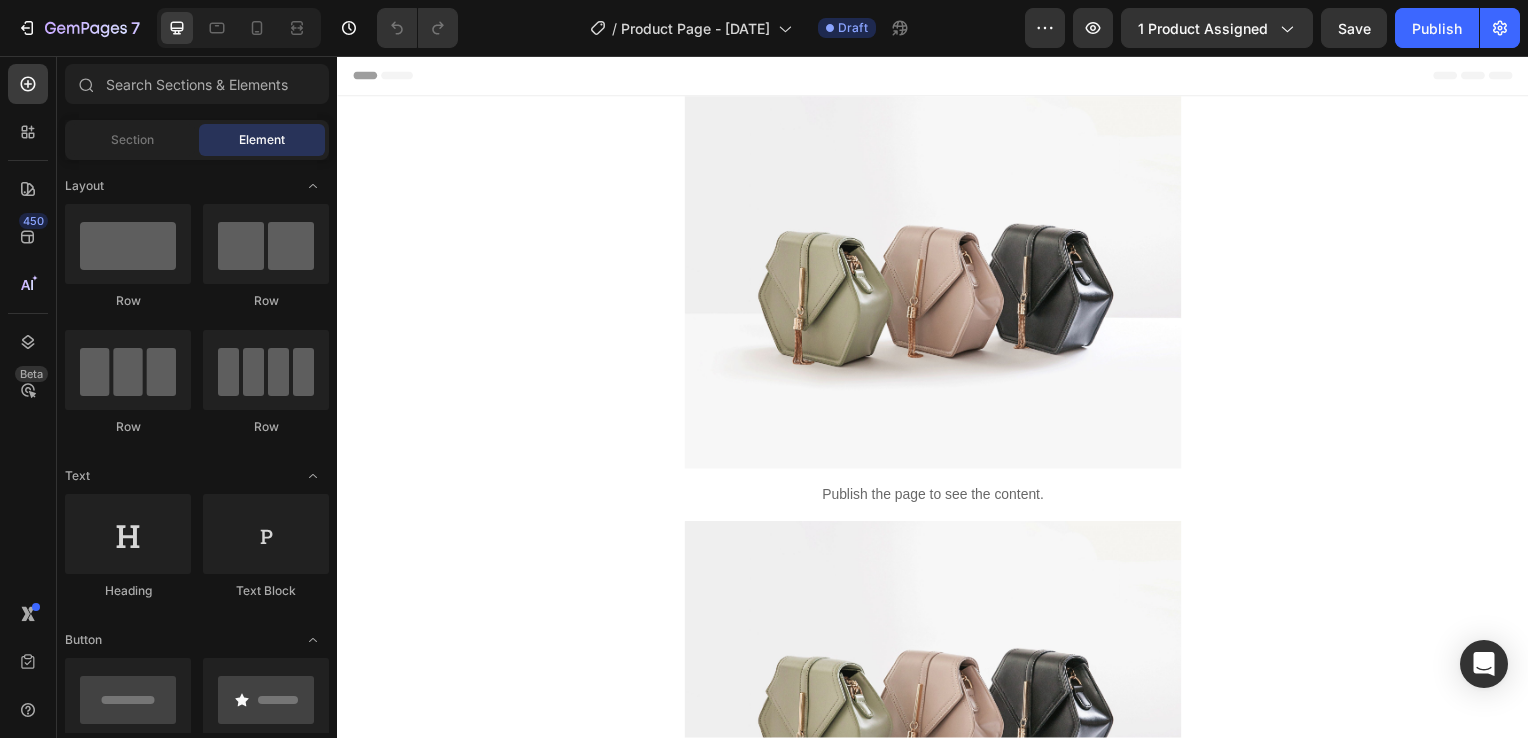 scroll, scrollTop: 0, scrollLeft: 0, axis: both 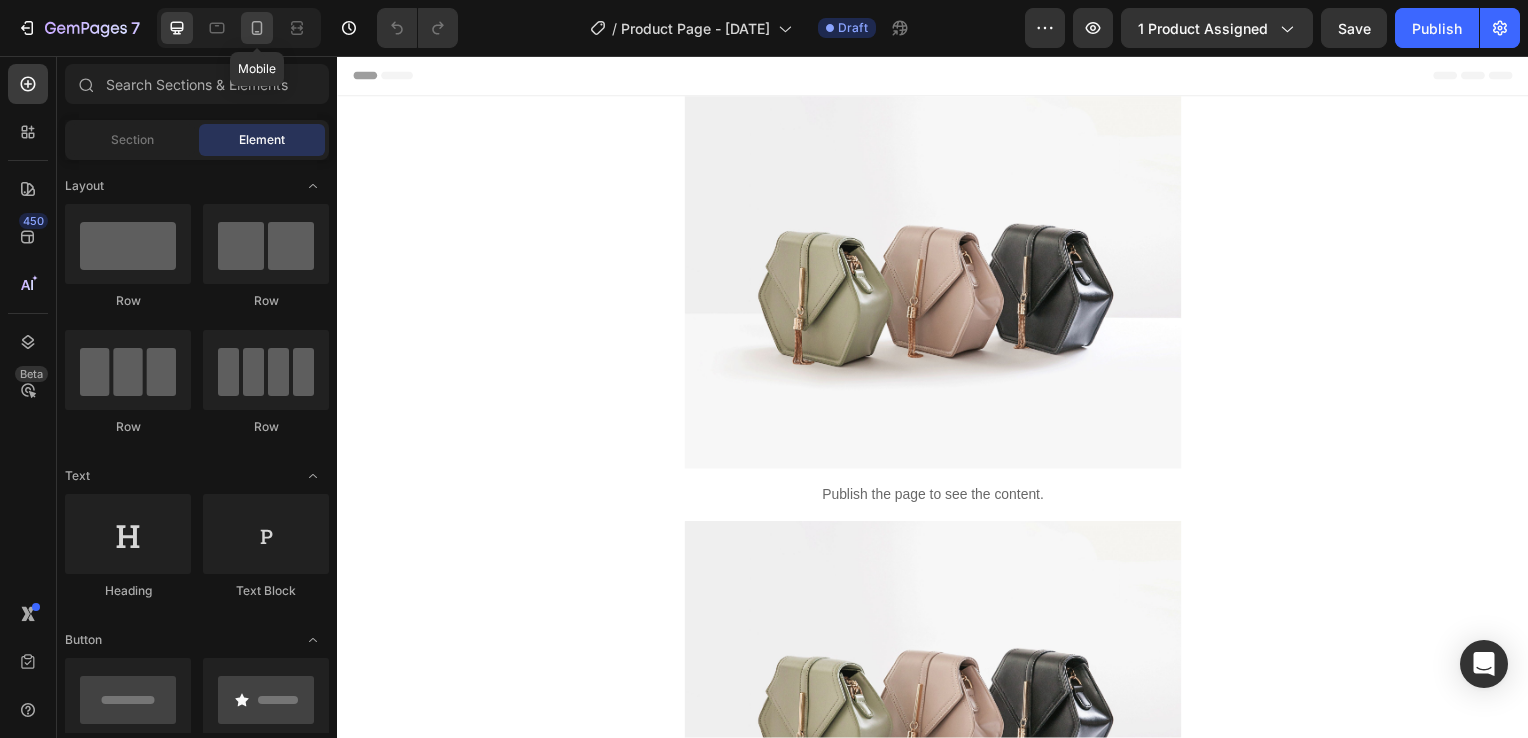 click 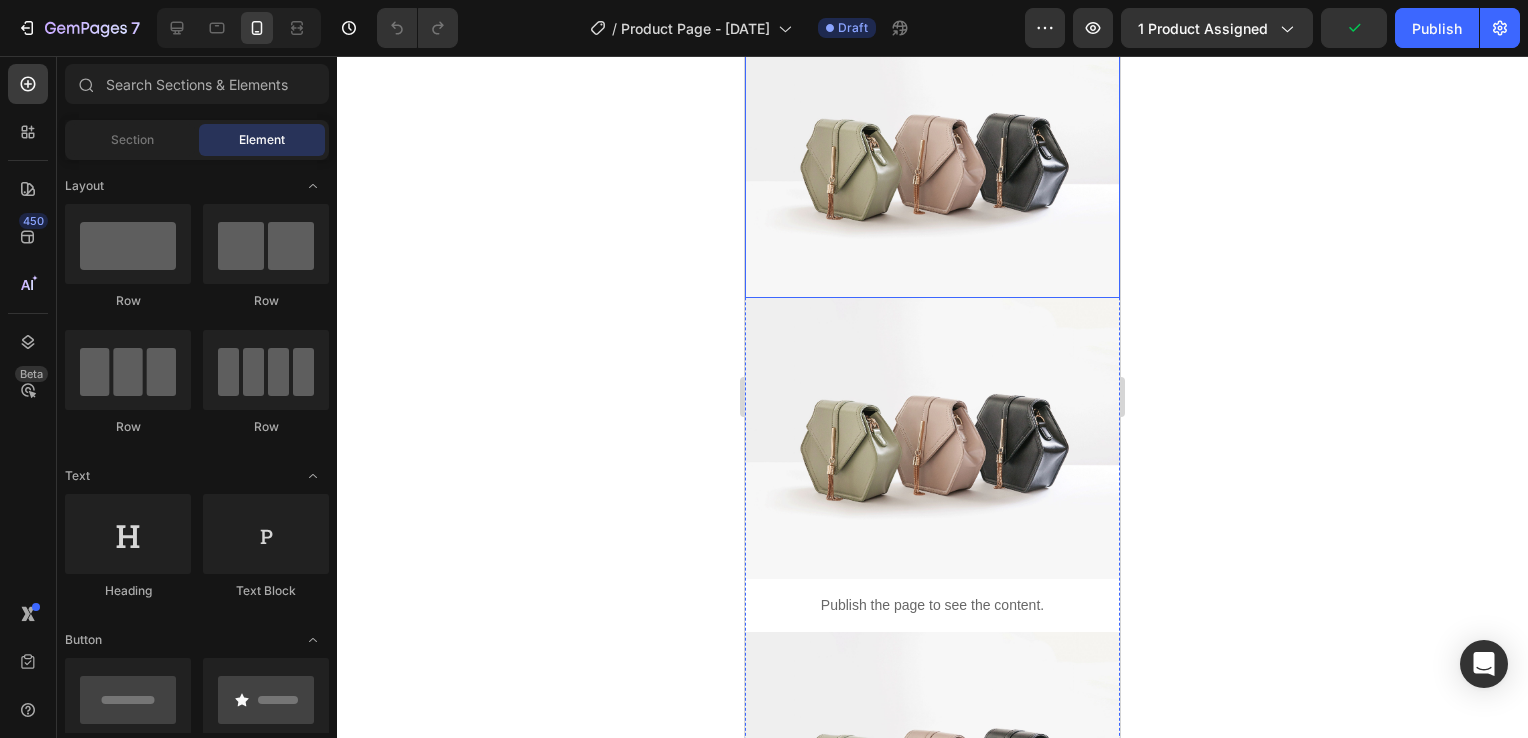 scroll, scrollTop: 700, scrollLeft: 0, axis: vertical 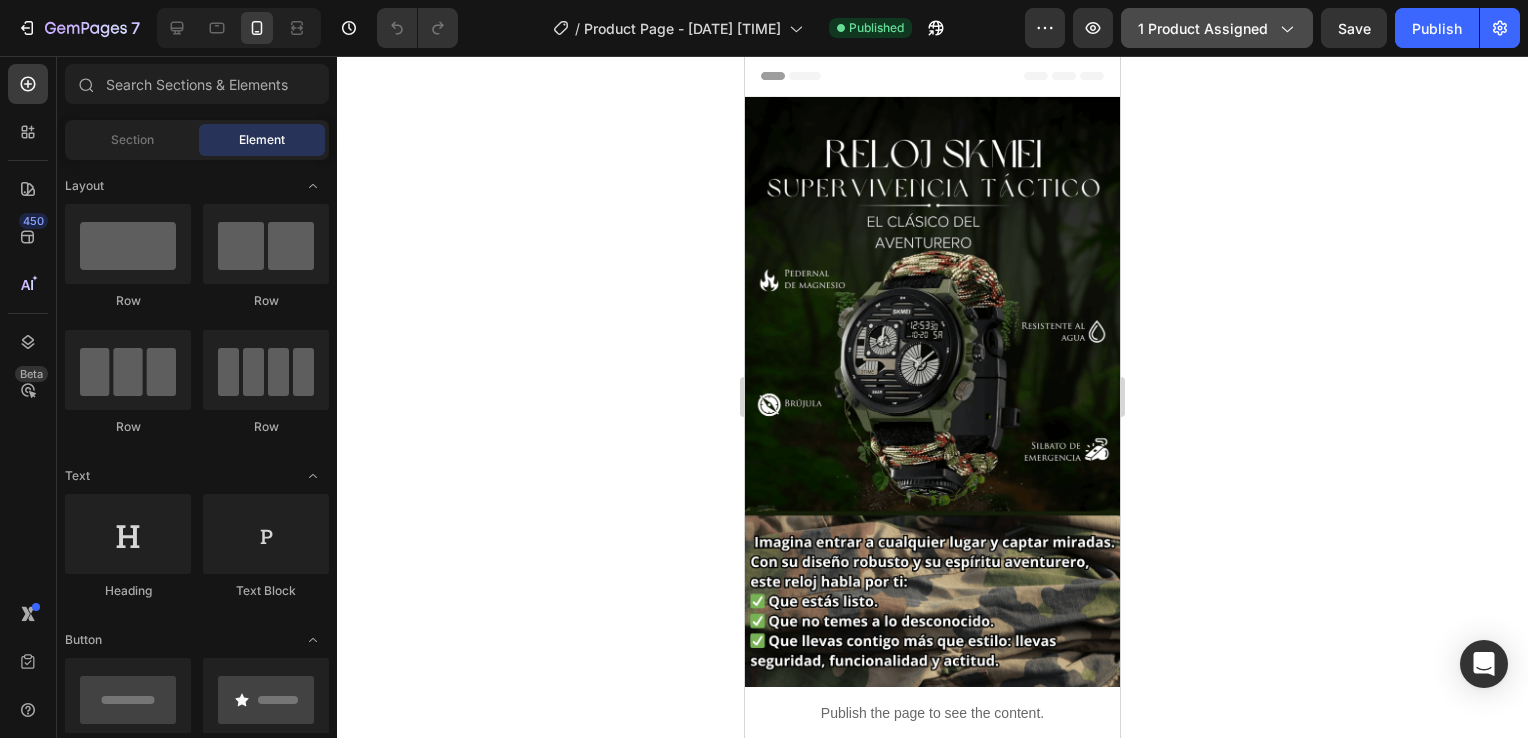 click on "1 product assigned" at bounding box center [1217, 28] 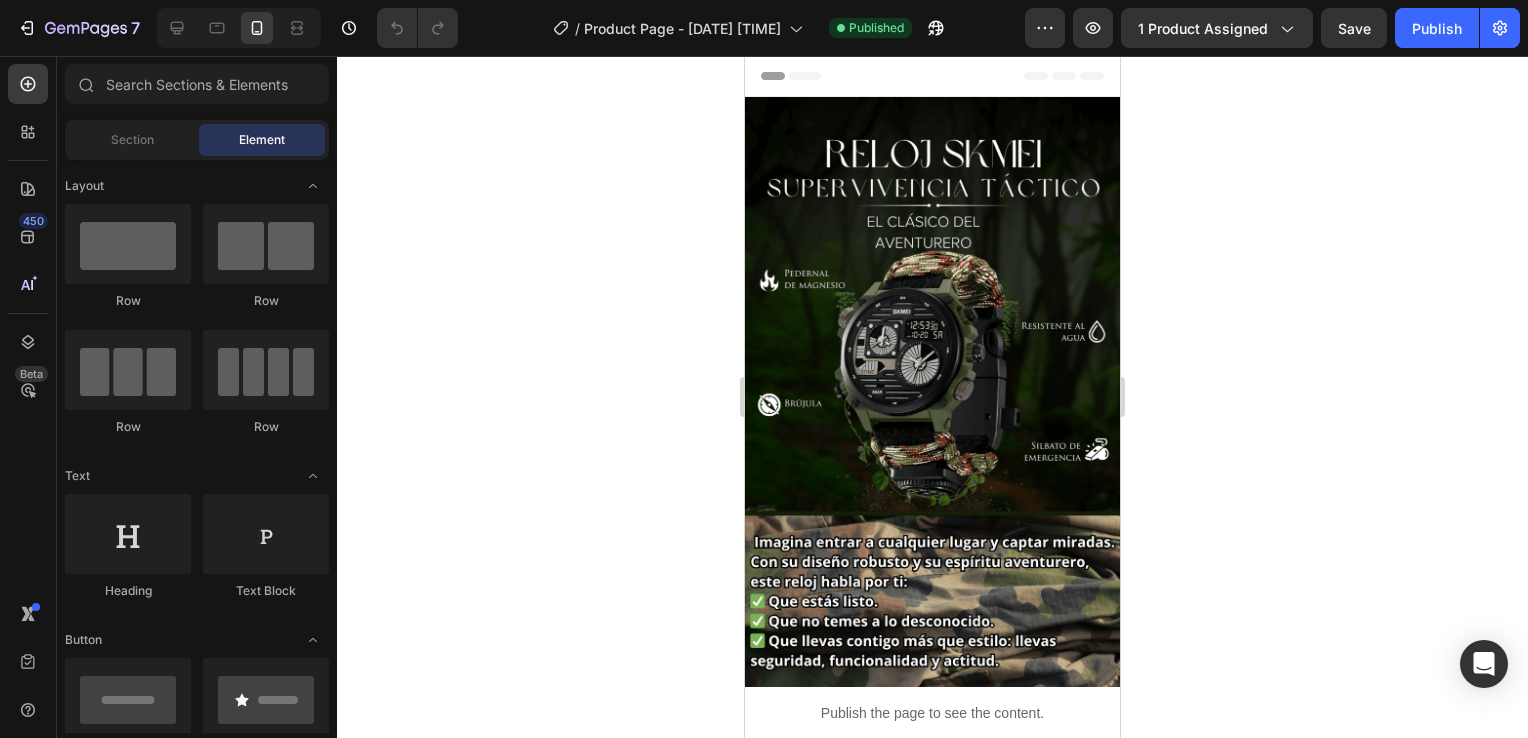 click 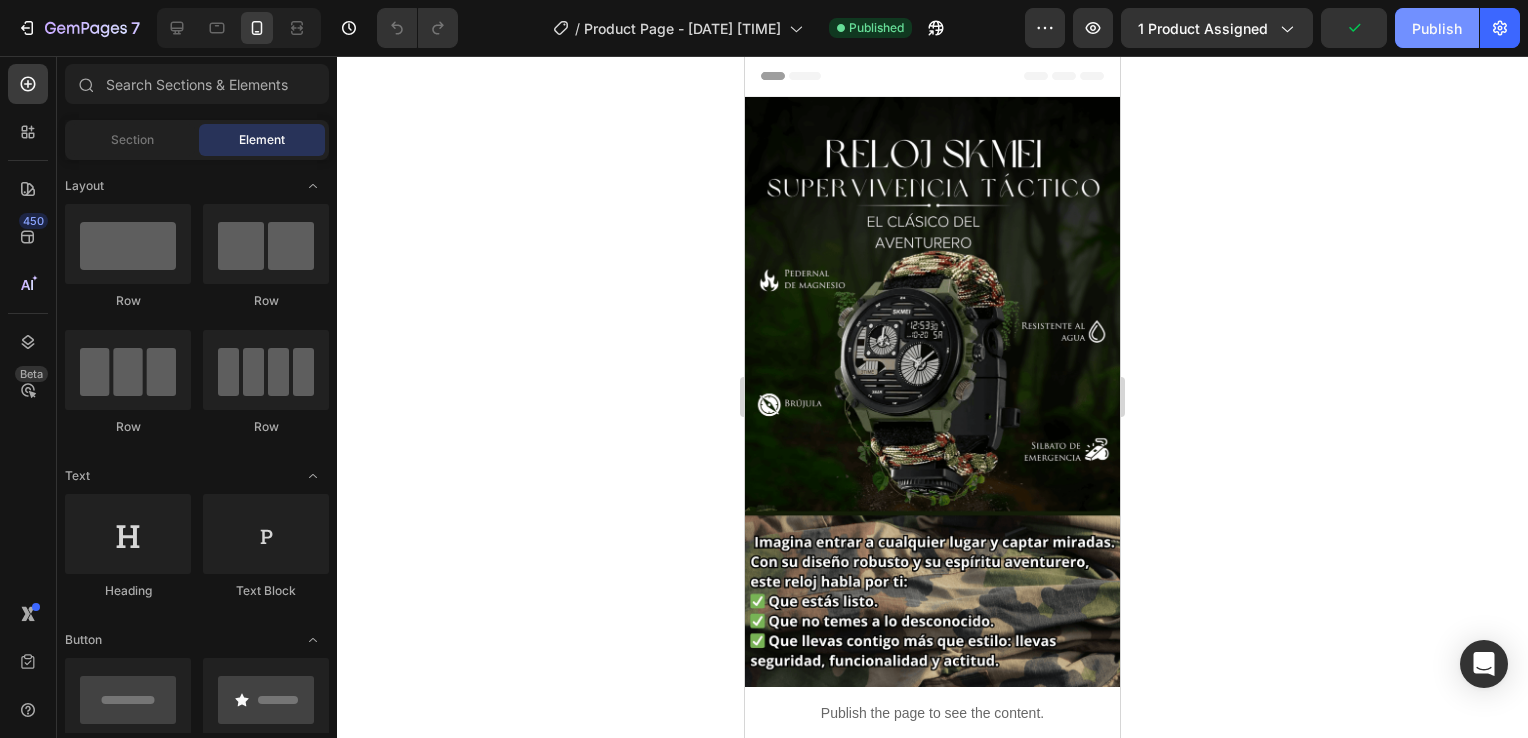 click on "Publish" at bounding box center (1437, 28) 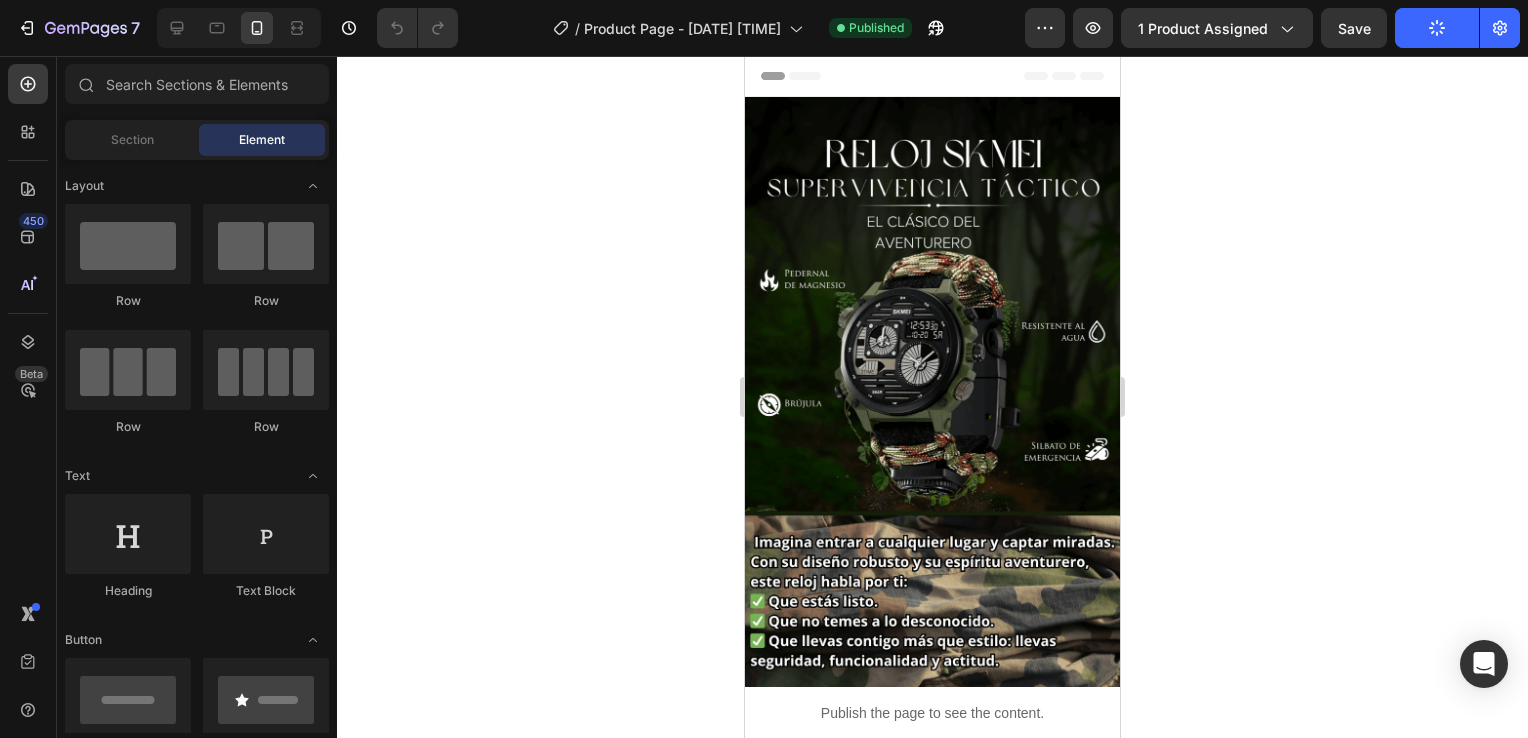 type 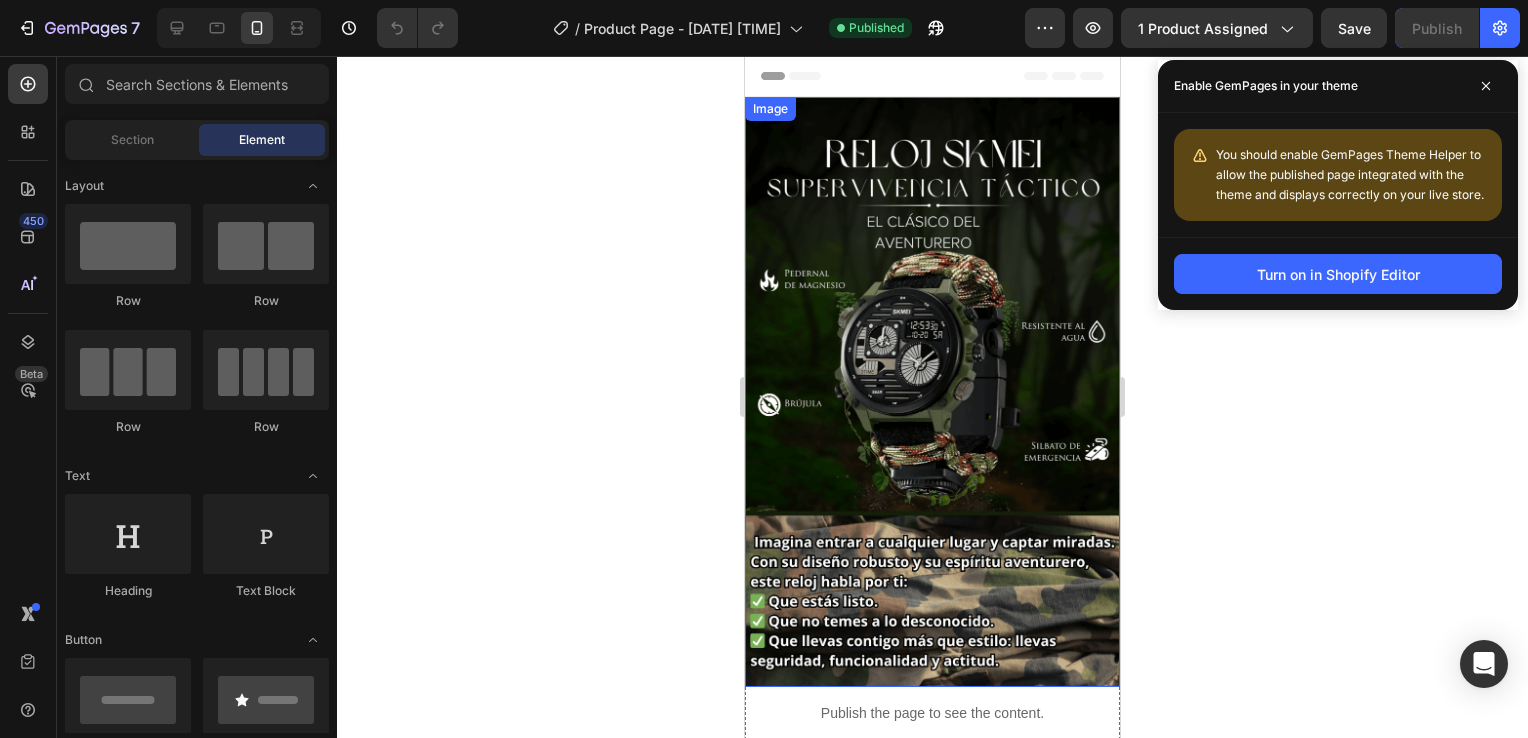 click on "You should enable GemPages Theme Helper to allow the published page integrated with the theme and displays correctly on your live store." at bounding box center (1338, 175) 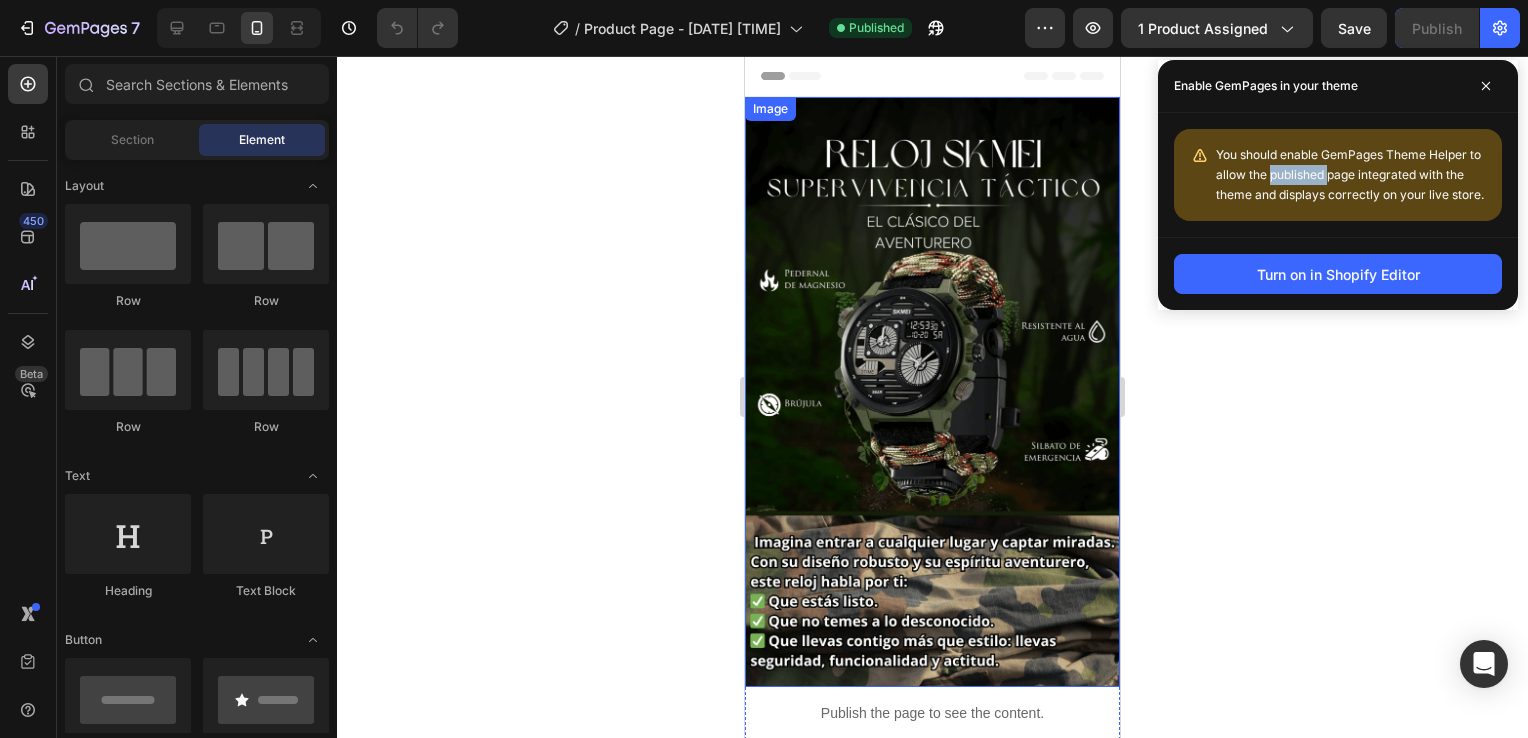 click on "You should enable GemPages Theme Helper to allow the published page integrated with the theme and displays correctly on your live store." 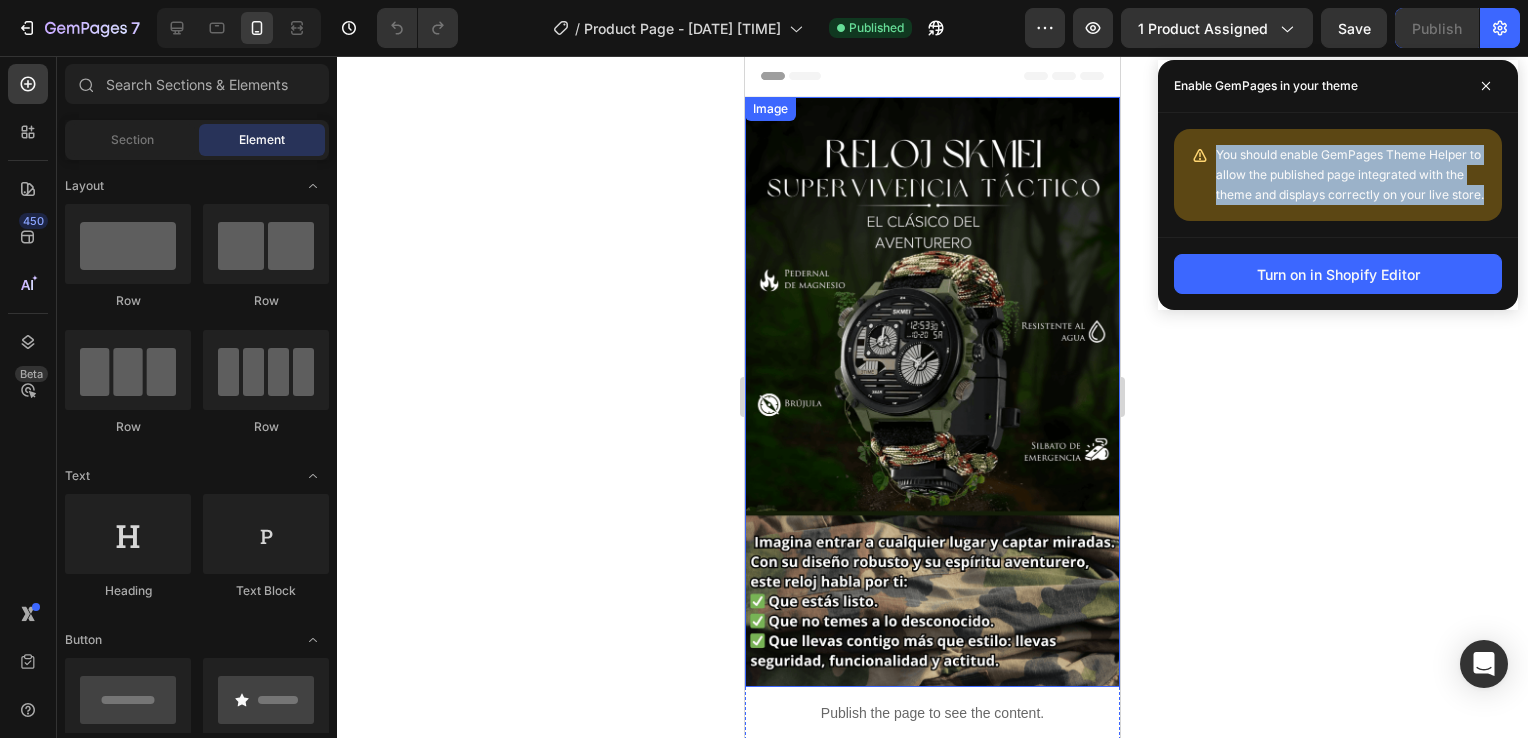 click on "You should enable GemPages Theme Helper to allow the published page integrated with the theme and displays correctly on your live store." 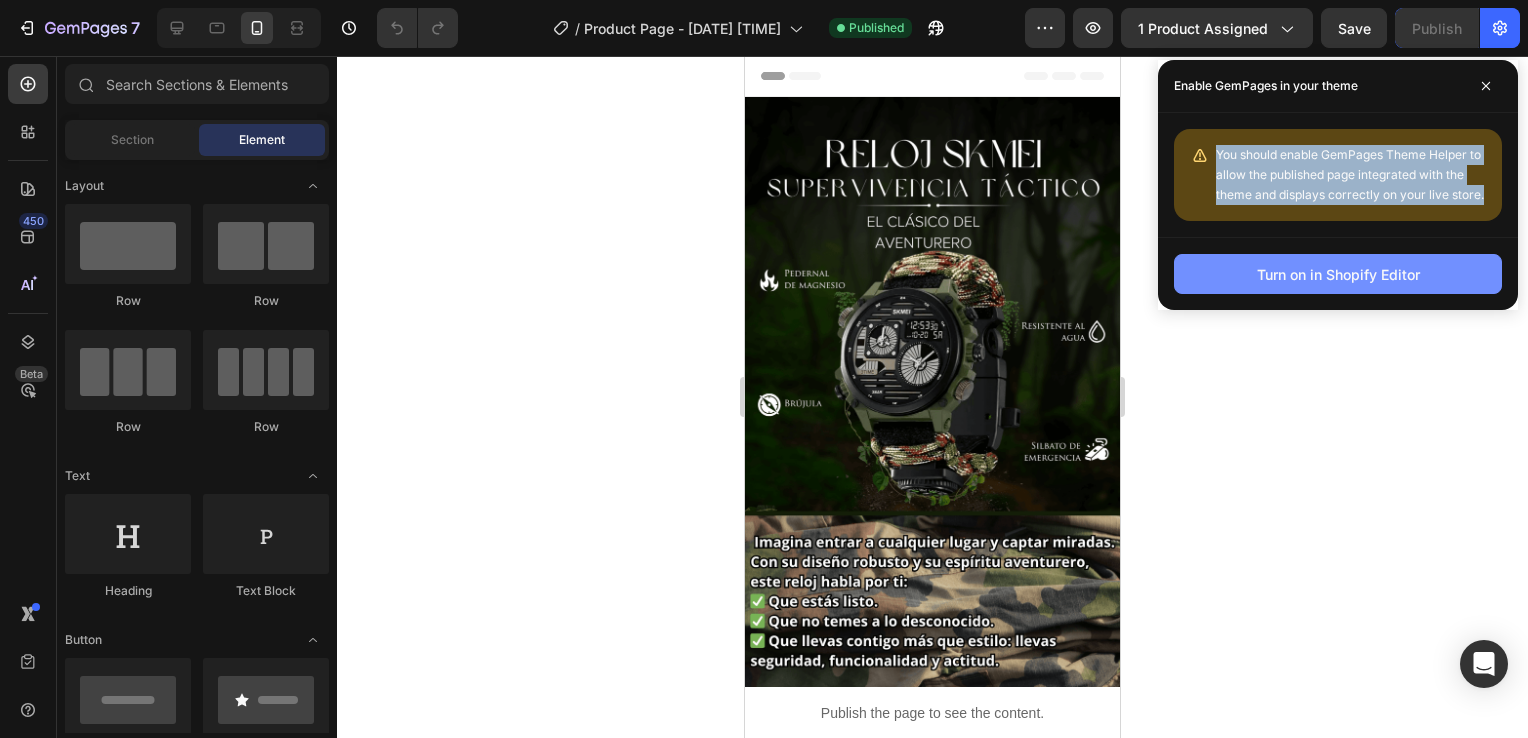 click on "Turn on in Shopify Editor" at bounding box center [1338, 274] 